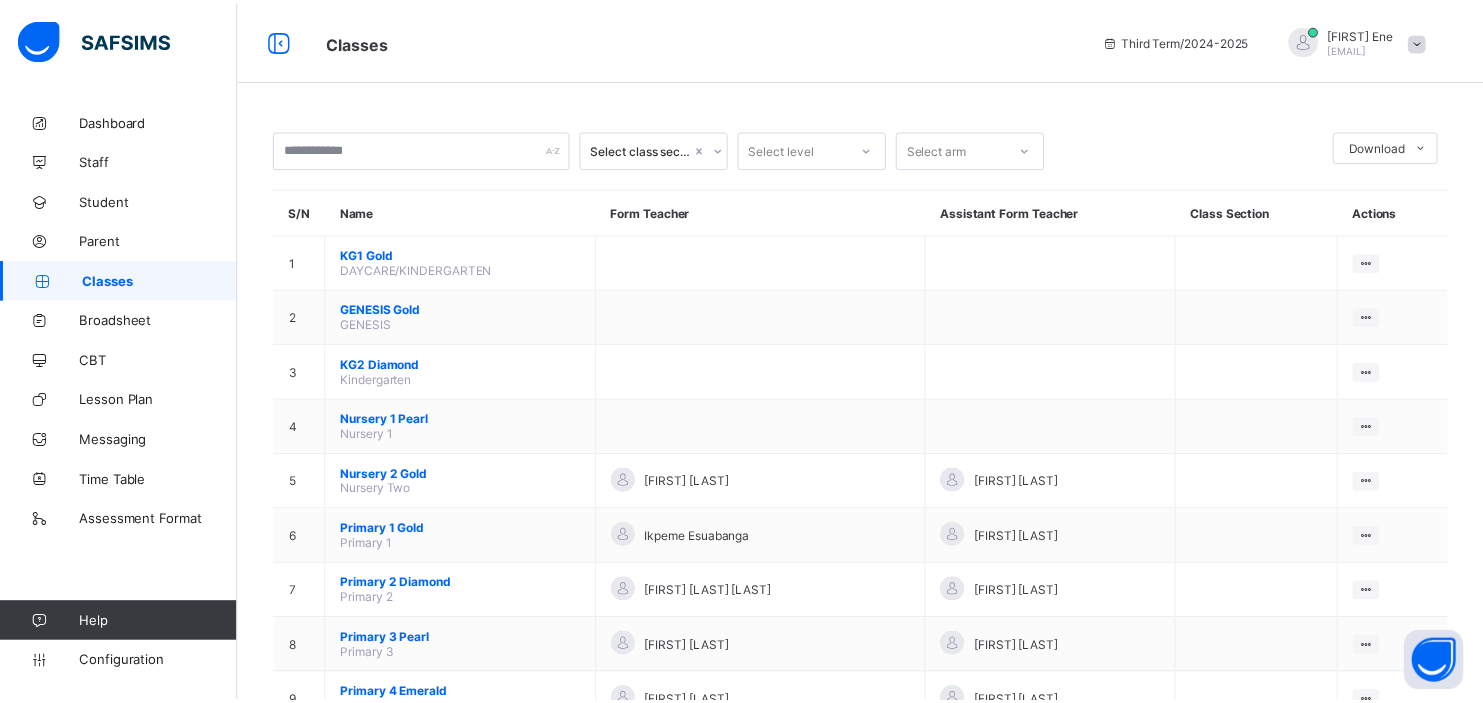 scroll, scrollTop: 0, scrollLeft: 0, axis: both 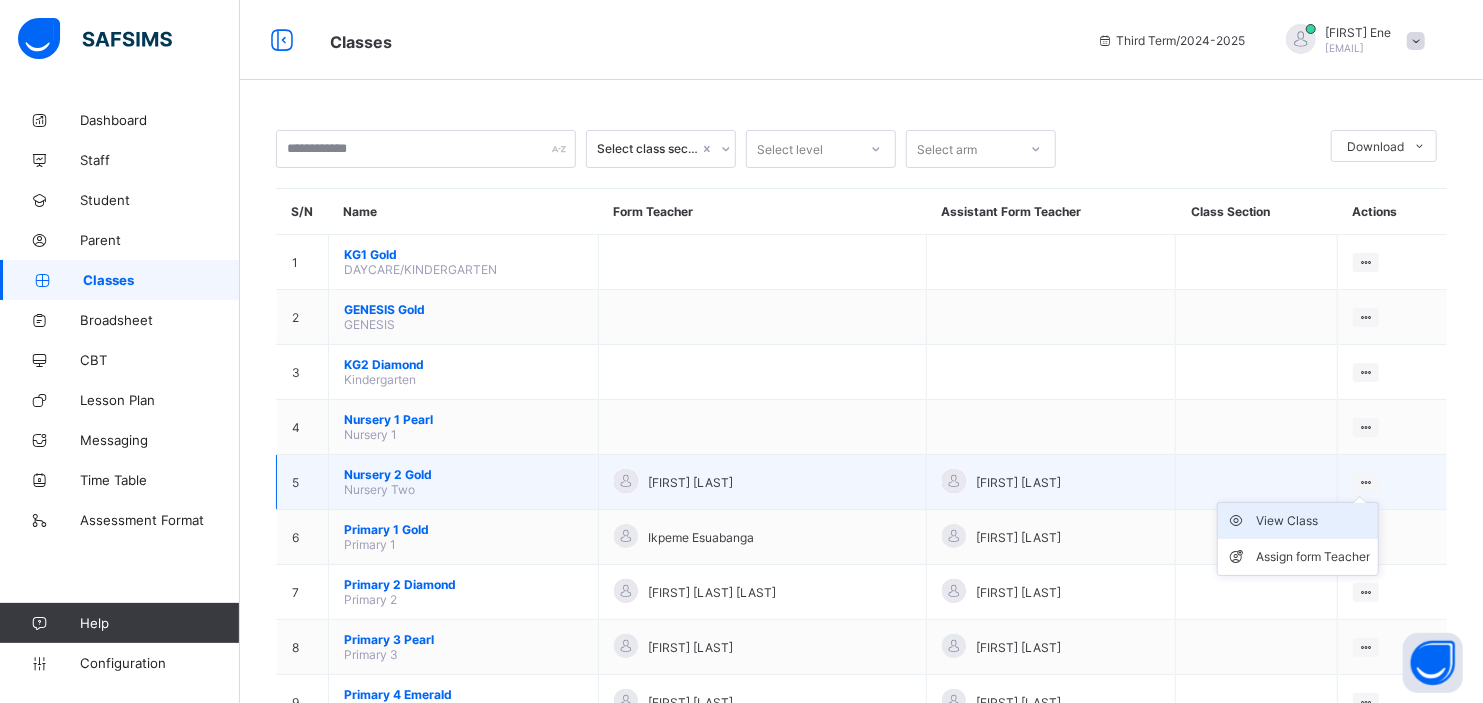 click on "View Class" at bounding box center (1313, 521) 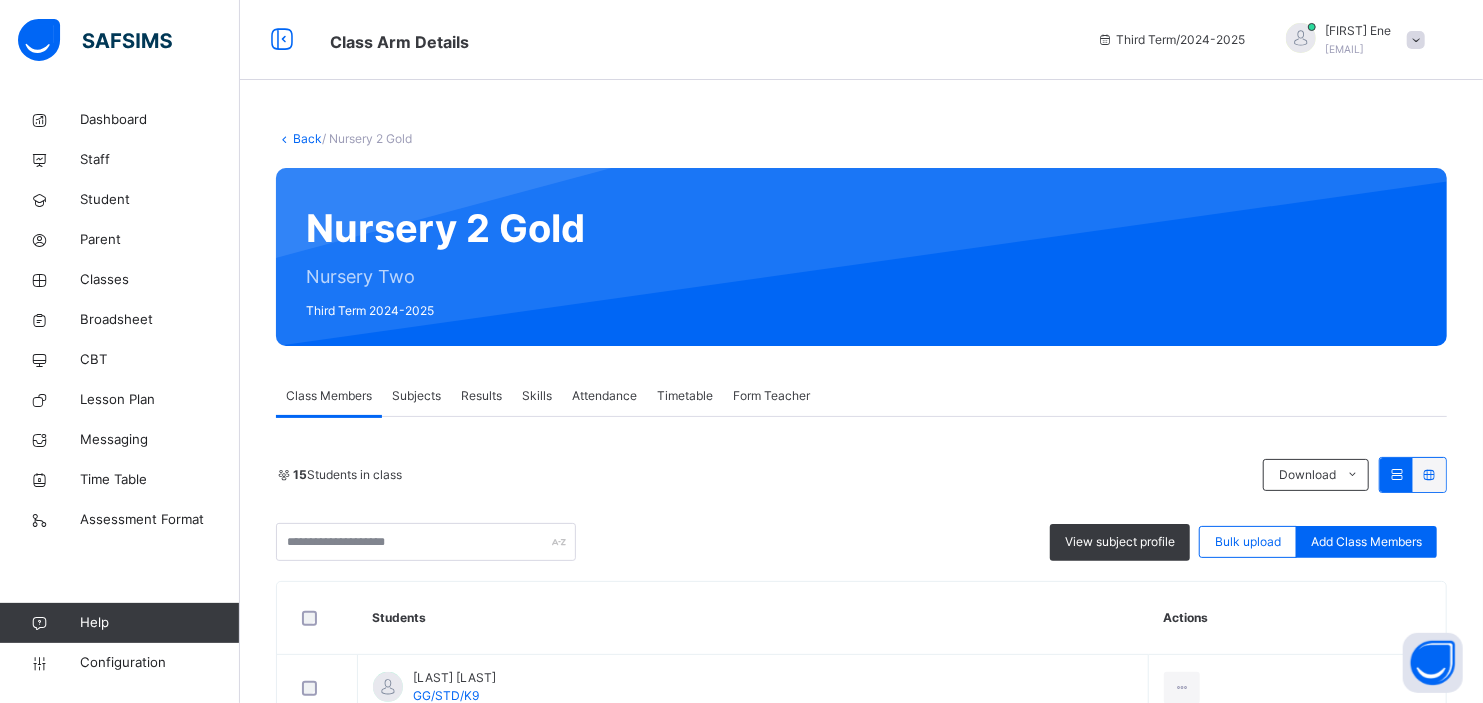 click on "Results" at bounding box center (481, 396) 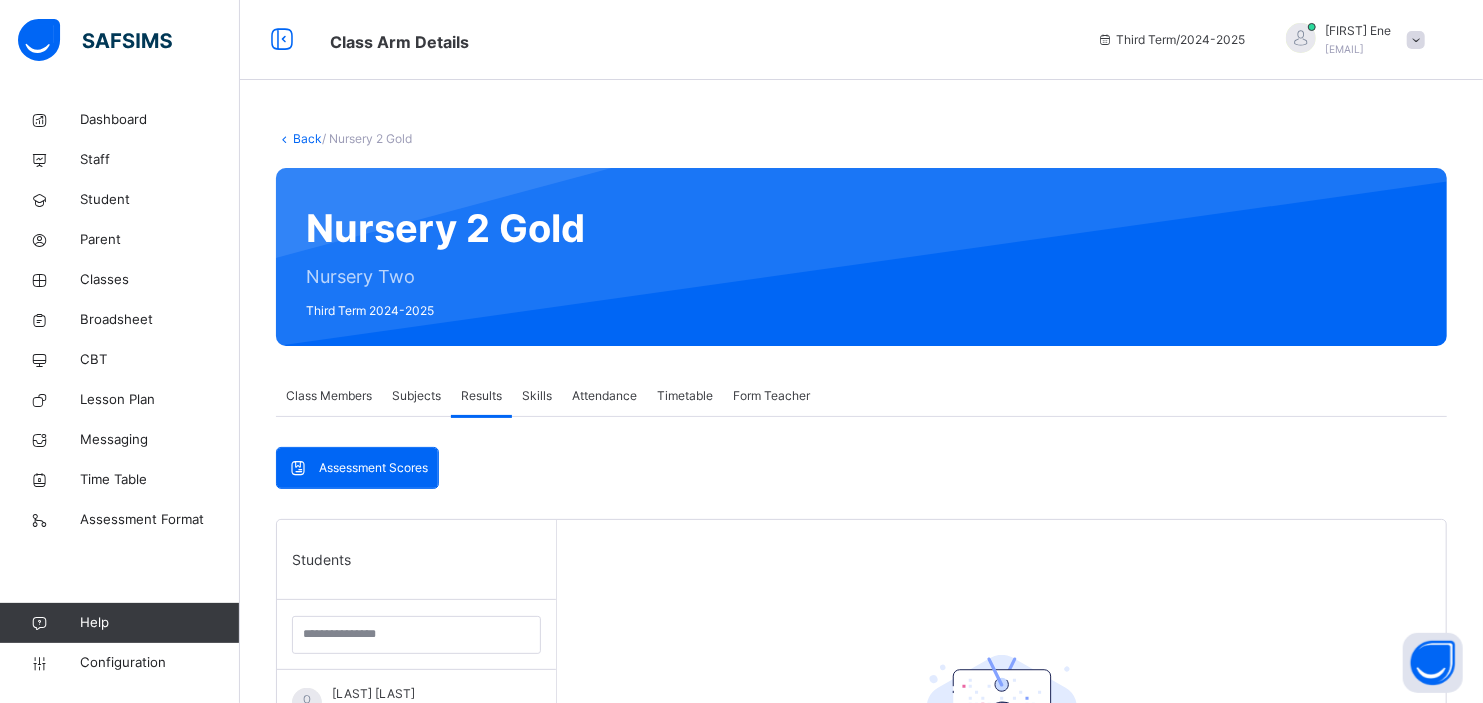 click on "Back  / Nursery 2 Gold Nursery 2 Gold Nursery Two Third Term 2024-2025 Class Members Subjects Results Skills Attendance Timetable Form Teacher Results More Options   15  Students in class Download Pdf Report Excel Report View subject profile Bulk upload Add Class Members Grace and Gold Schools Date: [DATE], [TIME] Class Members Class:  Nursery 2 Gold Total no. of Students:  15 Term:  Third Term Session:  2024-2025 S/NO Admission No. Last Name First Name Other Name 1 GG/STD/K9 [LAST] [FIRST] 2 GG/PUP/RIELLA [LAST] [FIRST] [LAST] 3 GG/PUP/DARIUS [LAST] [FIRST] [LAST] [LAST] 4 GG/PUP/EMEVIC [LAST] [FIRST] [LAST] 5 GG/PUP/EMPRSS [LAST] [FIRST] [LAST] 6 GG/PUP/MANDAEZE [LAST] [FIRST] [LAST] 7 GG/PUP/EUP [LAST] [FIRST] [LAST] 8 GG/STD/EZ8 [LAST] [FIRST] [LAST] 9 GG/PUP/HASH [LAST] [FIRST] [LAST] 10 GG/PUP/JED [LAST] [FIRST] [LAST] 11 GG/PUP/IJU [LAST] [FIRST] [LAST] [LAST] 12 GG/STD/8LO [LAST] [FIRST] [LAST] 13 GG/PUP/MITCH [FIRST] [LAST] [LAST] 14 GG/PUP/OJE [LAST] [FIRST] [LAST] 15 GG/PUP/NWO [LAST] [FIRST] [LAST] ×" at bounding box center (861, 692) 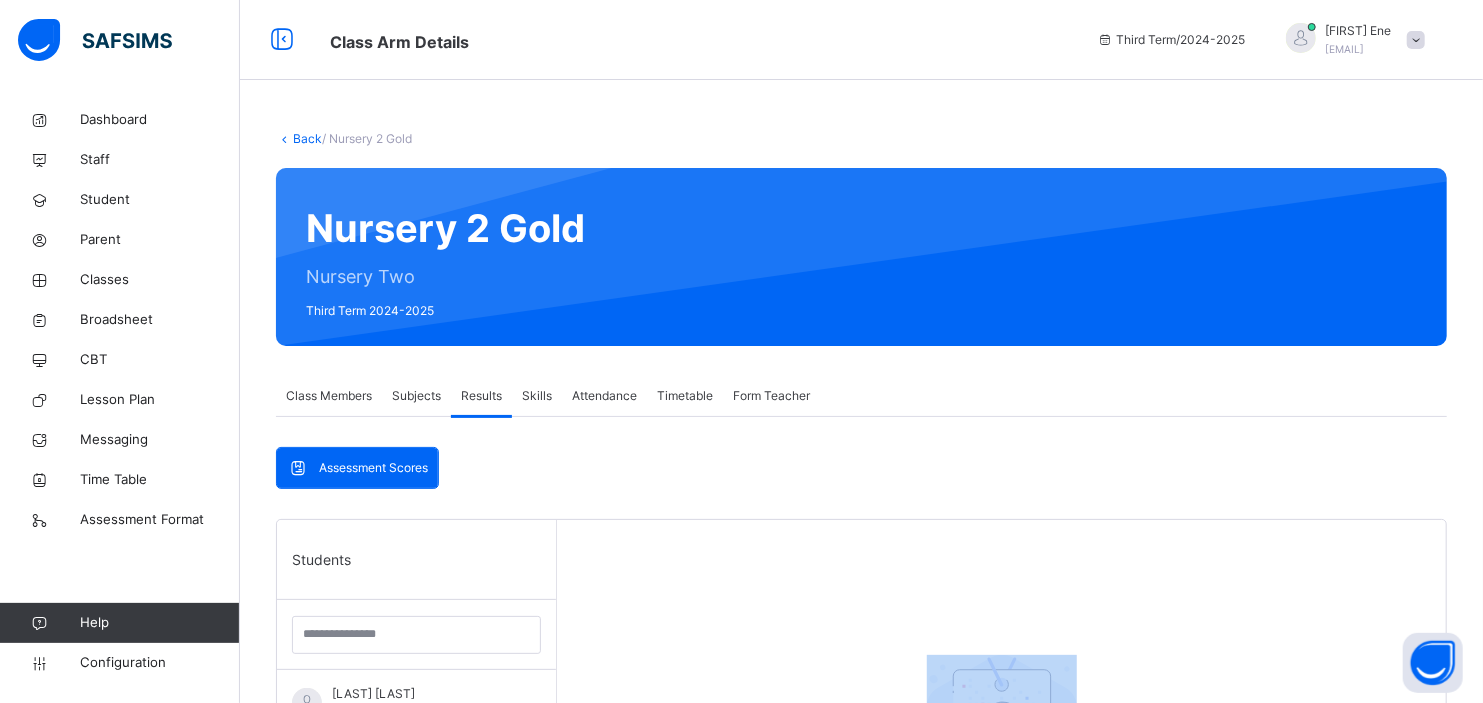 click on "Back  / Nursery 2 Gold Nursery 2 Gold Nursery Two Third Term 2024-2025 Class Members Subjects Results Skills Attendance Timetable Form Teacher Results More Options   15  Students in class Download Pdf Report Excel Report View subject profile Bulk upload Add Class Members Grace and Gold Schools Date: [DATE], [TIME] Class Members Class:  Nursery 2 Gold Total no. of Students:  15 Term:  Third Term Session:  2024-2025 S/NO Admission No. Last Name First Name Other Name 1 GG/STD/K9 [LAST] [FIRST] 2 GG/PUP/RIELLA [LAST] [FIRST] [LAST] 3 GG/PUP/DARIUS [LAST] [FIRST] [LAST] [LAST] 4 GG/PUP/EMEVIC [LAST] [FIRST] [LAST] 5 GG/PUP/EMPRSS [LAST] [FIRST] [LAST] 6 GG/PUP/MANDAEZE [LAST] [FIRST] [LAST] 7 GG/PUP/EUP [LAST] [FIRST] [LAST] 8 GG/STD/EZ8 [LAST] [FIRST] [LAST] 9 GG/PUP/HASH [LAST] [FIRST] [LAST] 10 GG/PUP/JED [LAST] [FIRST] [LAST] 11 GG/PUP/IJU [LAST] [FIRST] [LAST] [LAST] 12 GG/STD/8LO [LAST] [FIRST] [LAST] 13 GG/PUP/MITCH [FIRST] [LAST] [LAST] 14 GG/PUP/OJE [LAST] [FIRST] [LAST] 15 GG/PUP/NWO [LAST] [FIRST] [LAST] ×" at bounding box center [861, 692] 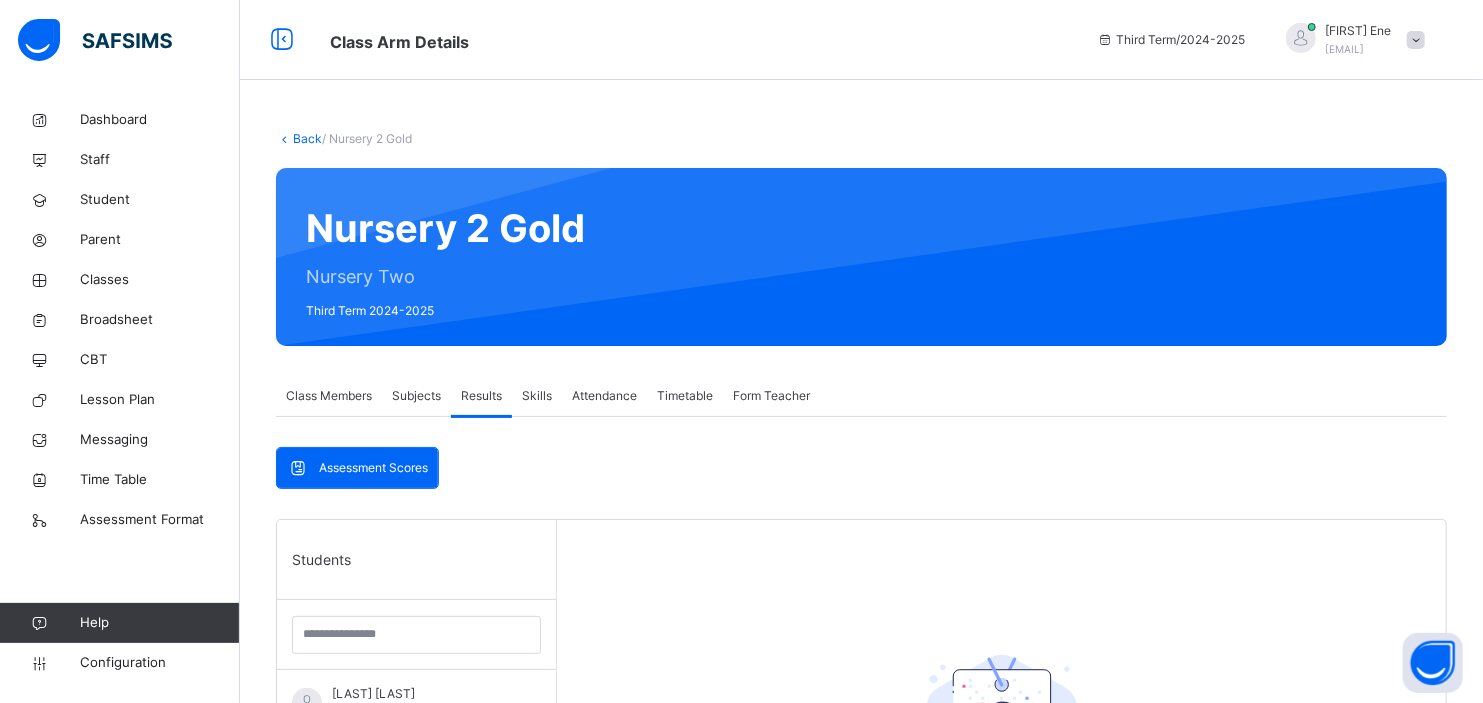 click on "Assessment Scores Assessment Scores Students [LAST] [LAST] [CODE] [FIRST] [LAST] [LAST] [FIRST] [LAST] [LAST] [FIRST] [LAST] [LAST] [FIRST] [LAST] [LAST] [FIRST] [LAST] [LAST] [FIRST] [LAST] [LAST] [FIRST] [LAST] [LAST] [FIRST] [LAST] [LAST] [FIRST] [LAST] [LAST] [FIRST] [LAST] [LAST] [FIRST] [LAST] [LAST] [FIRST] [LAST] [LAST] Select a Student Select a student from the list to the left to view records" at bounding box center [861, 840] 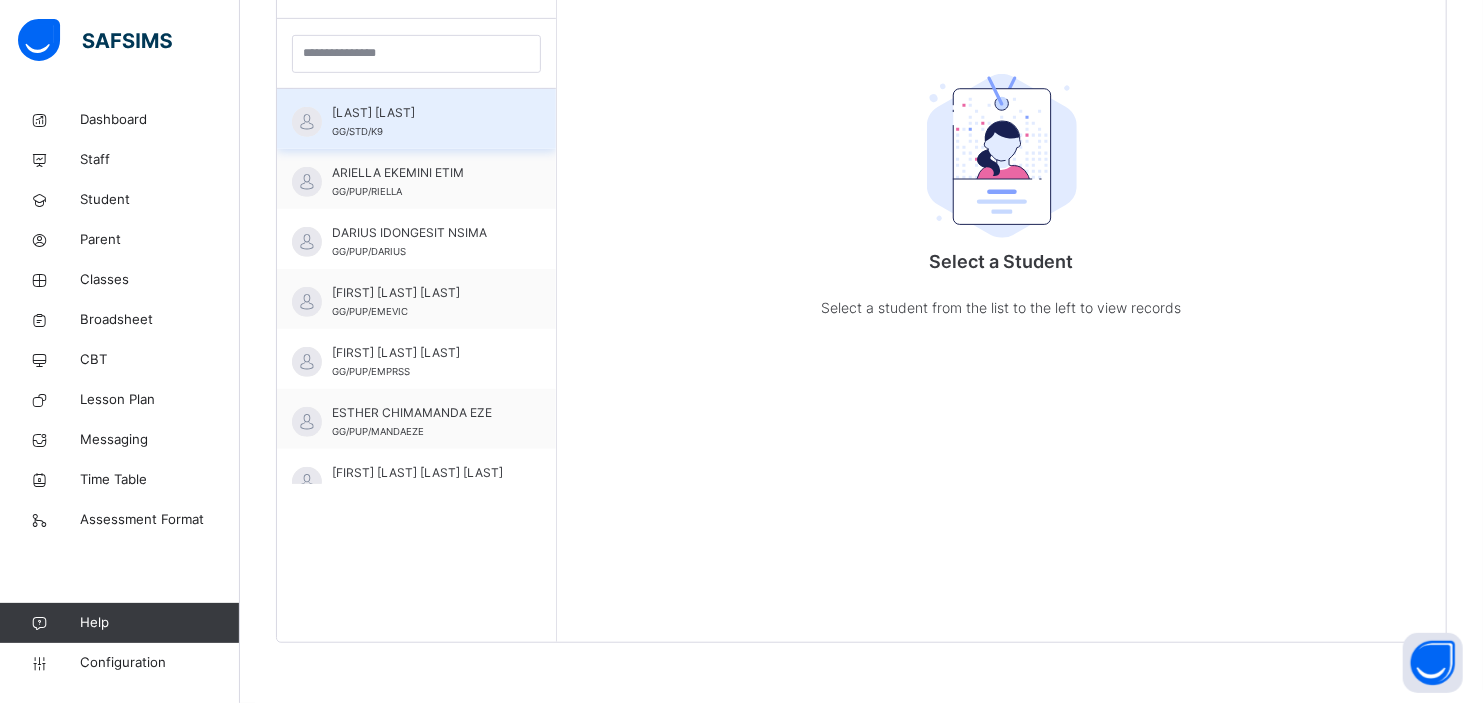 click on "[LAST] [LAST] [CODE]" at bounding box center (421, 122) 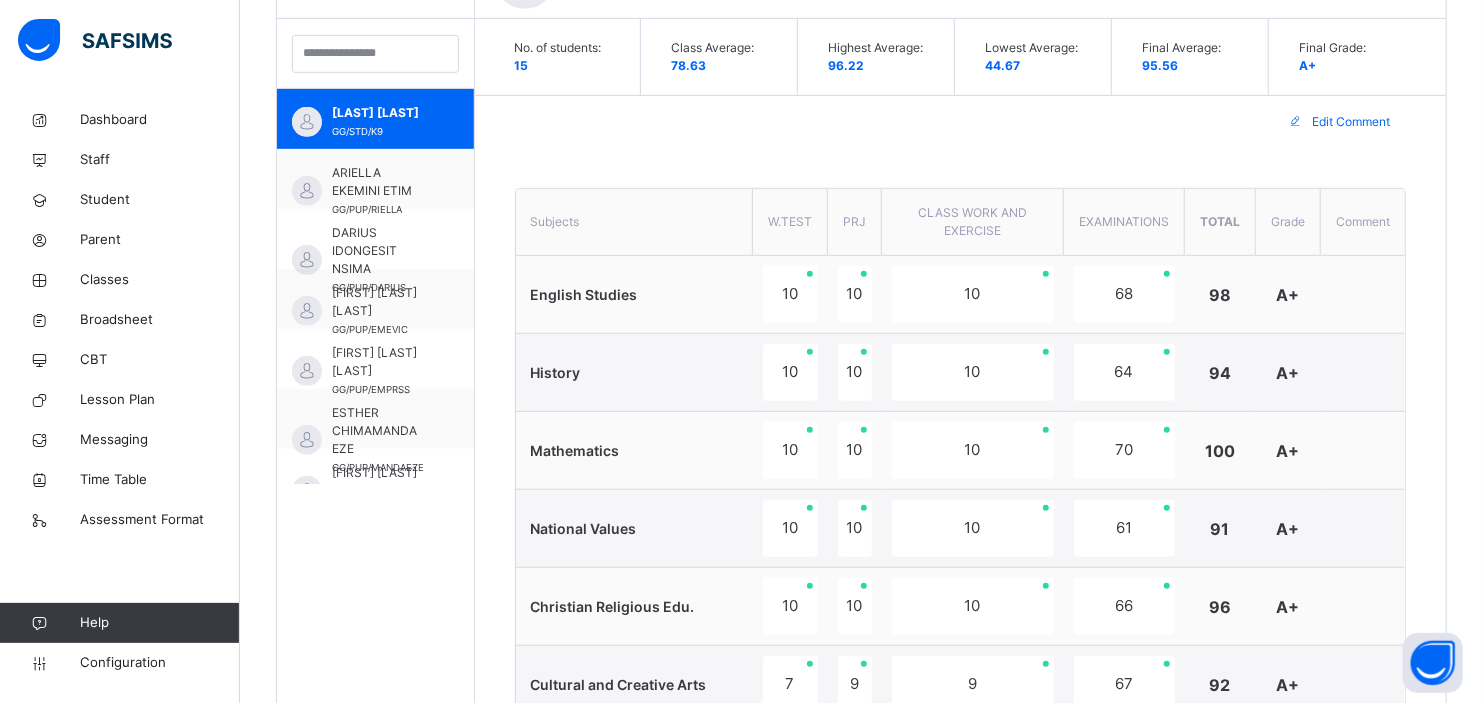 scroll, scrollTop: 1195, scrollLeft: 0, axis: vertical 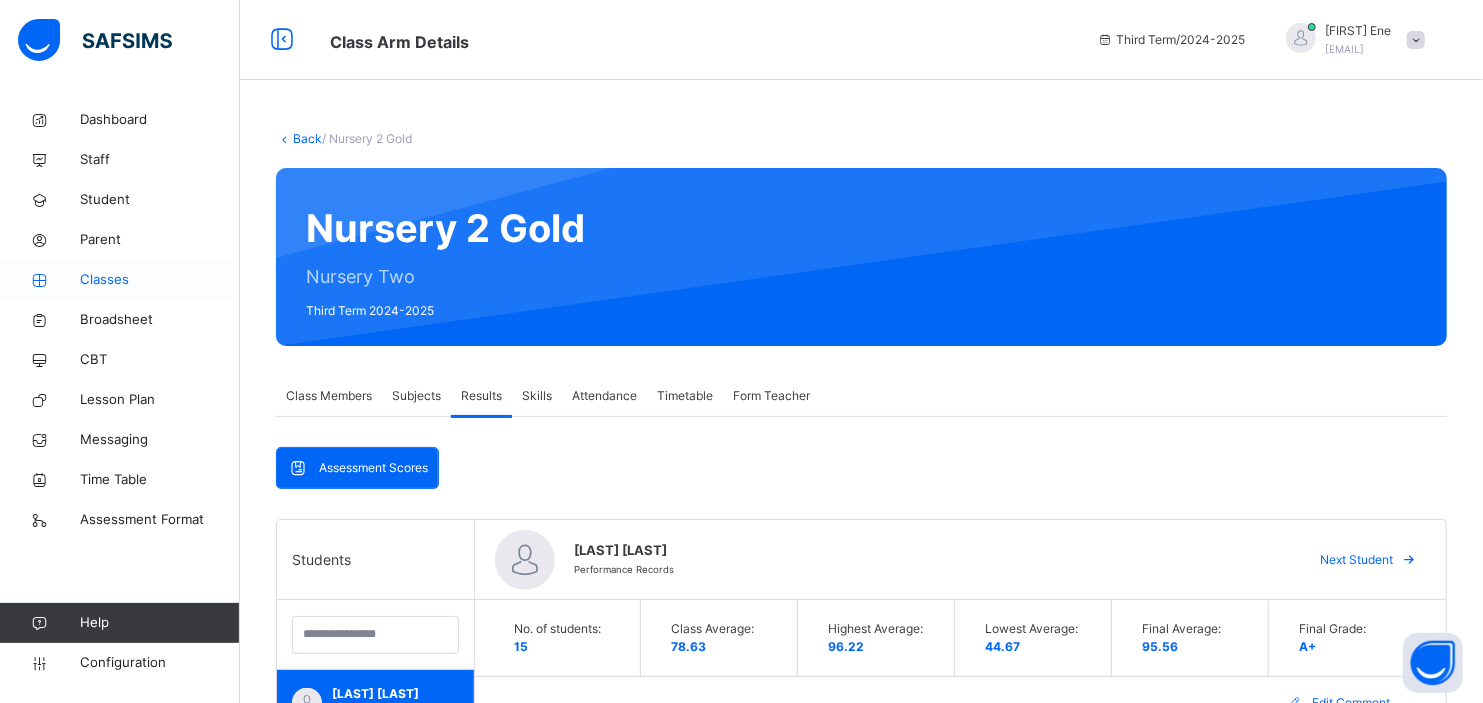 click on "Classes" at bounding box center (160, 280) 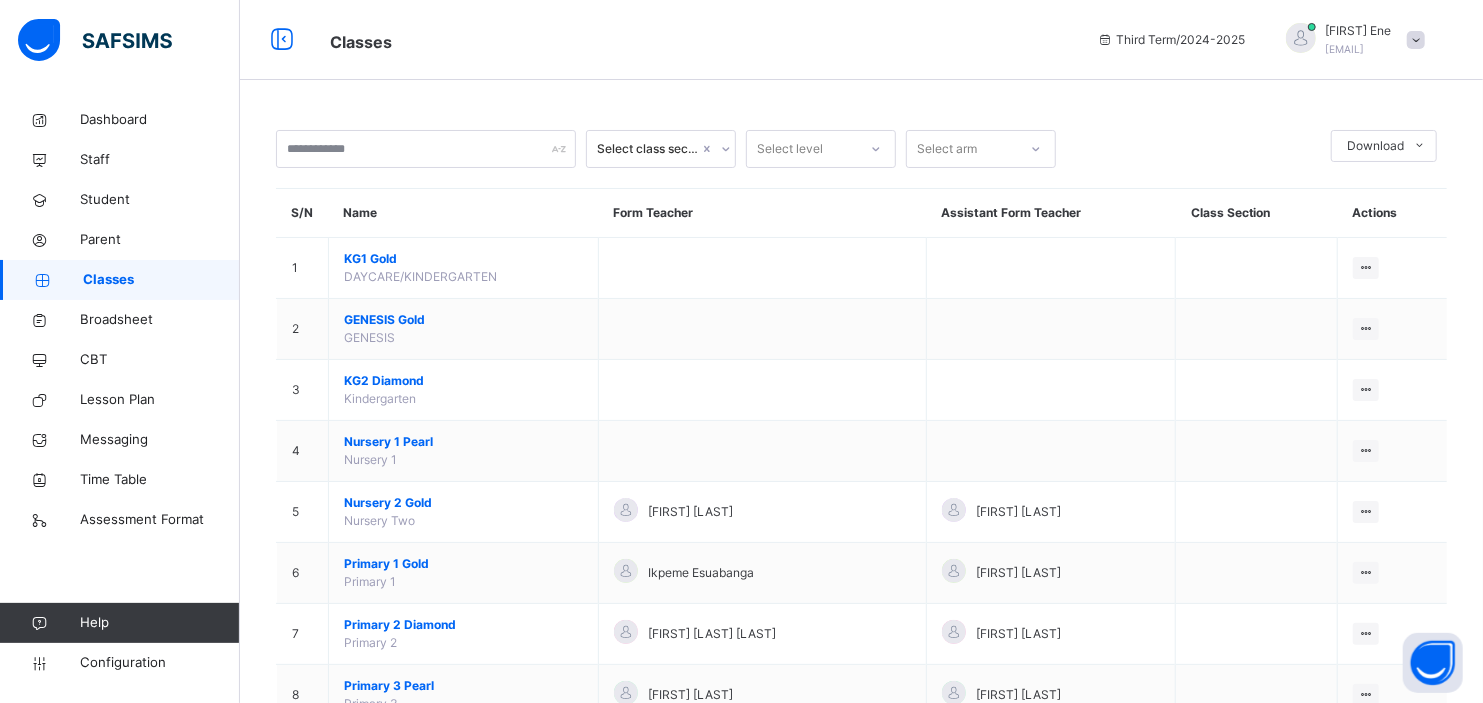 scroll, scrollTop: 614, scrollLeft: 0, axis: vertical 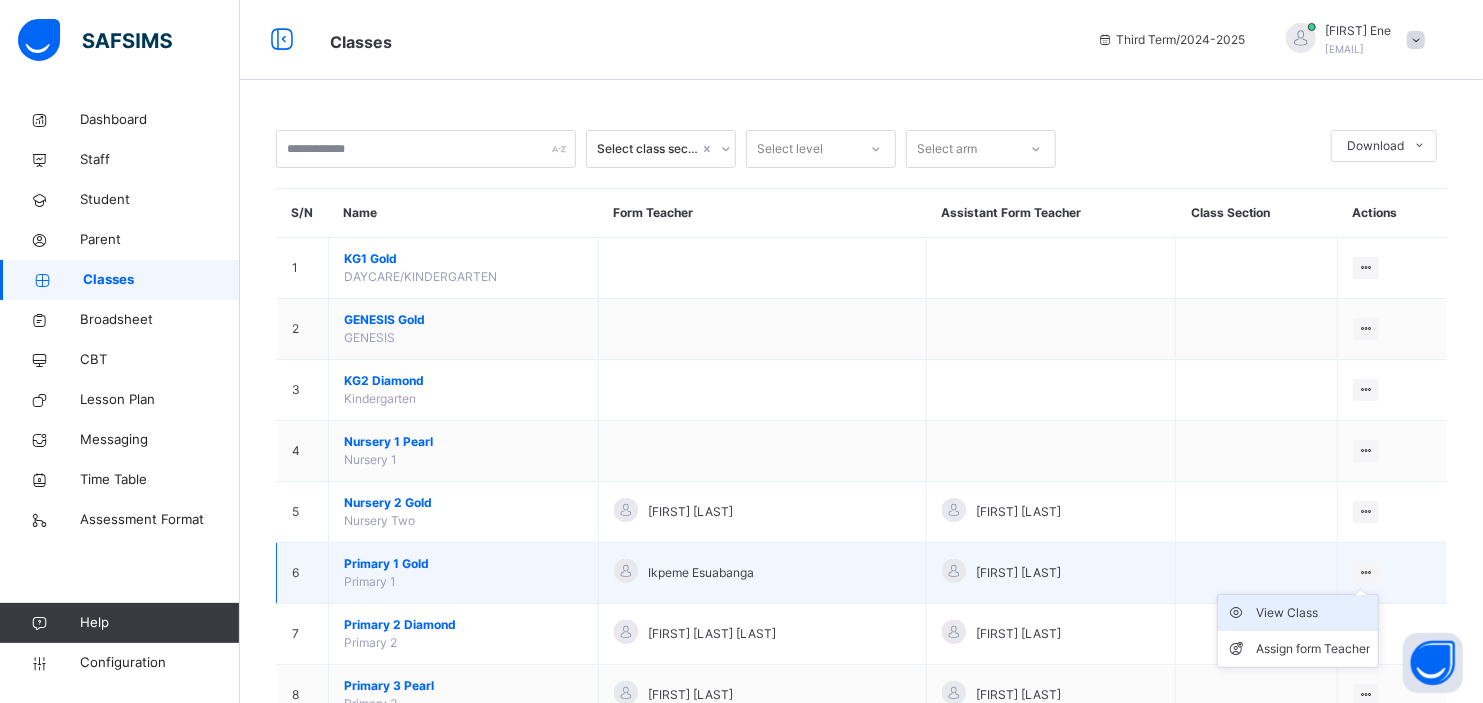click on "View Class" at bounding box center [1313, 613] 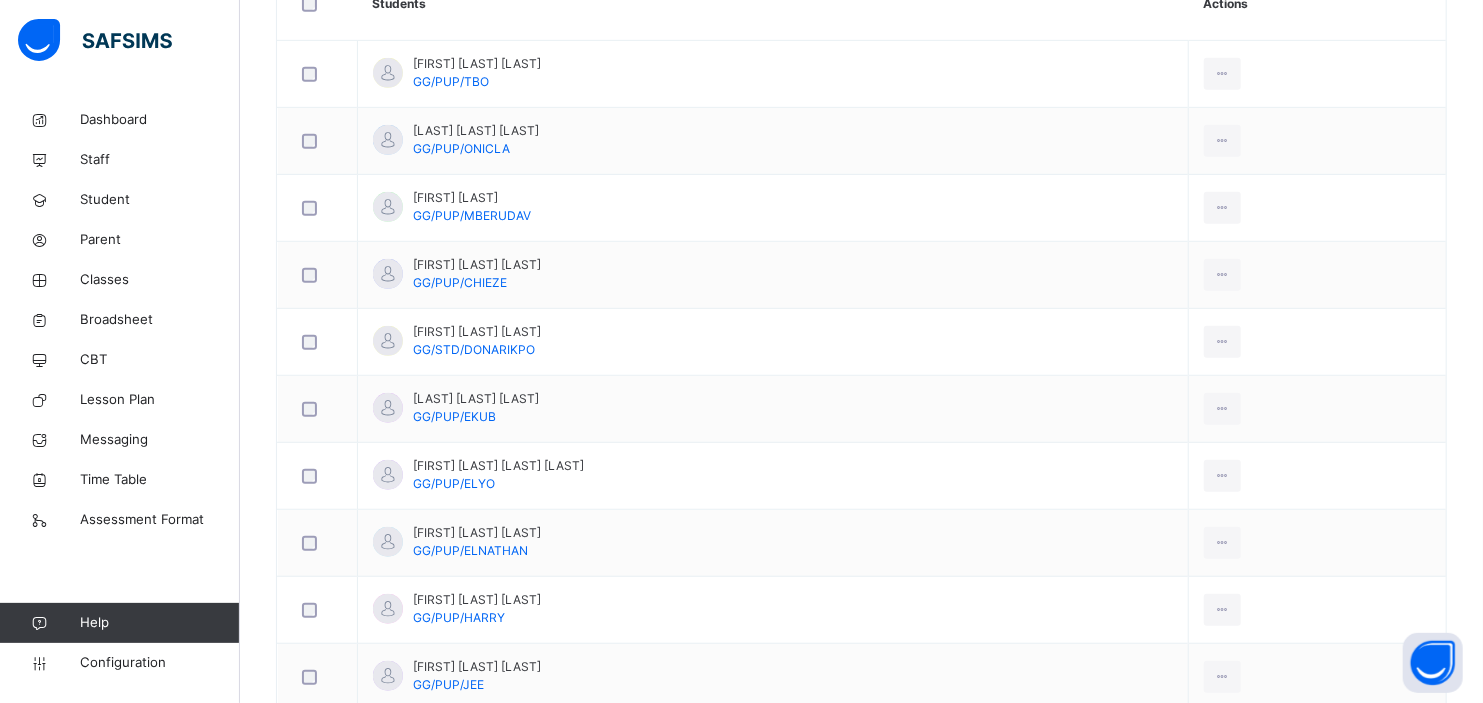 scroll, scrollTop: 0, scrollLeft: 0, axis: both 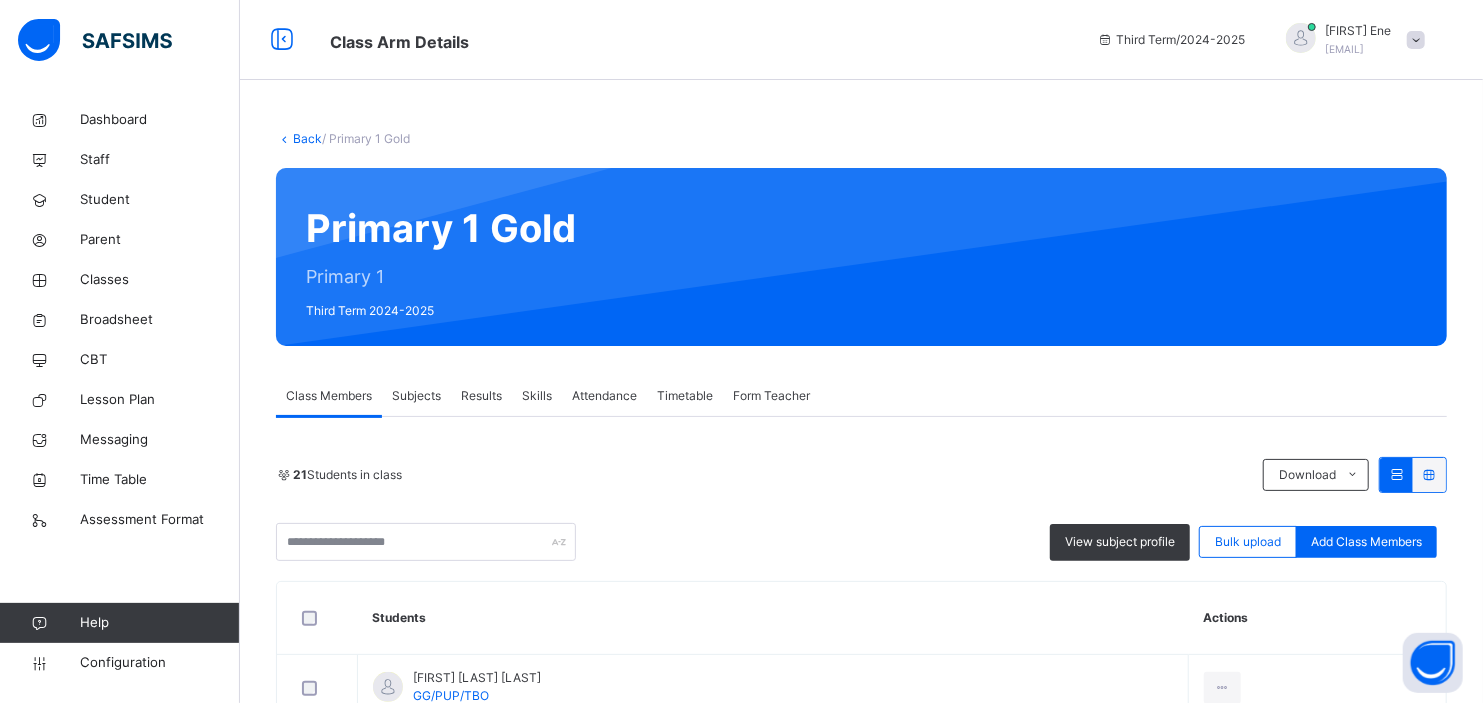 click on "Results" at bounding box center [481, 396] 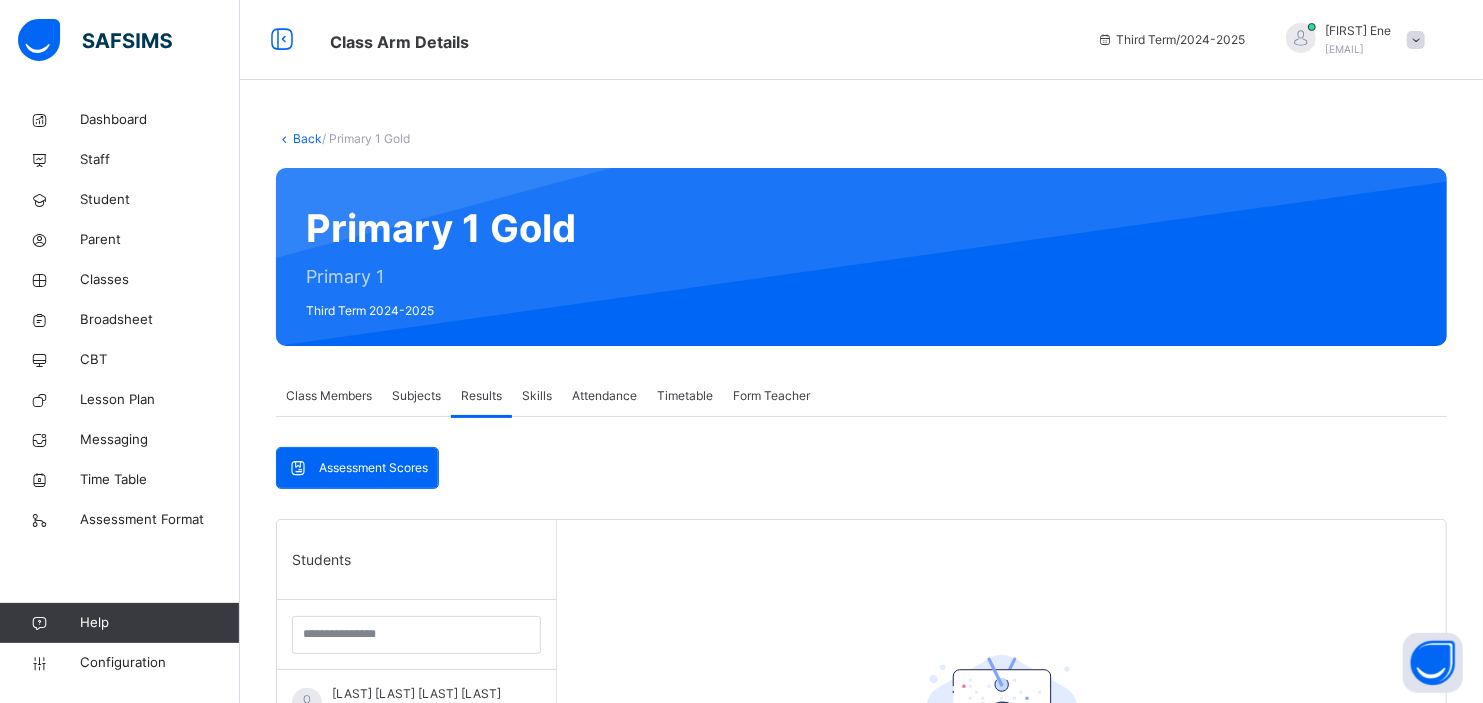 scroll, scrollTop: 581, scrollLeft: 0, axis: vertical 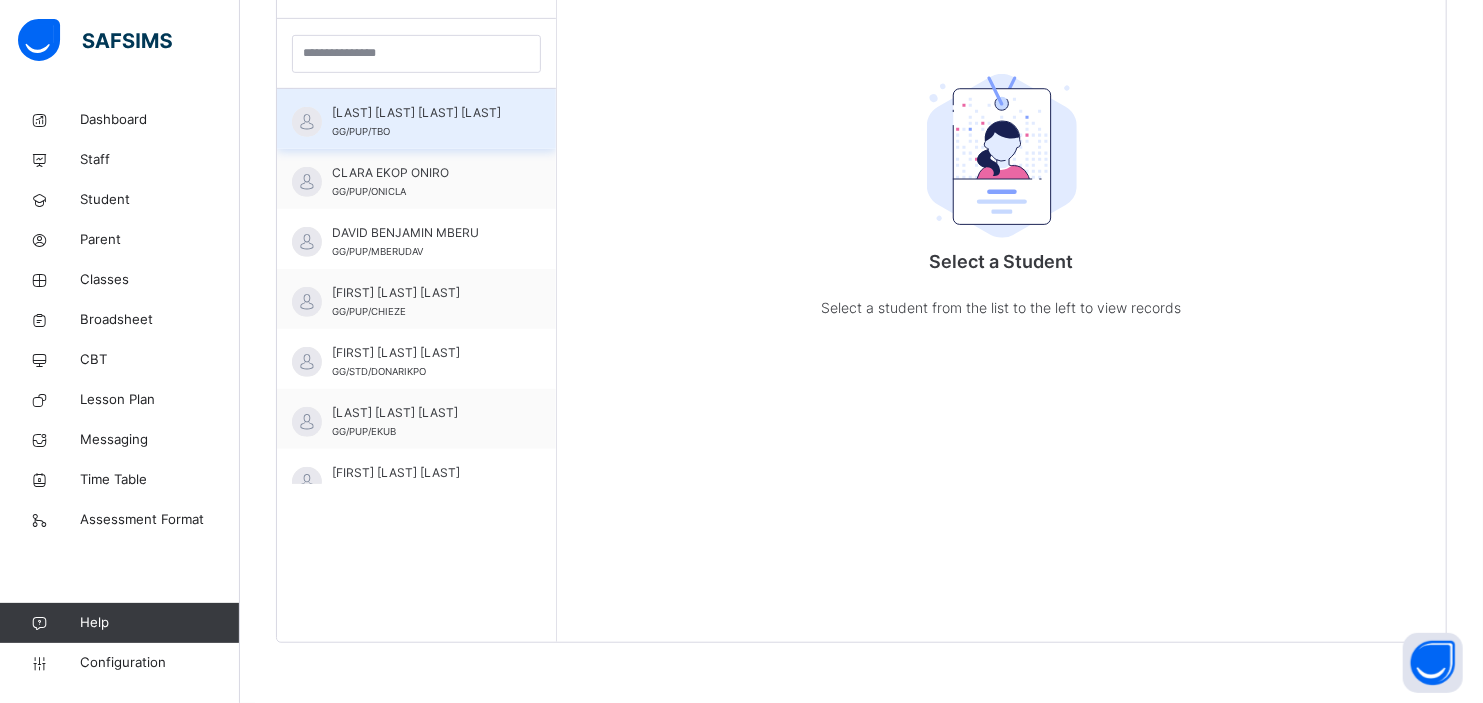 click on "[LAST] [LAST] [LAST] [LAST]" at bounding box center [421, 113] 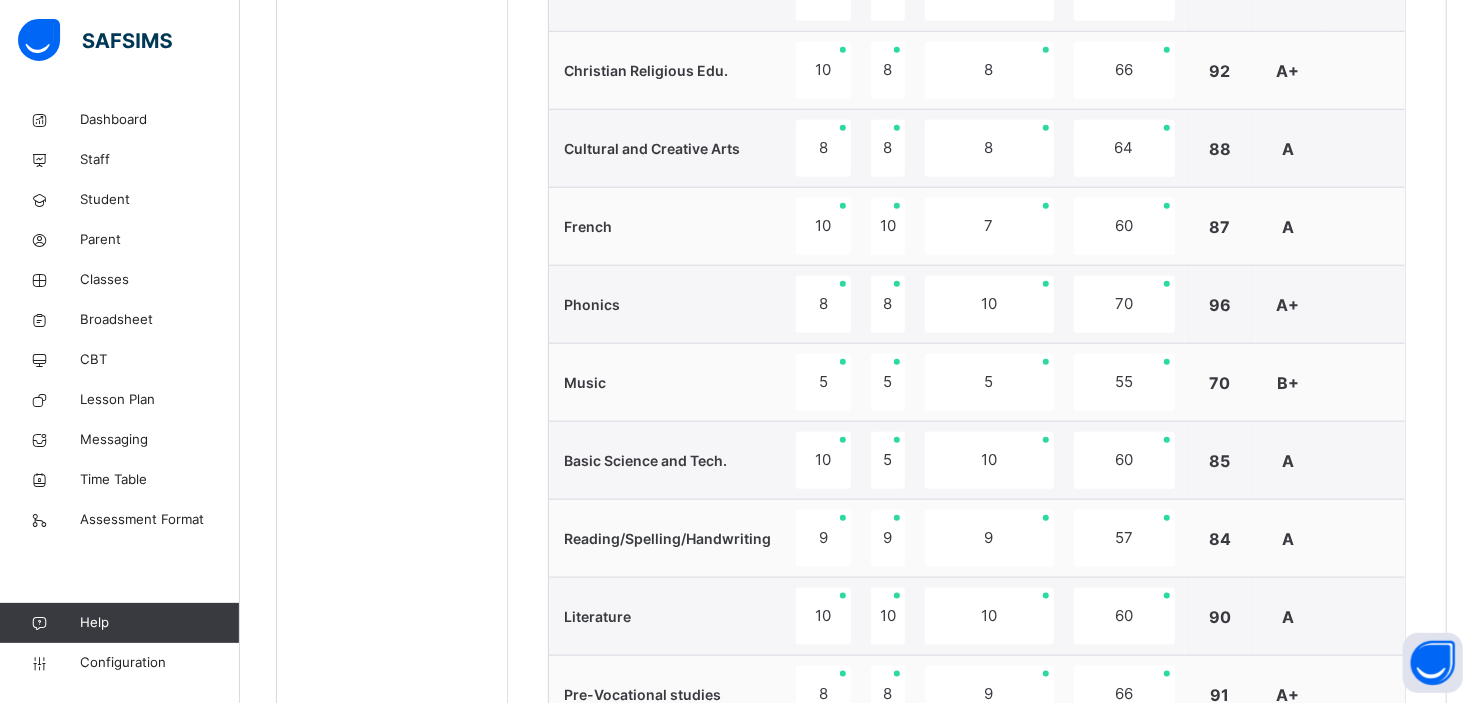 scroll, scrollTop: 503, scrollLeft: 0, axis: vertical 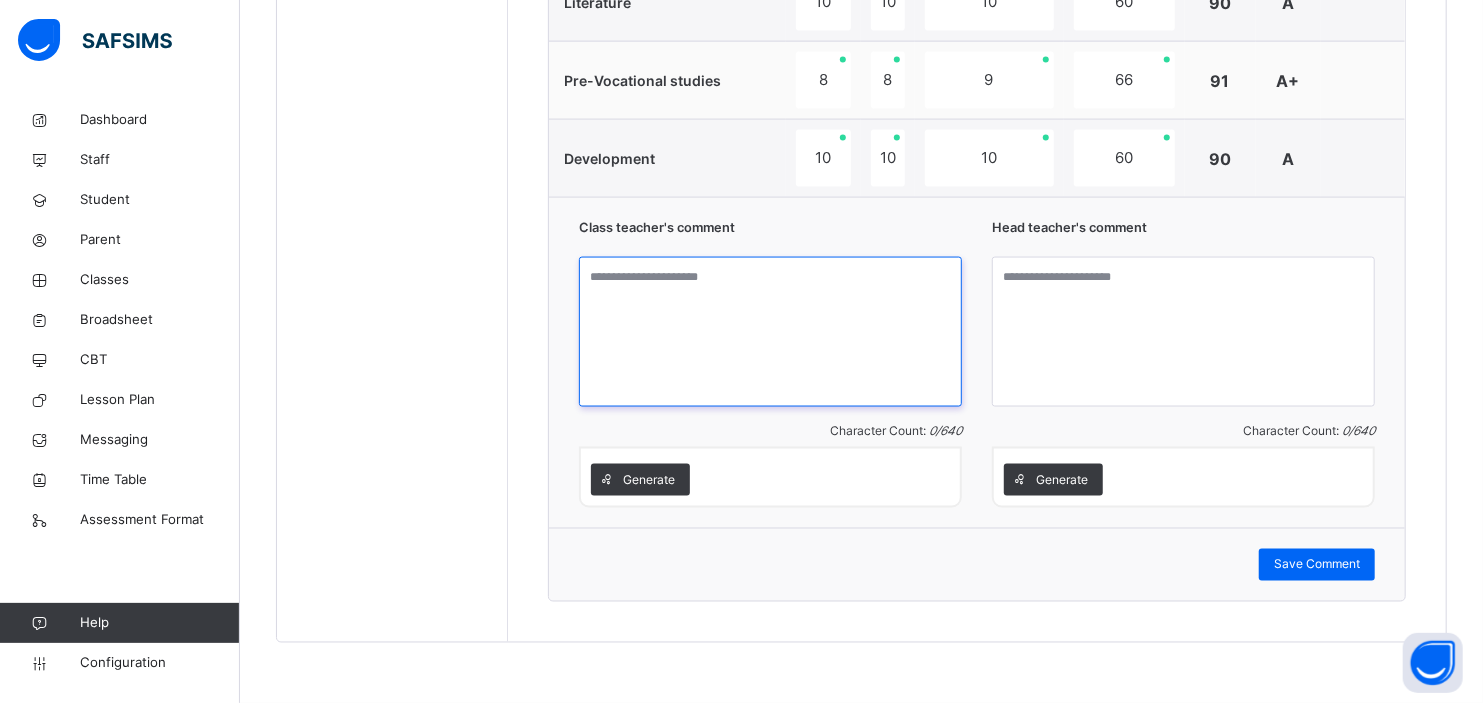 click at bounding box center [770, 332] 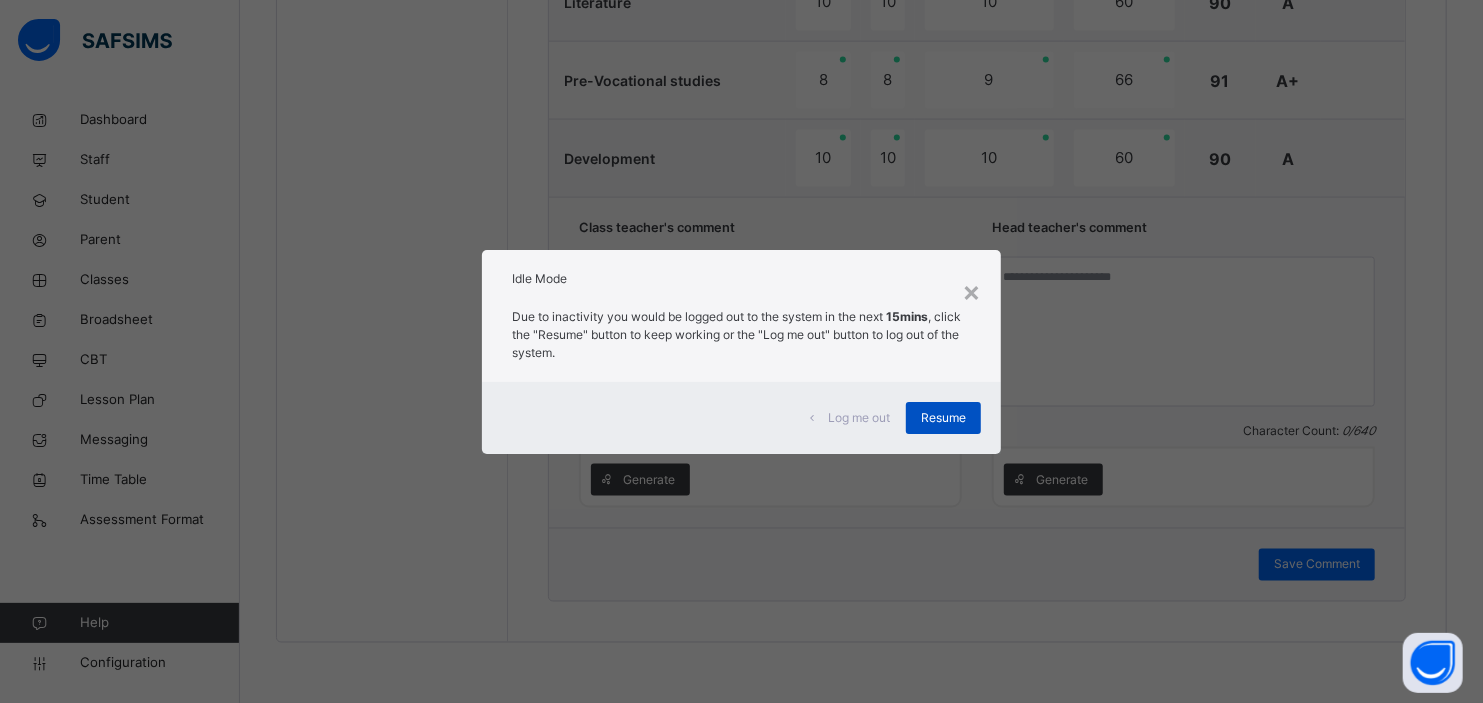click on "Resume" at bounding box center (943, 418) 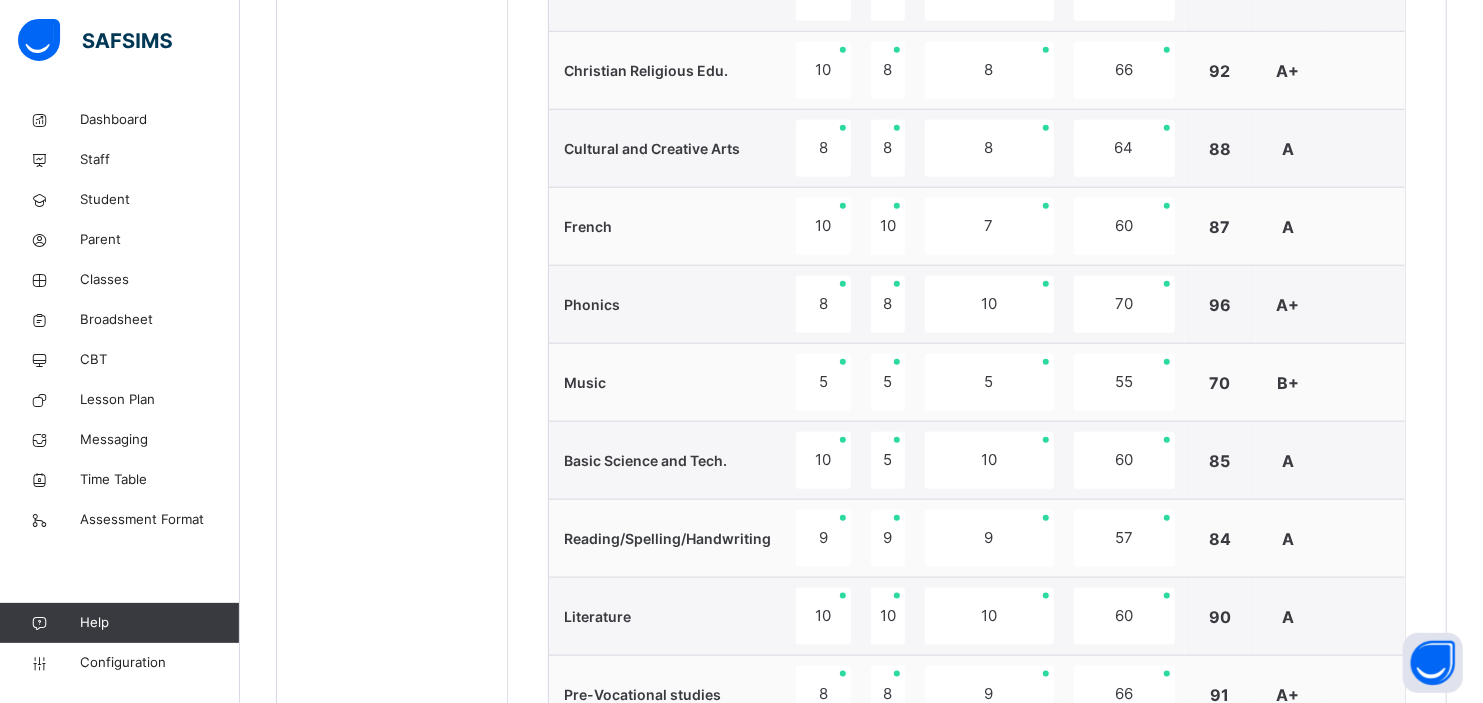 scroll, scrollTop: 503, scrollLeft: 0, axis: vertical 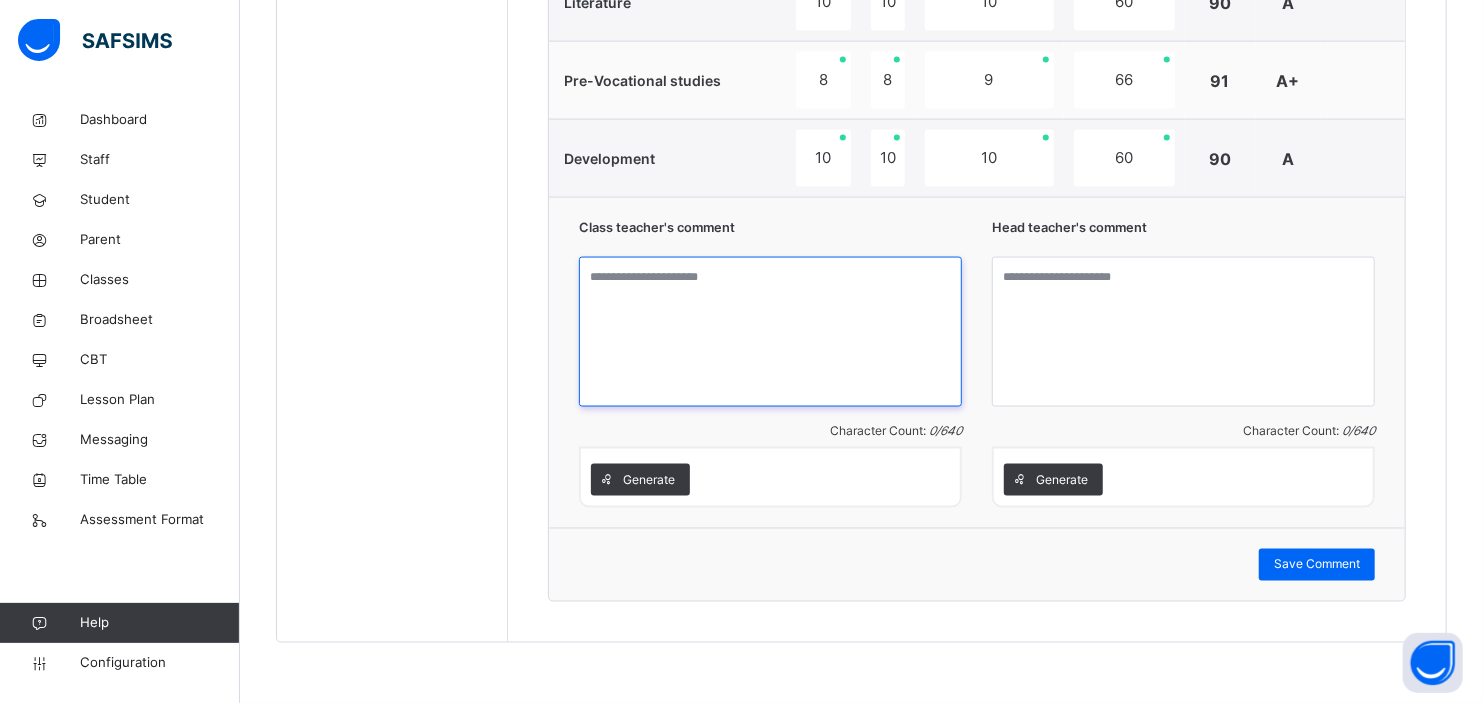 click at bounding box center [770, 332] 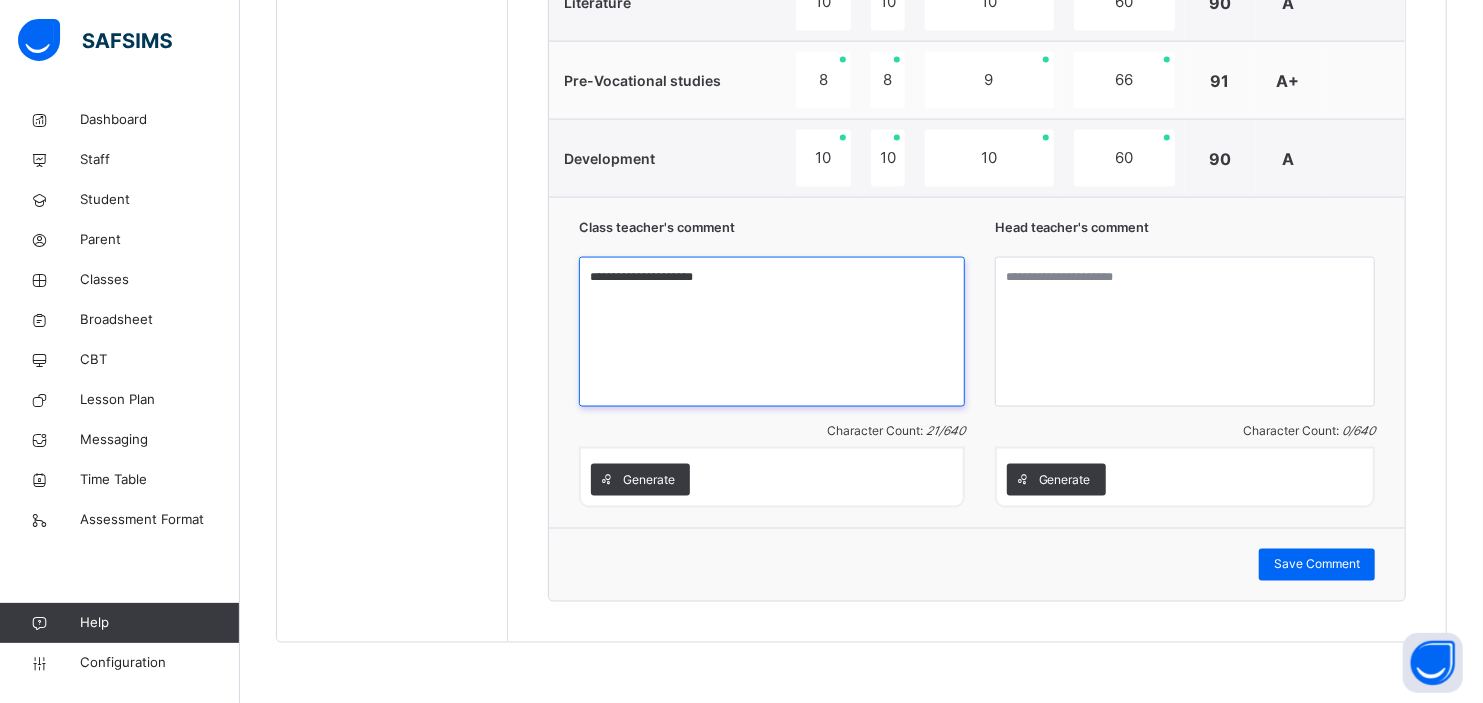 type on "**********" 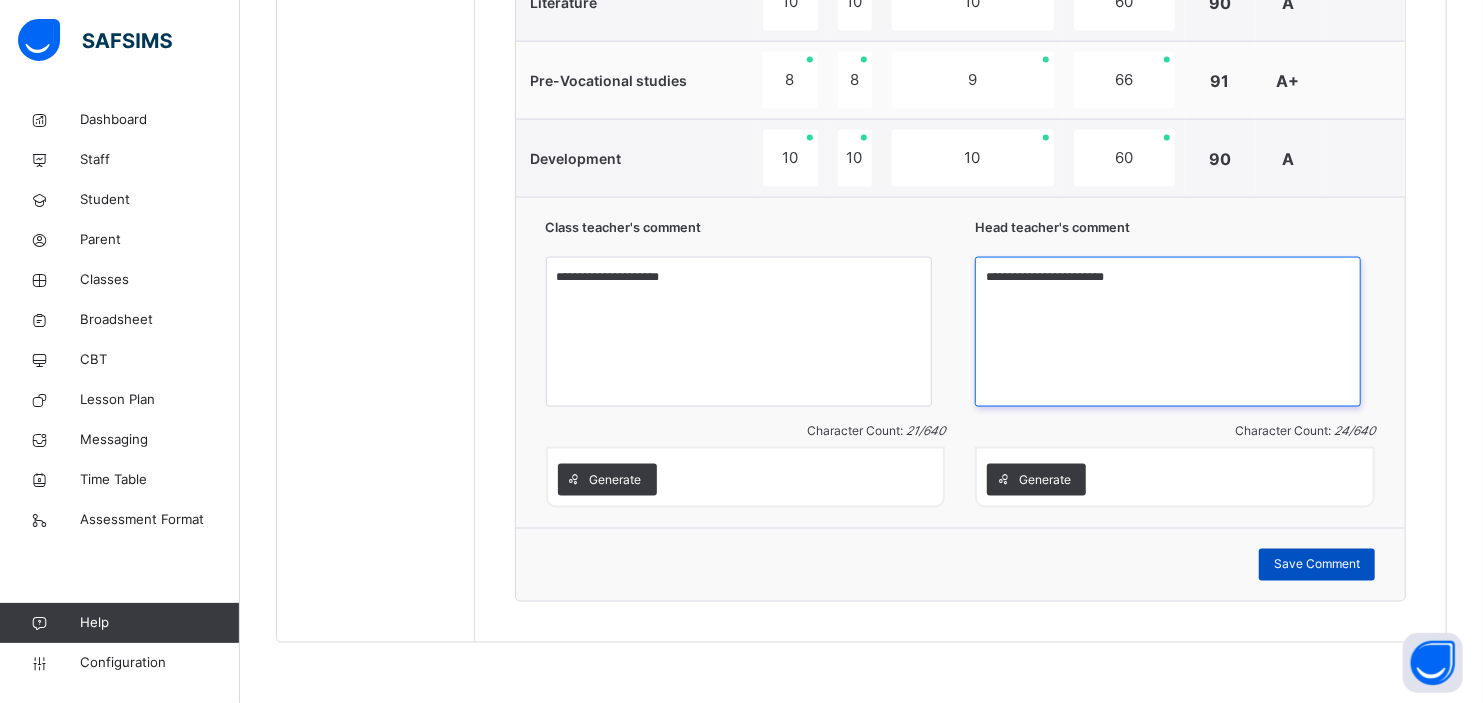 type on "**********" 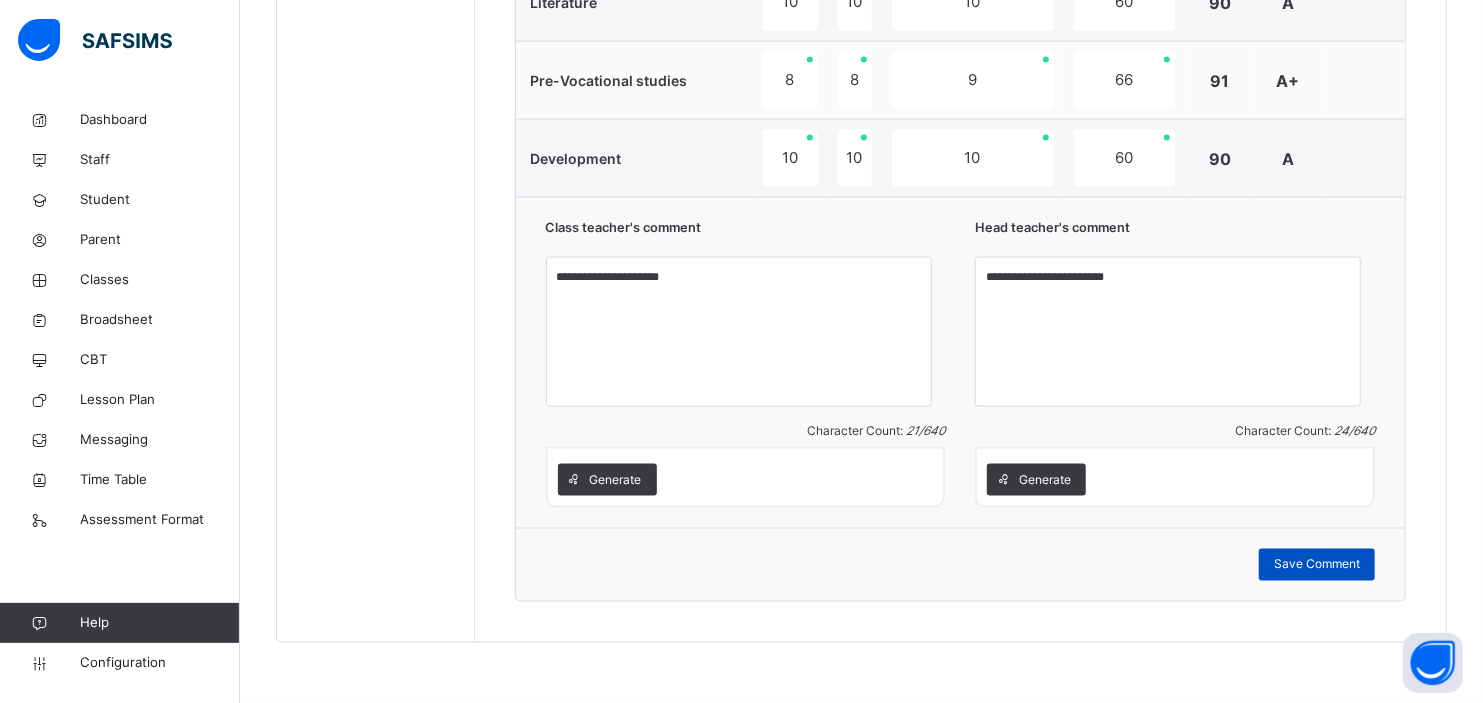 click on "Save Comment" at bounding box center (1317, 565) 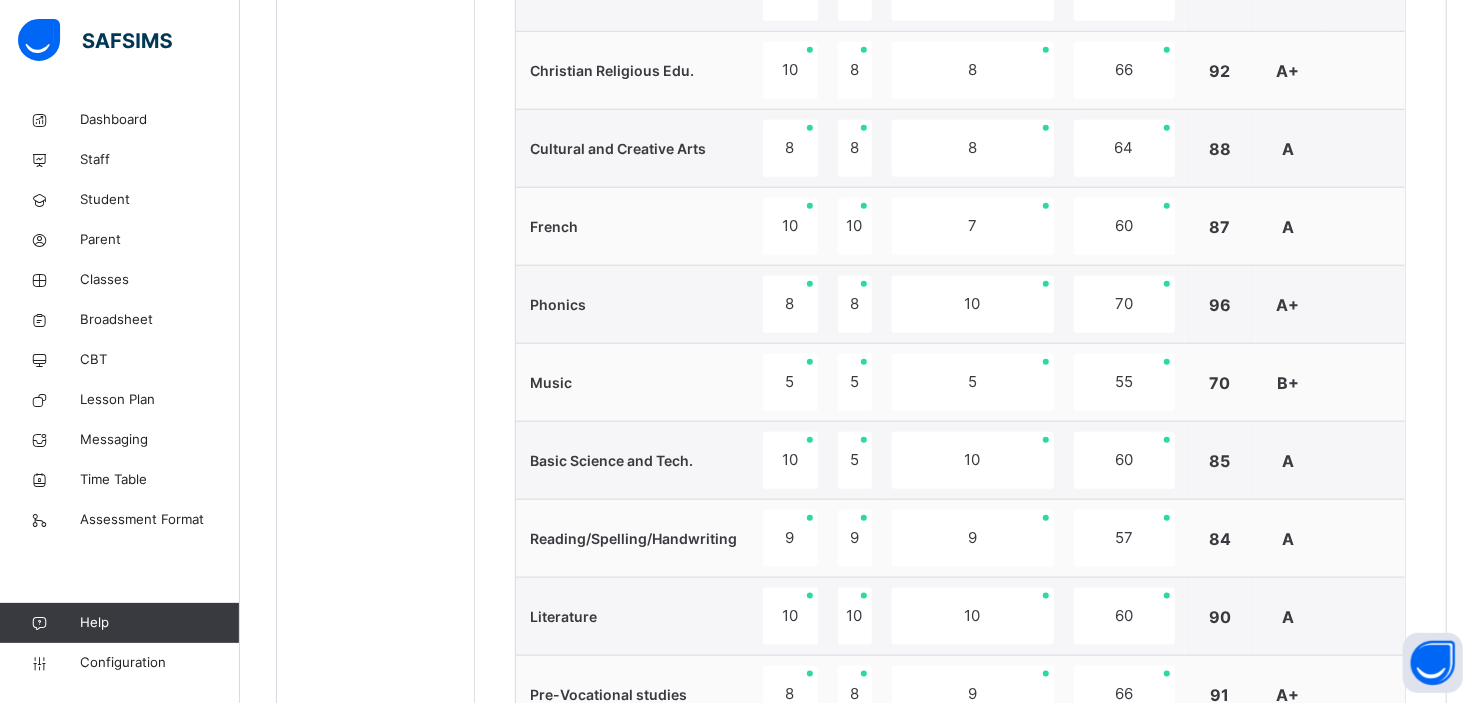 scroll, scrollTop: 503, scrollLeft: 0, axis: vertical 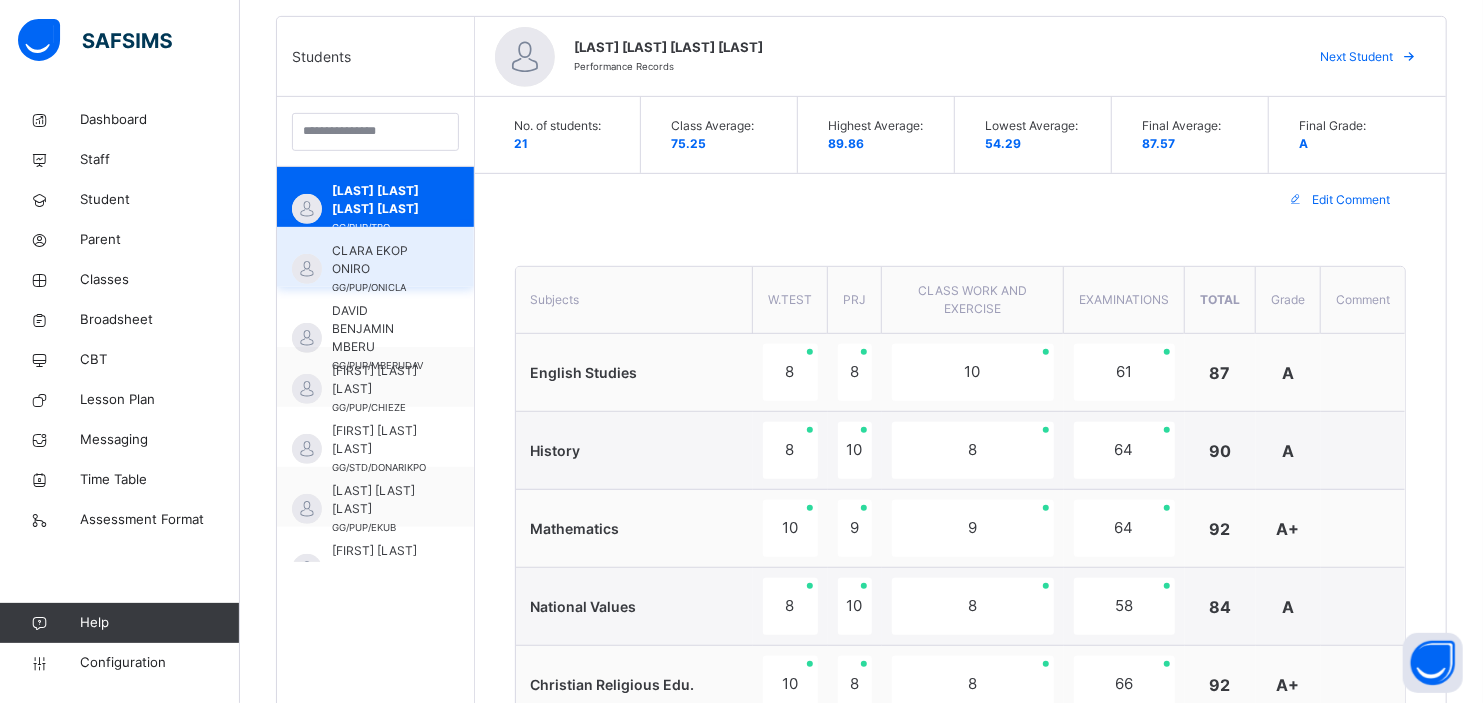 click on "[FIRST] [LAST] [LAST] [ID]" at bounding box center [380, 269] 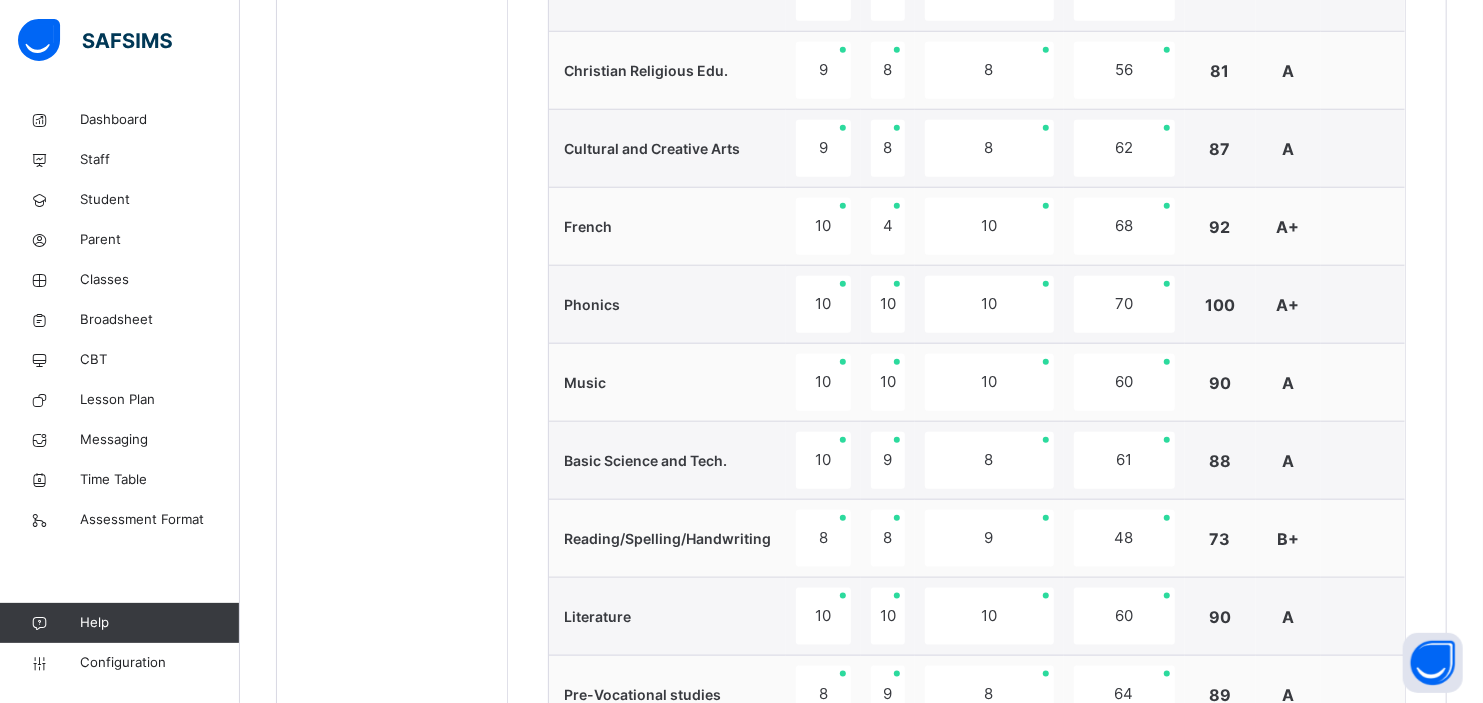 scroll, scrollTop: 1732, scrollLeft: 0, axis: vertical 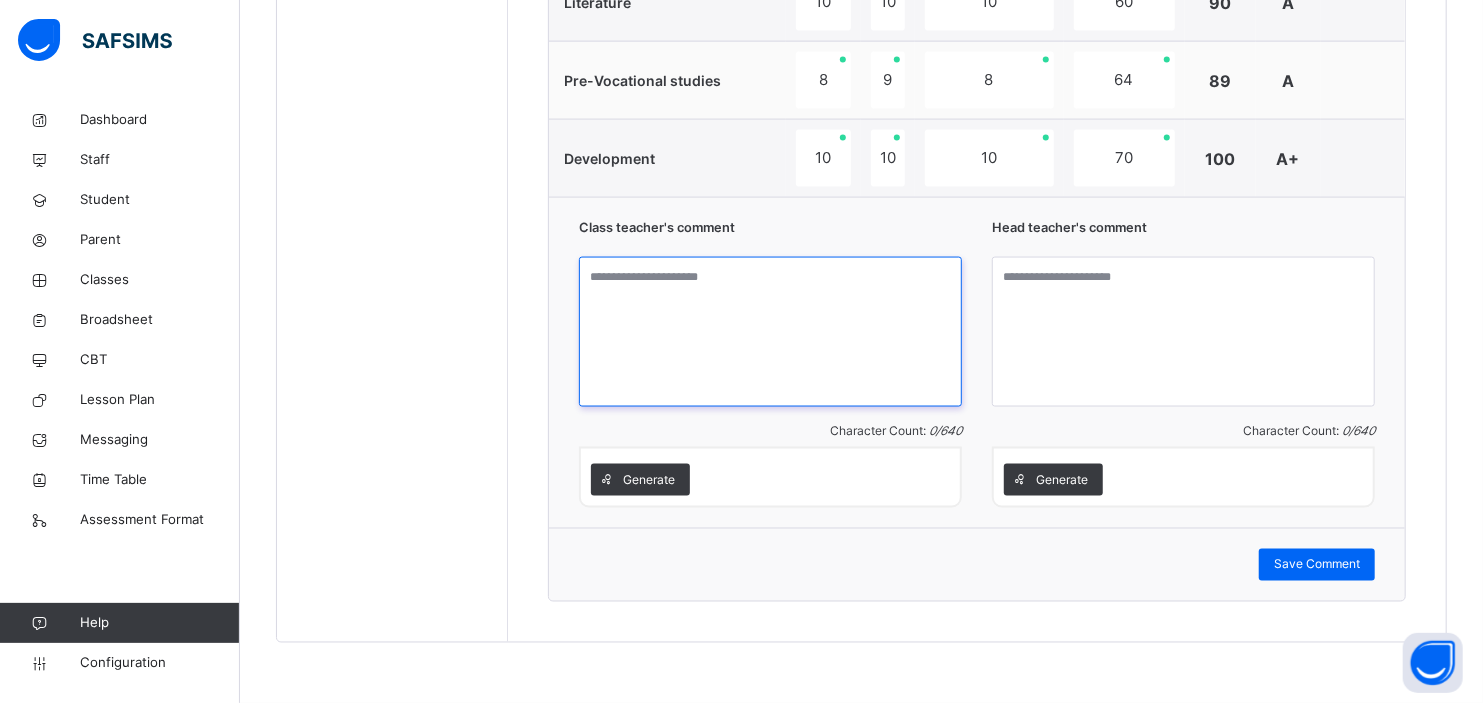 click at bounding box center [770, 332] 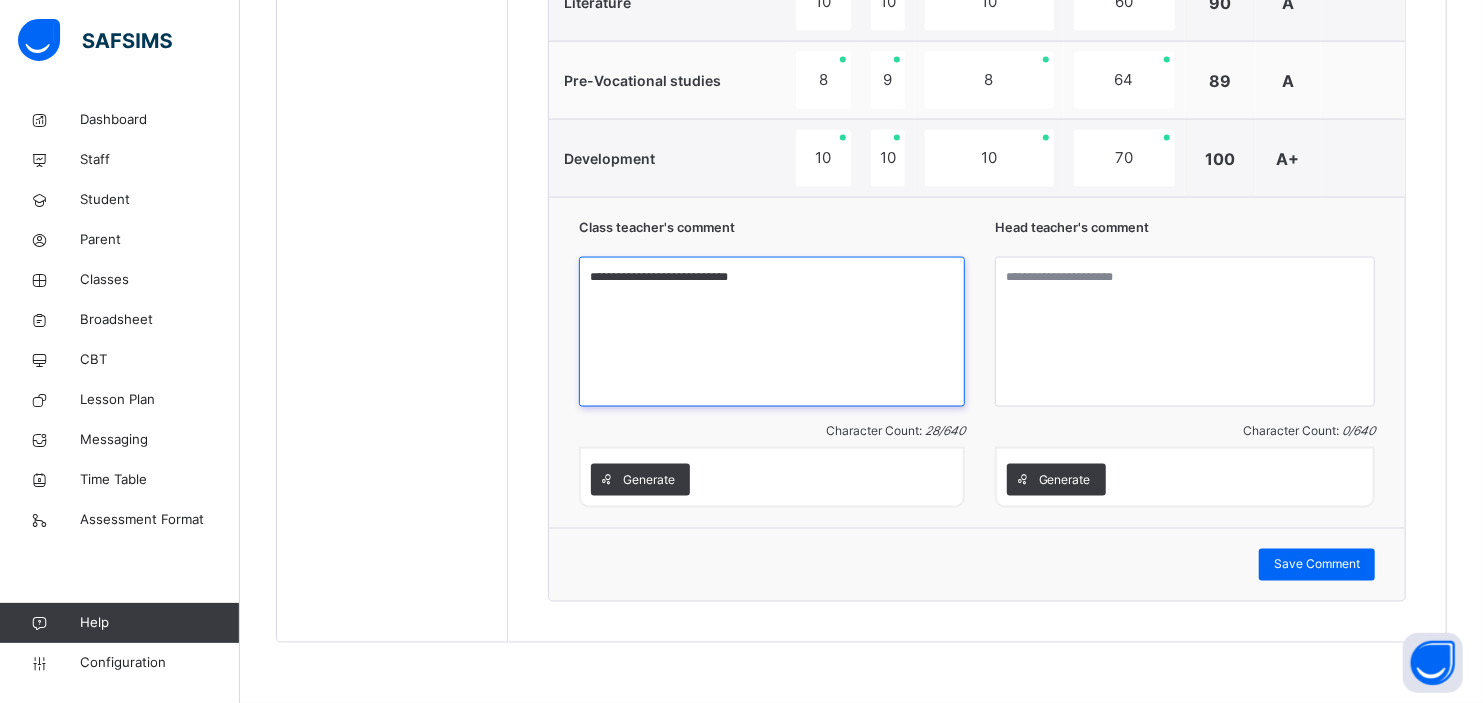 type on "**********" 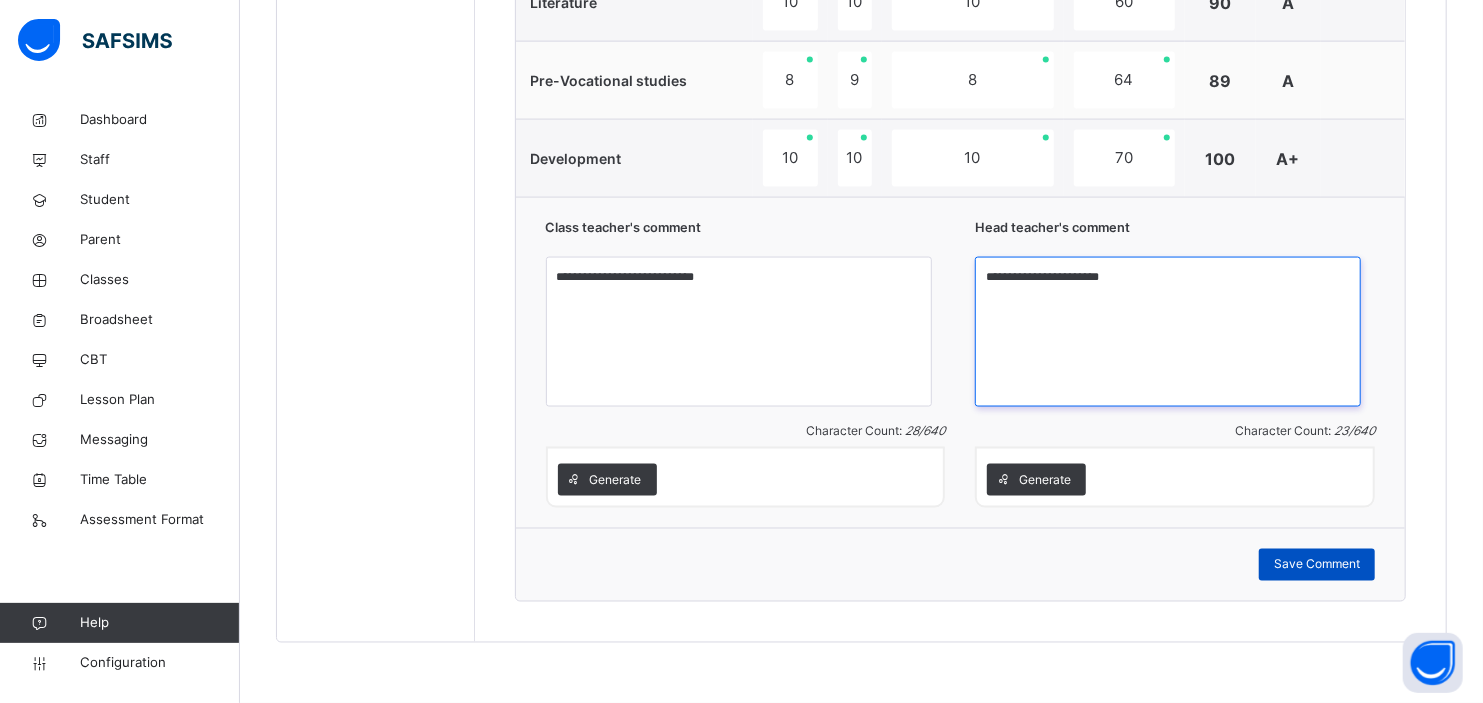 type on "**********" 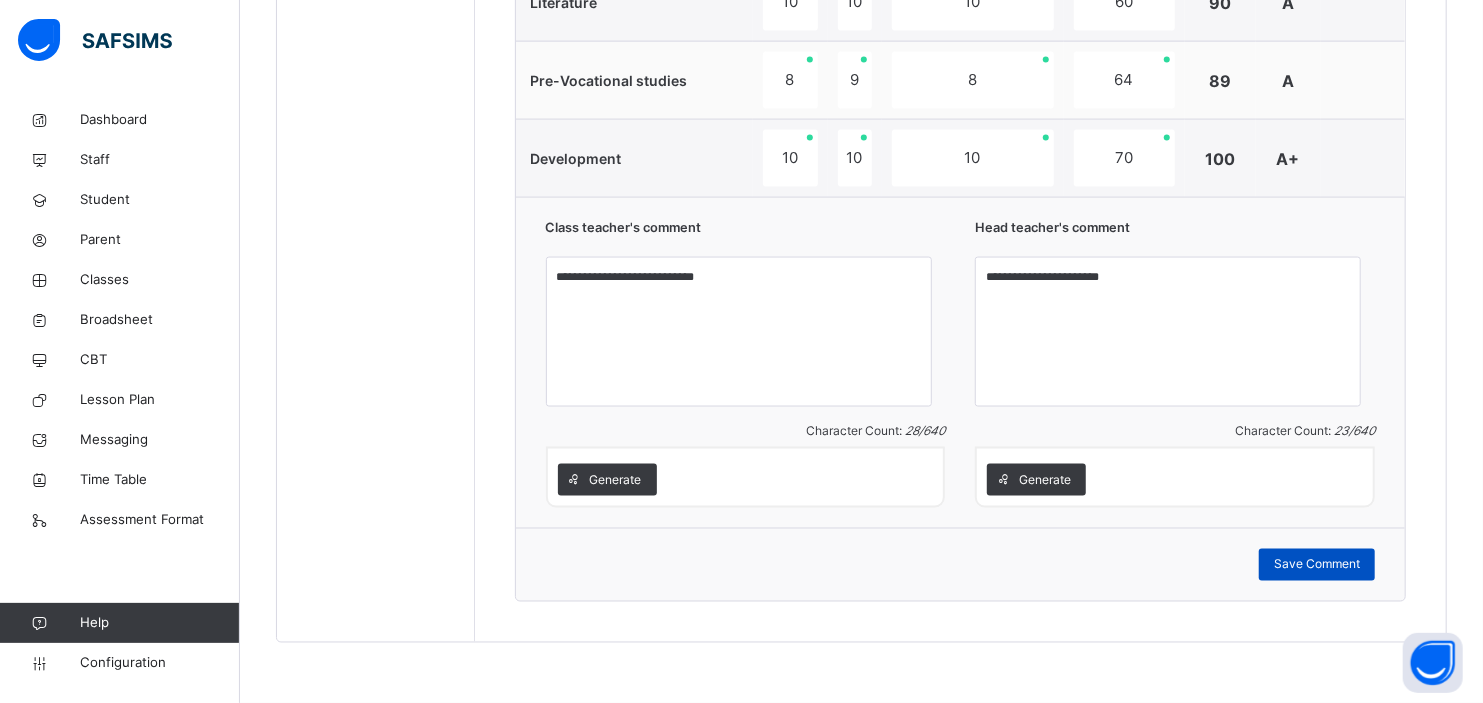 click on "Save Comment" at bounding box center (1317, 565) 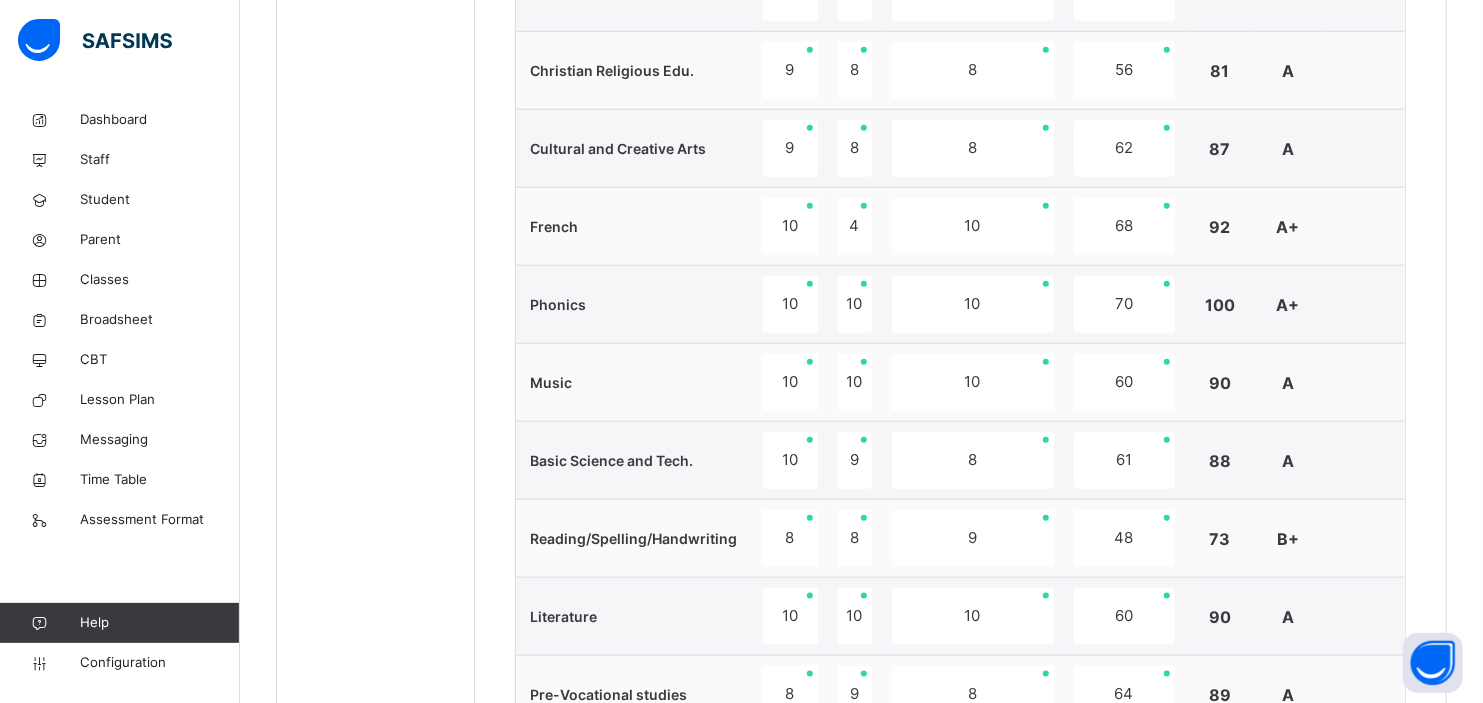 scroll, scrollTop: 503, scrollLeft: 0, axis: vertical 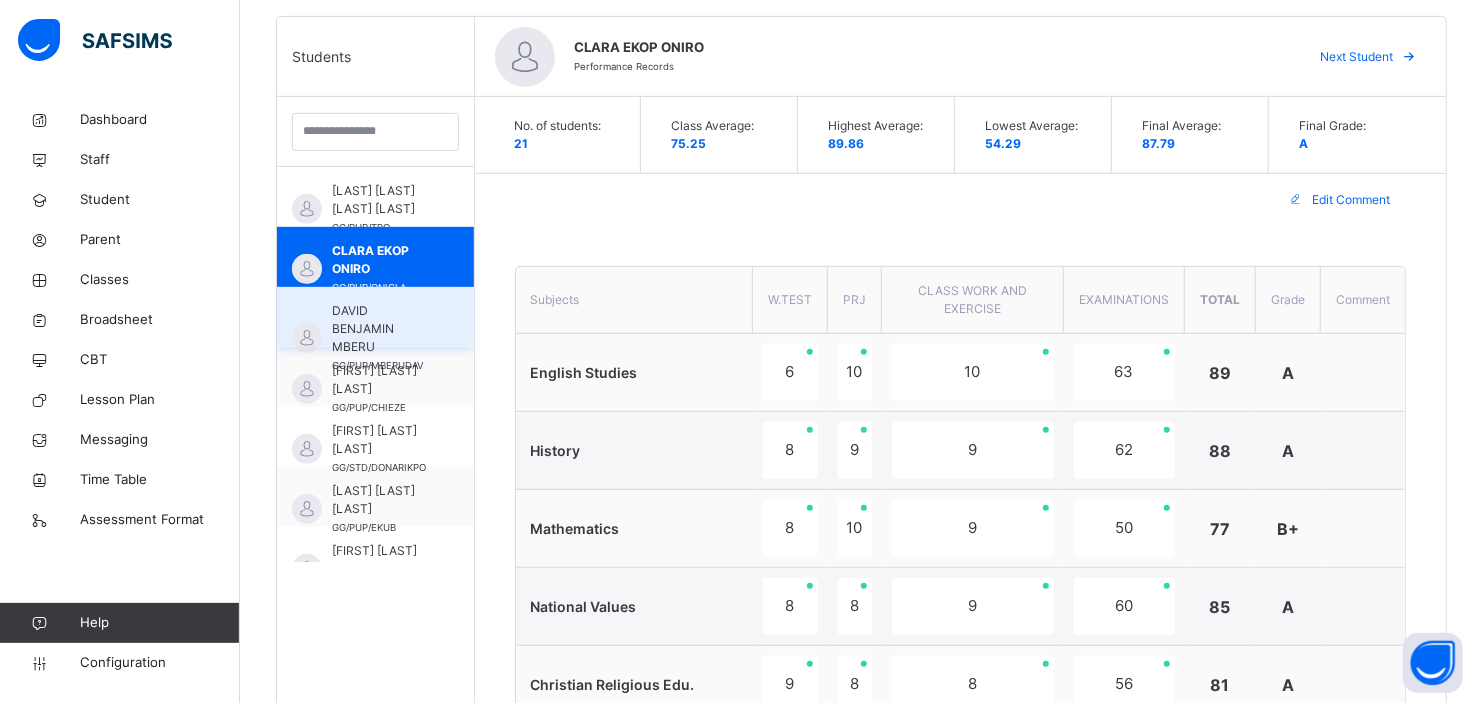 click on "[FIRST] [LAST] [LAST] [ID]" at bounding box center (380, 338) 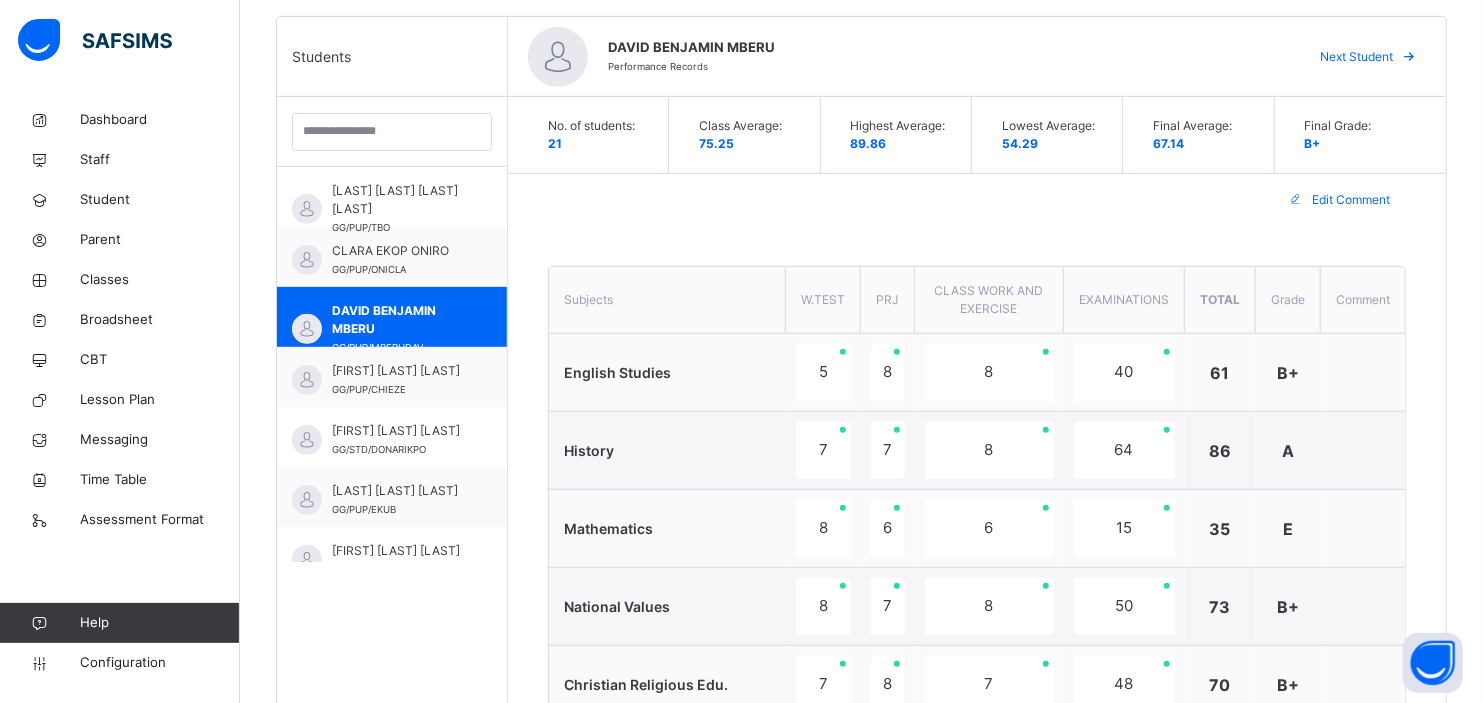 scroll, scrollTop: 1117, scrollLeft: 0, axis: vertical 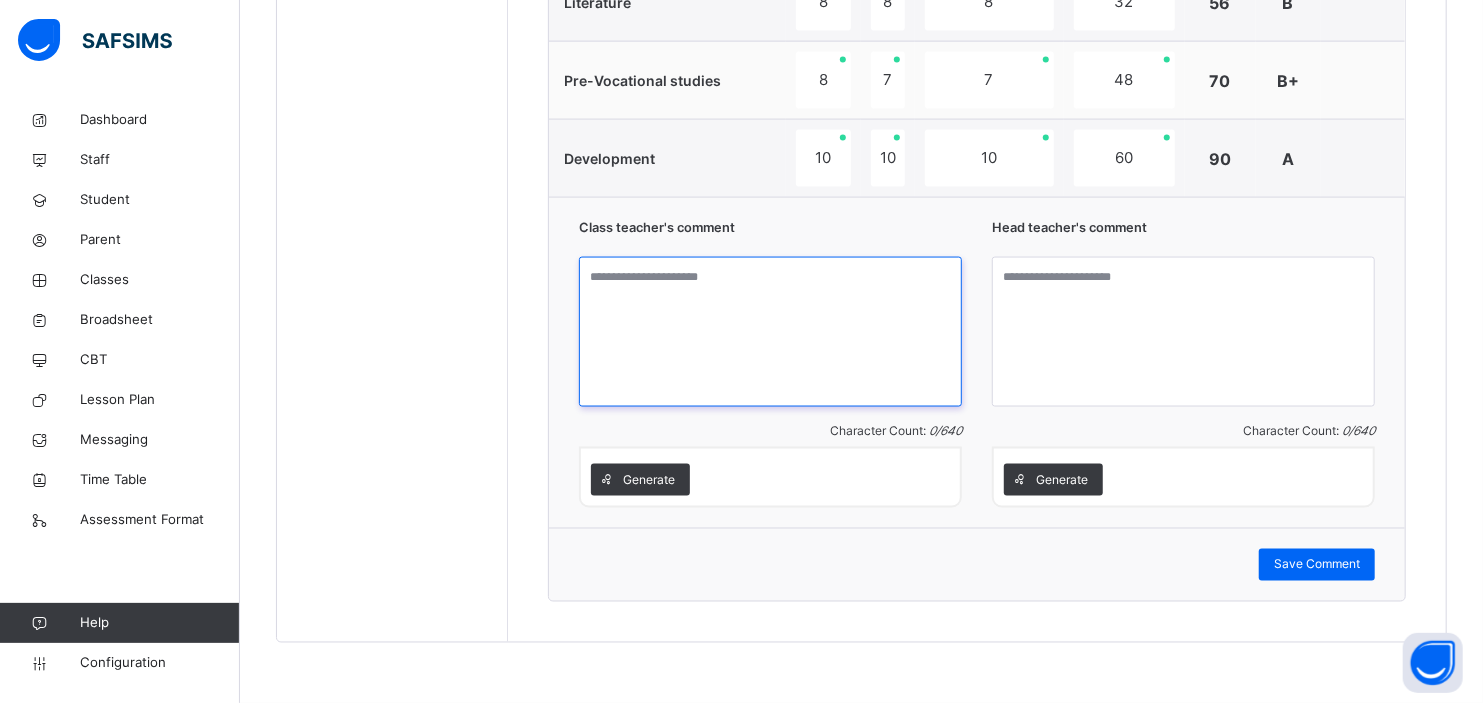 click at bounding box center (770, 332) 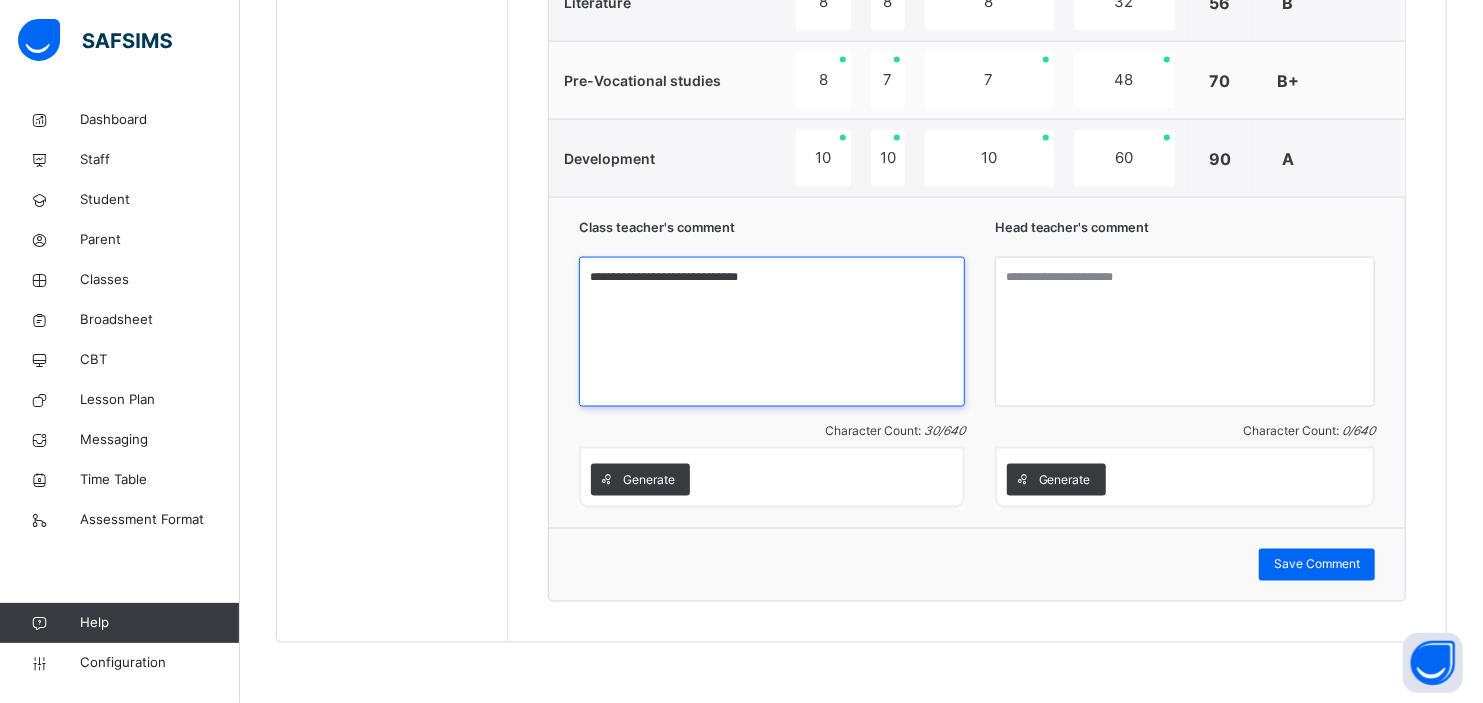 type on "**********" 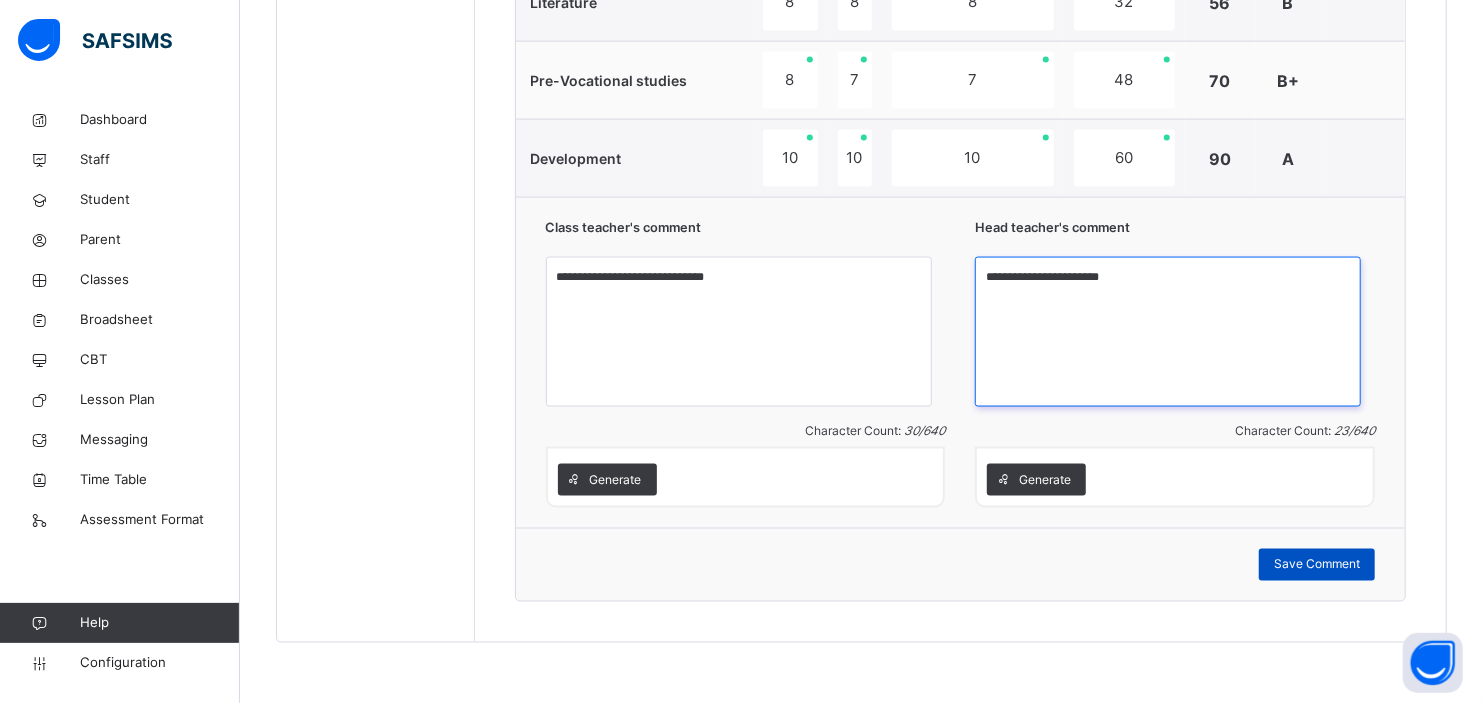 type on "**********" 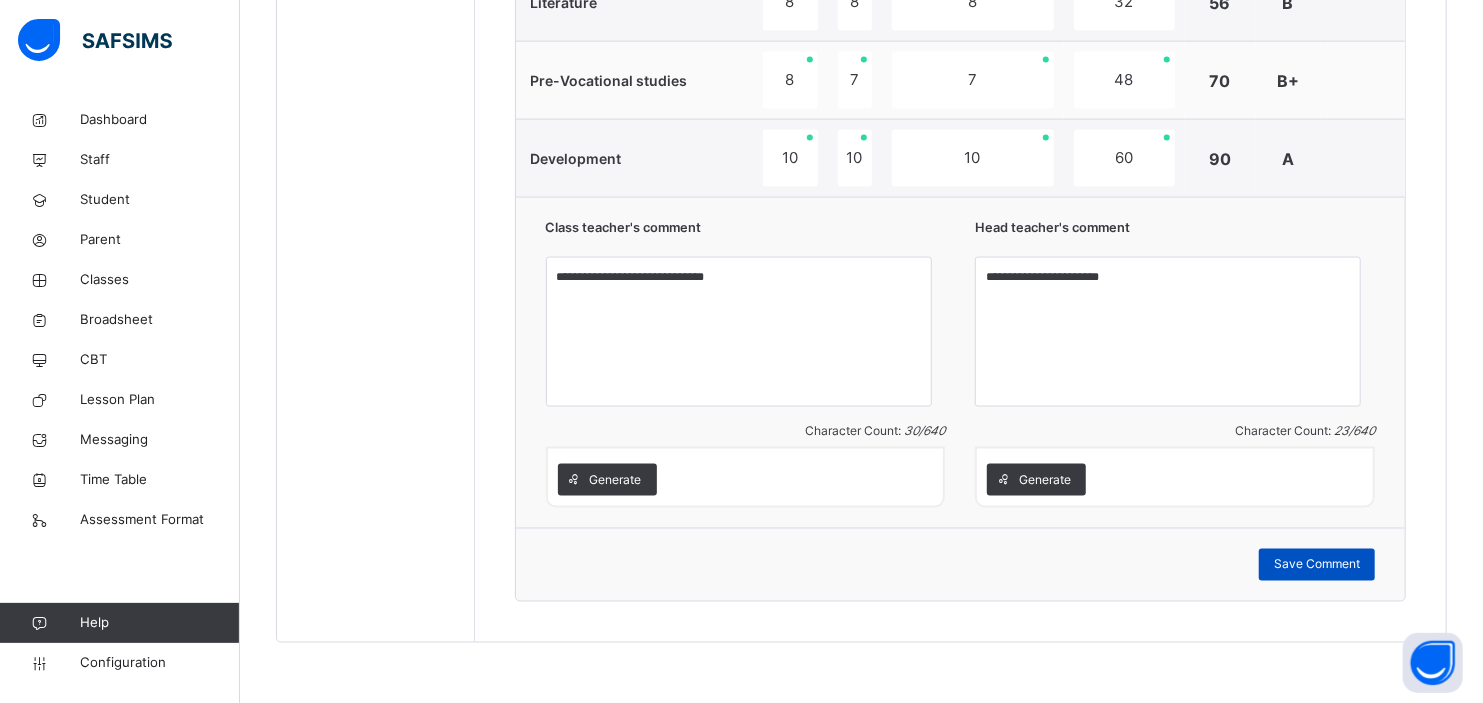 click on "Save Comment" at bounding box center (1317, 565) 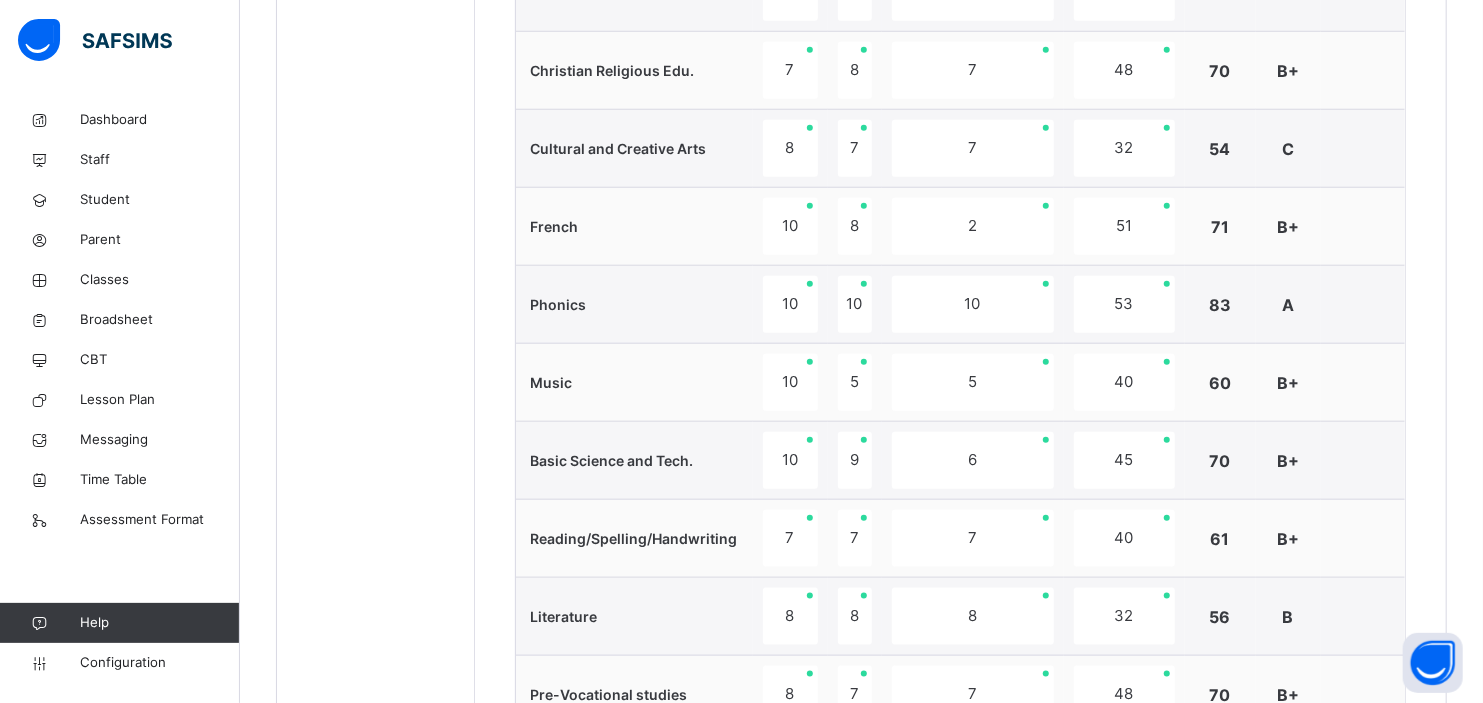 scroll, scrollTop: 503, scrollLeft: 0, axis: vertical 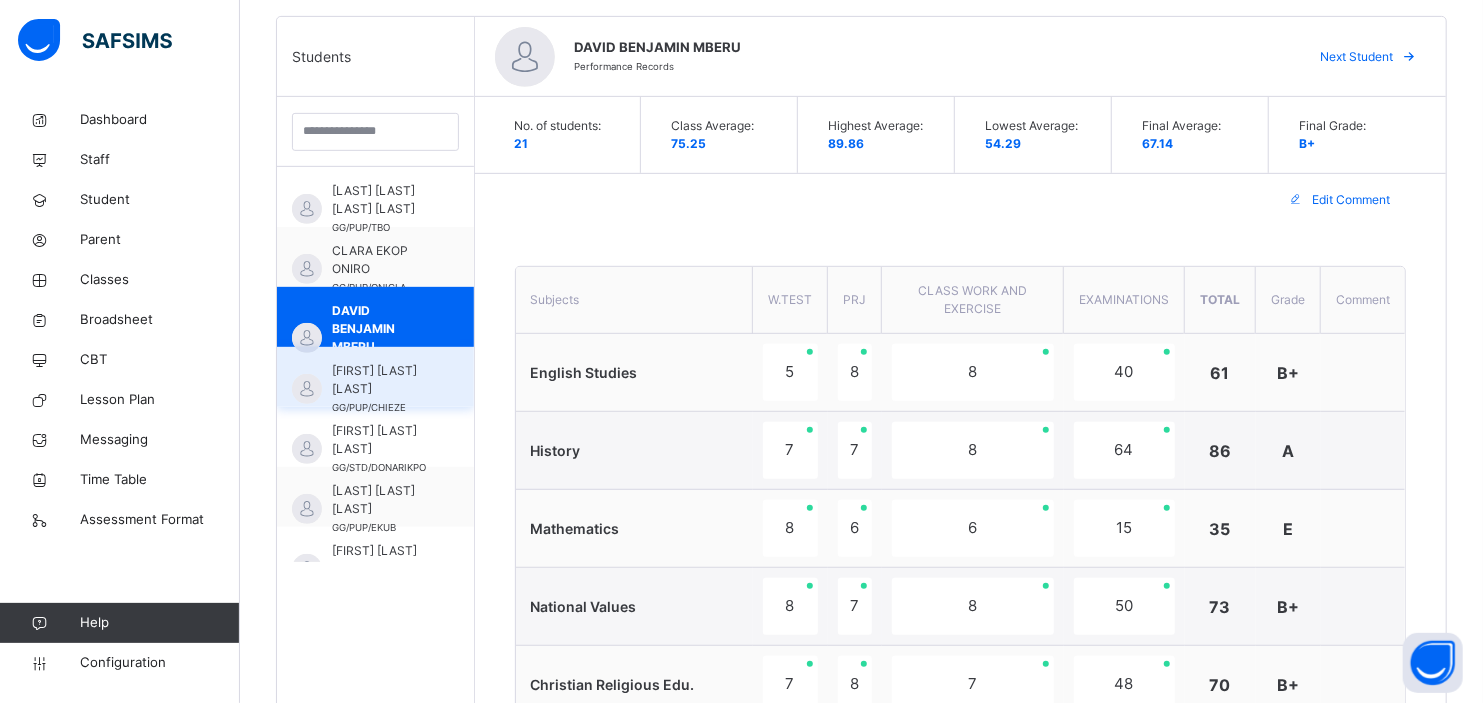 click on "[FIRST] [LAST] [LAST]" at bounding box center [380, 380] 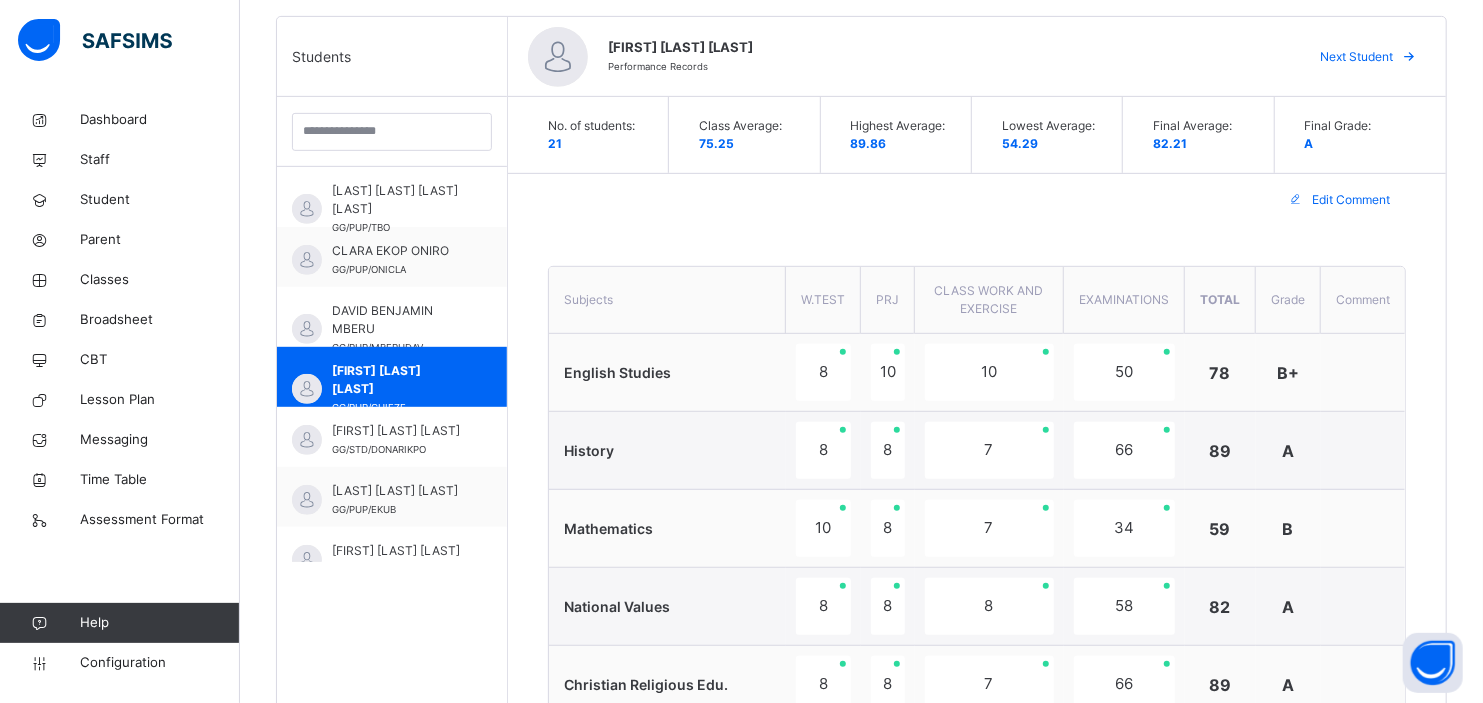 click at bounding box center (1363, 373) 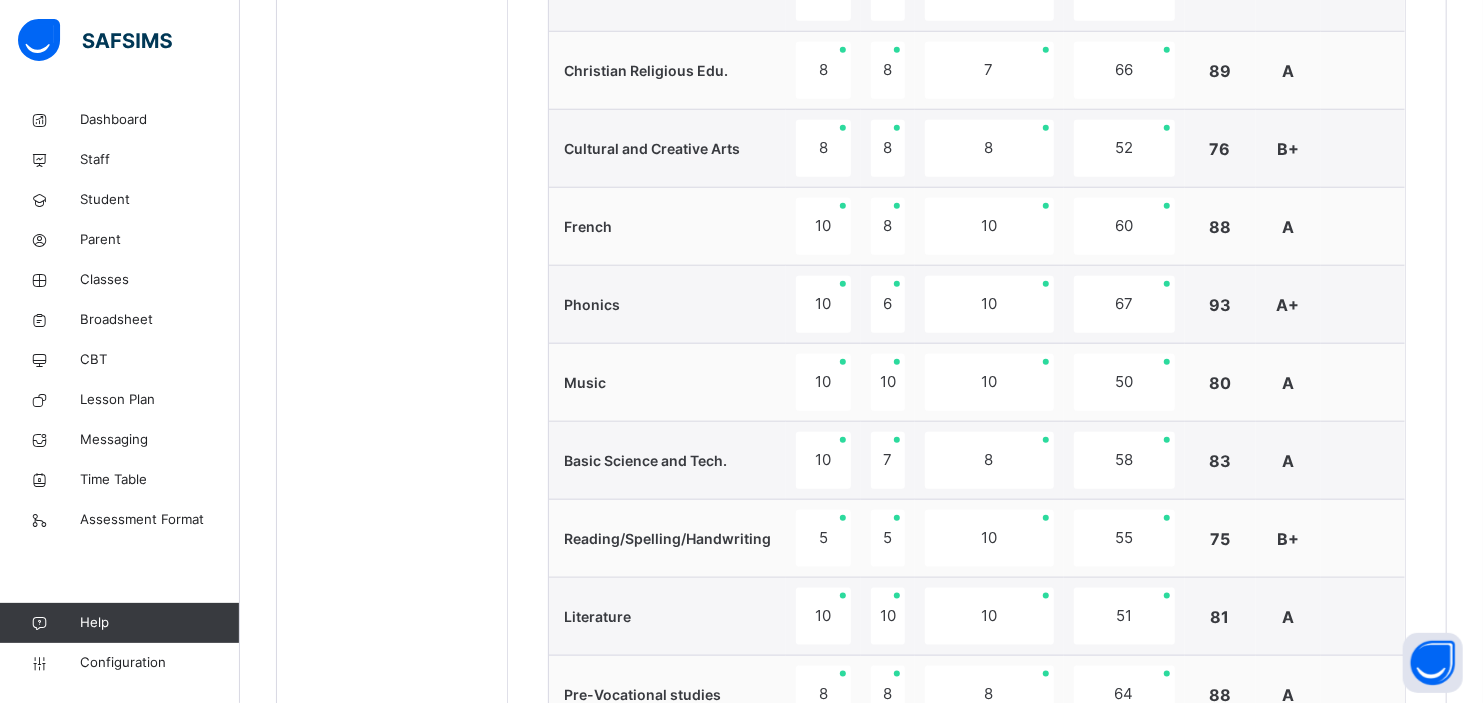 scroll, scrollTop: 1732, scrollLeft: 0, axis: vertical 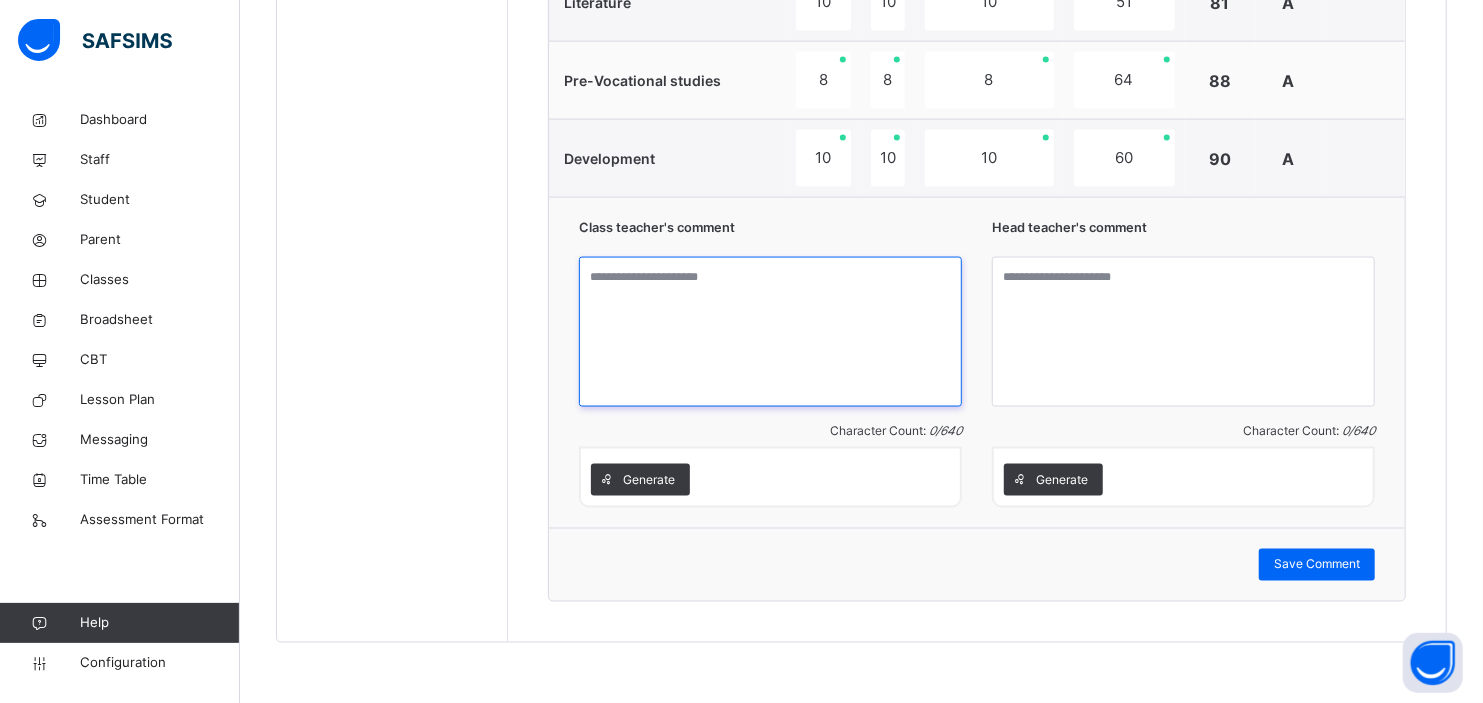 click at bounding box center (770, 332) 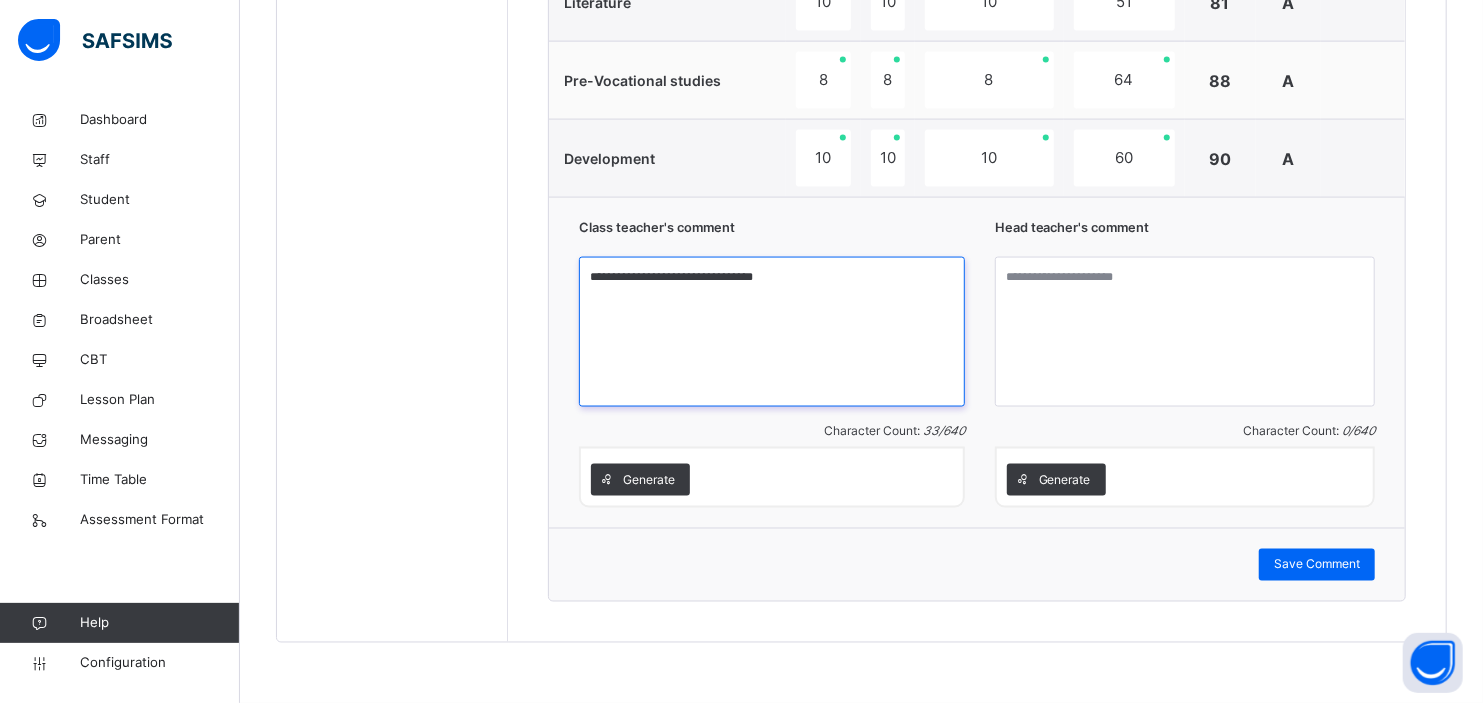 type on "**********" 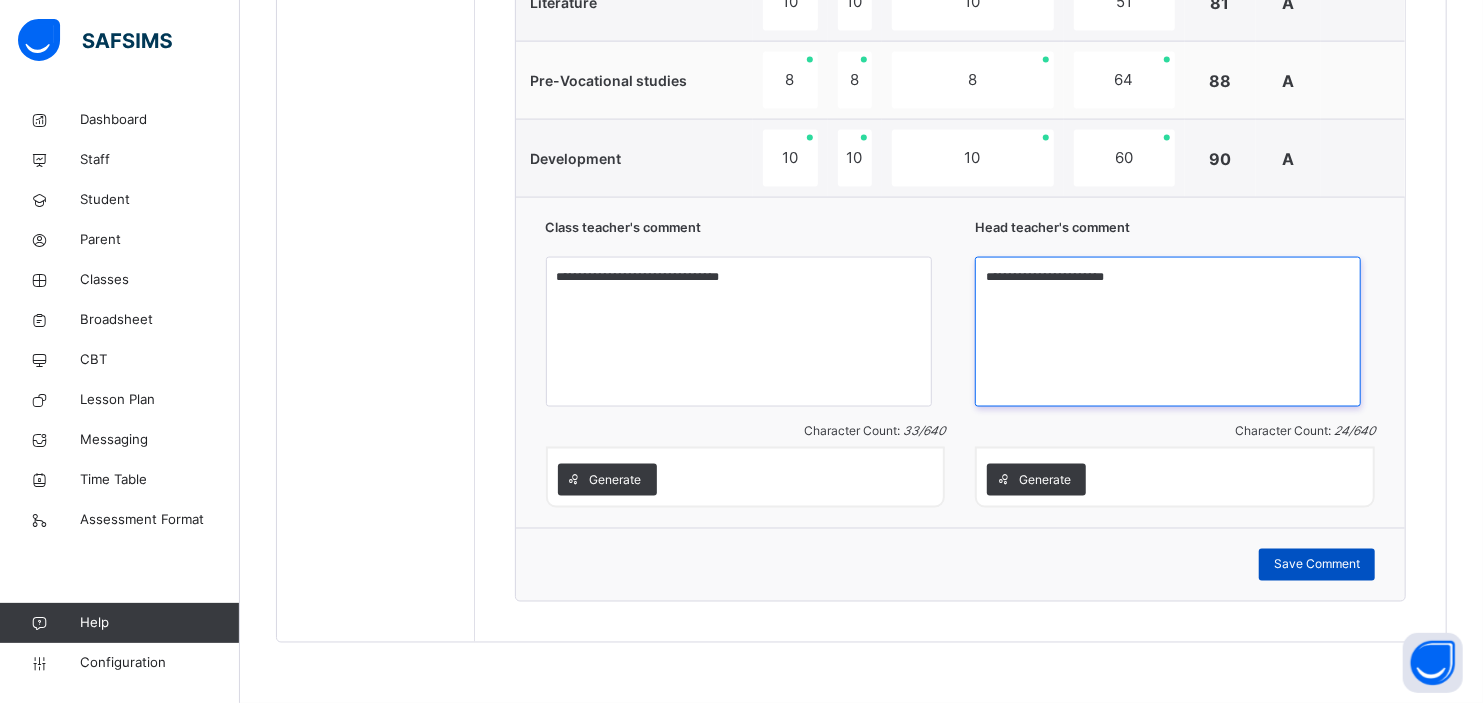 type on "**********" 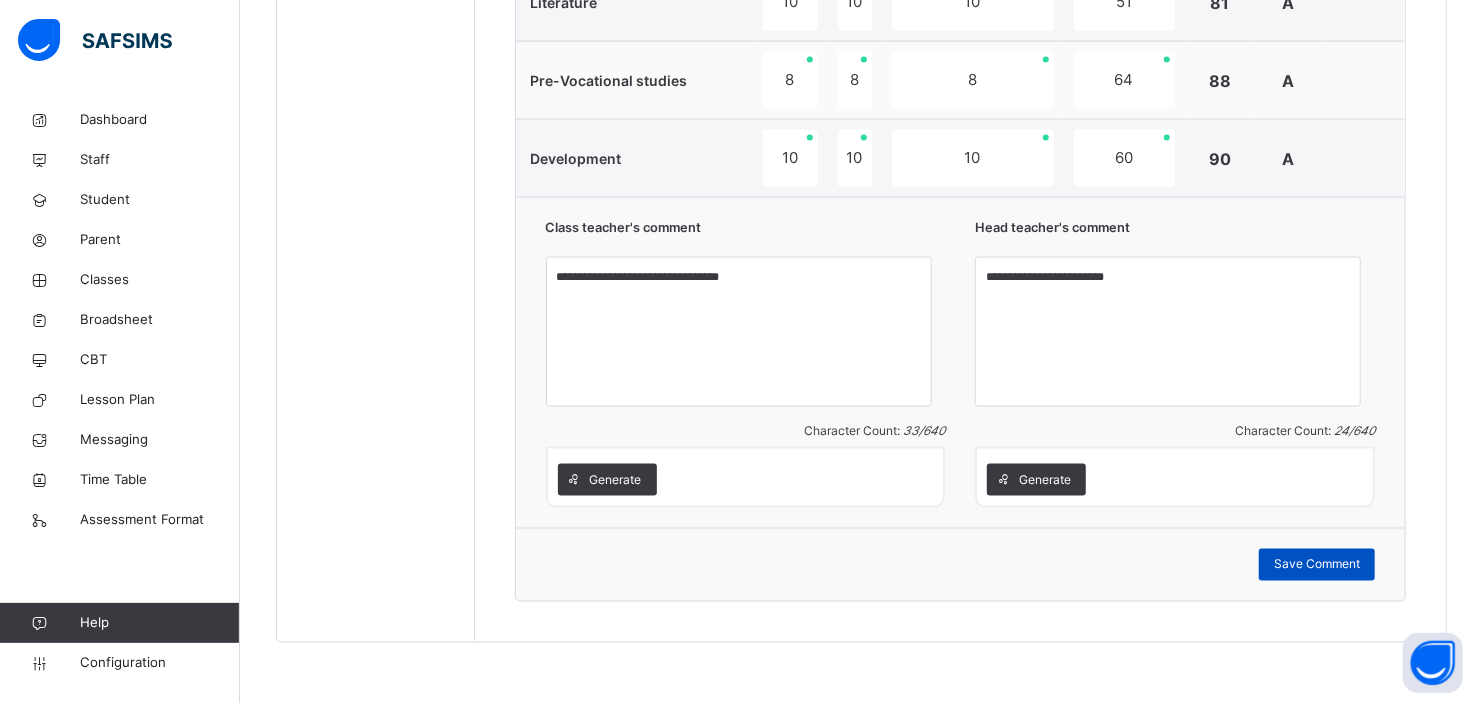 click on "Save Comment" at bounding box center [1317, 565] 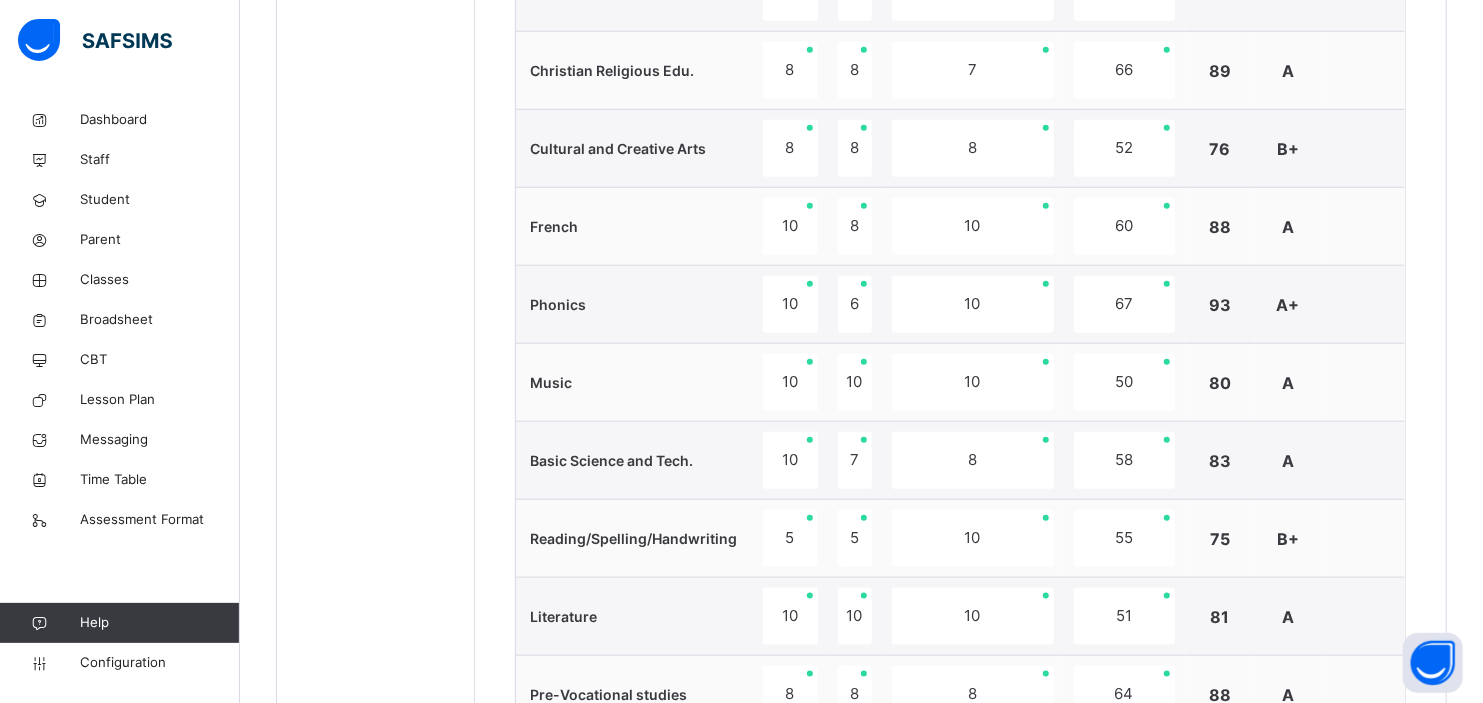 scroll, scrollTop: 503, scrollLeft: 0, axis: vertical 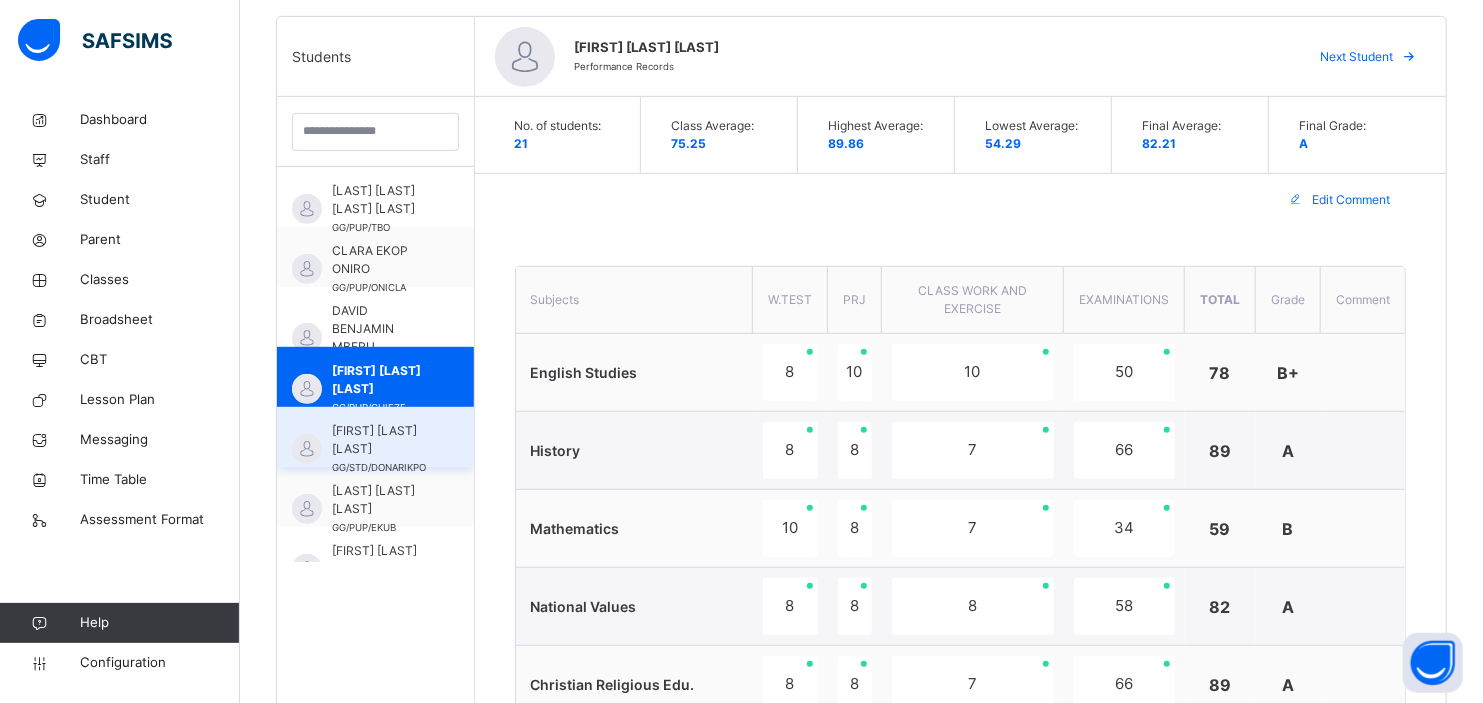 click on "[FIRST] [LAST] [LAST]" at bounding box center (380, 440) 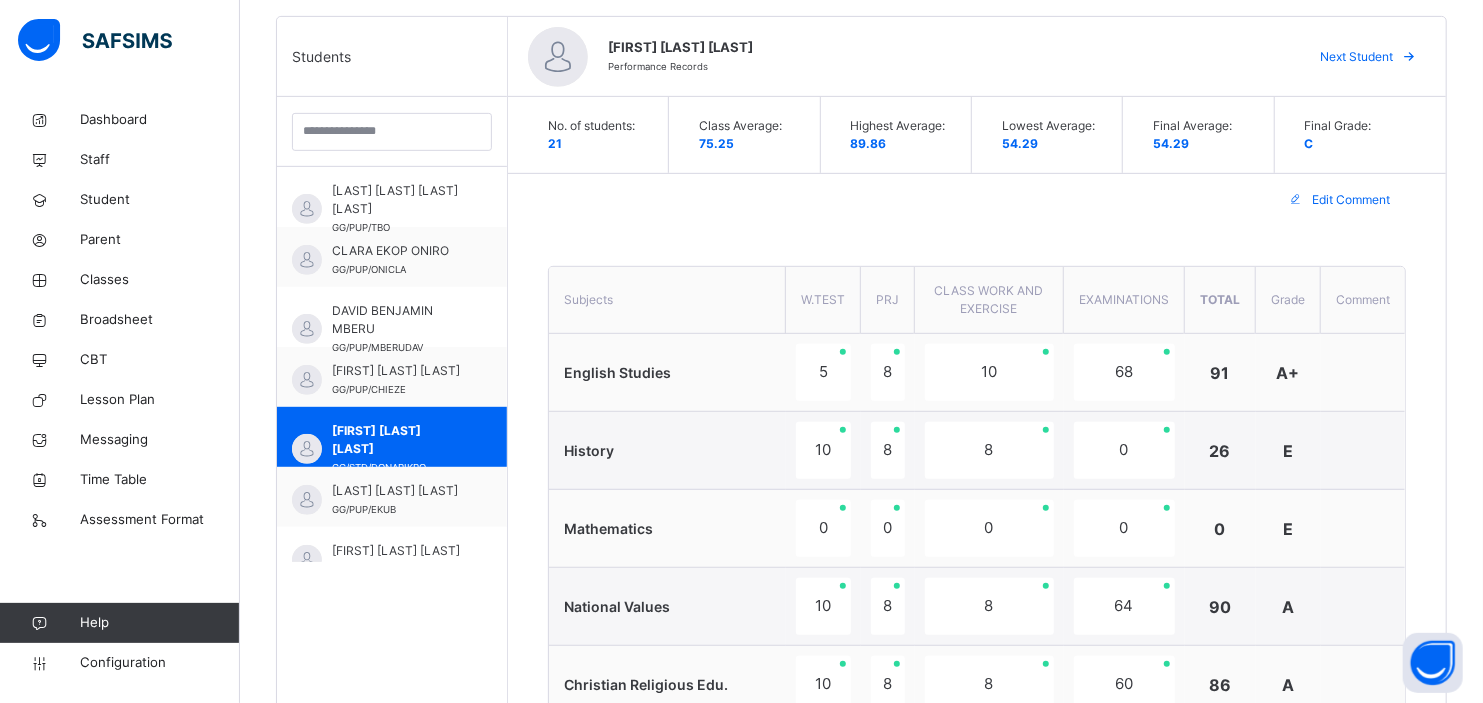 scroll, scrollTop: 1117, scrollLeft: 0, axis: vertical 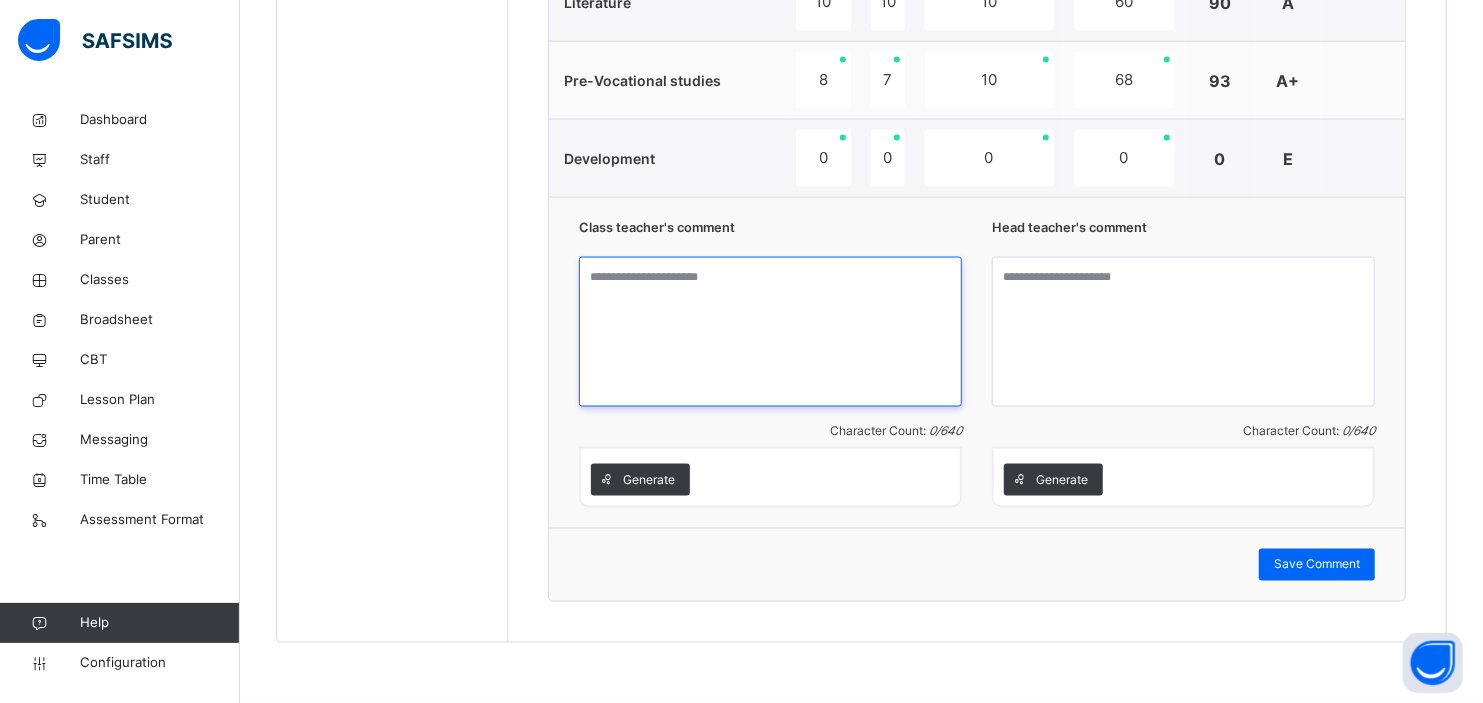 click at bounding box center (770, 332) 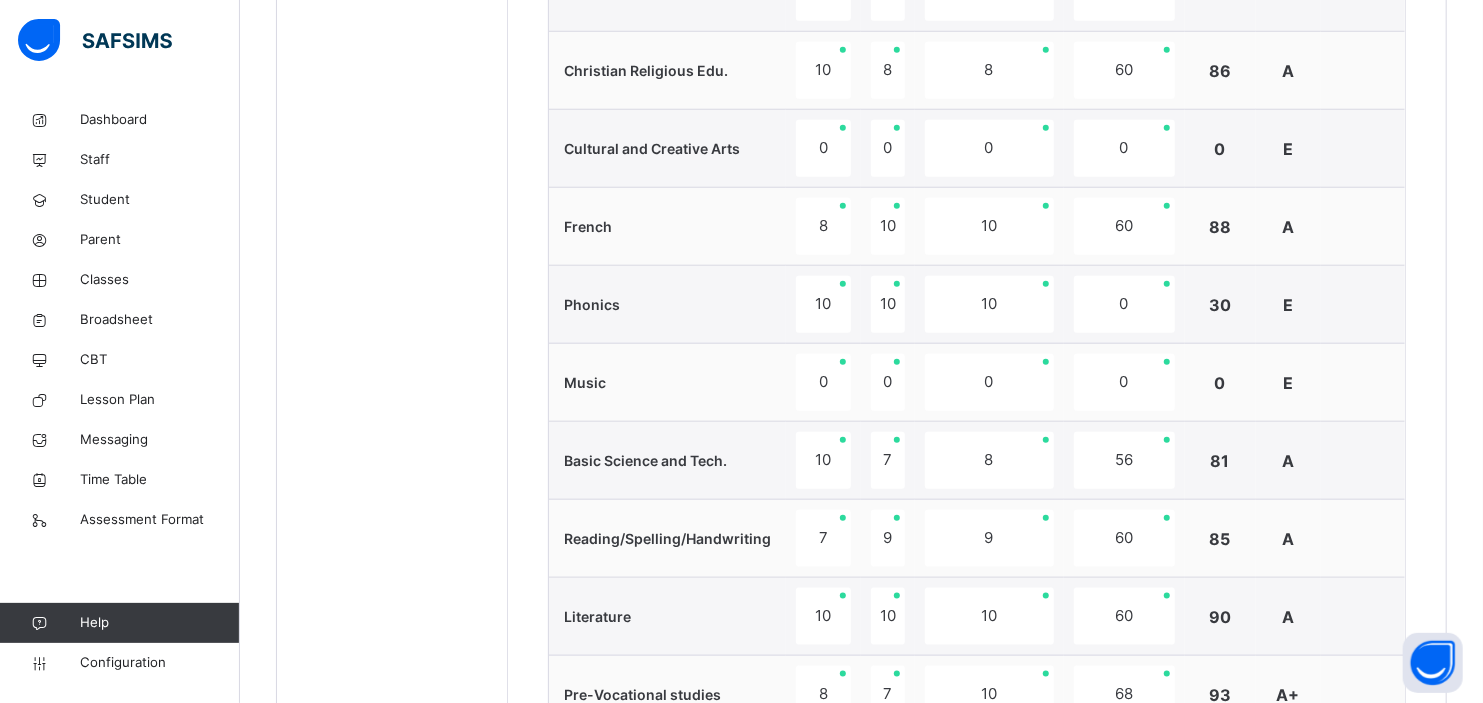 scroll, scrollTop: 503, scrollLeft: 0, axis: vertical 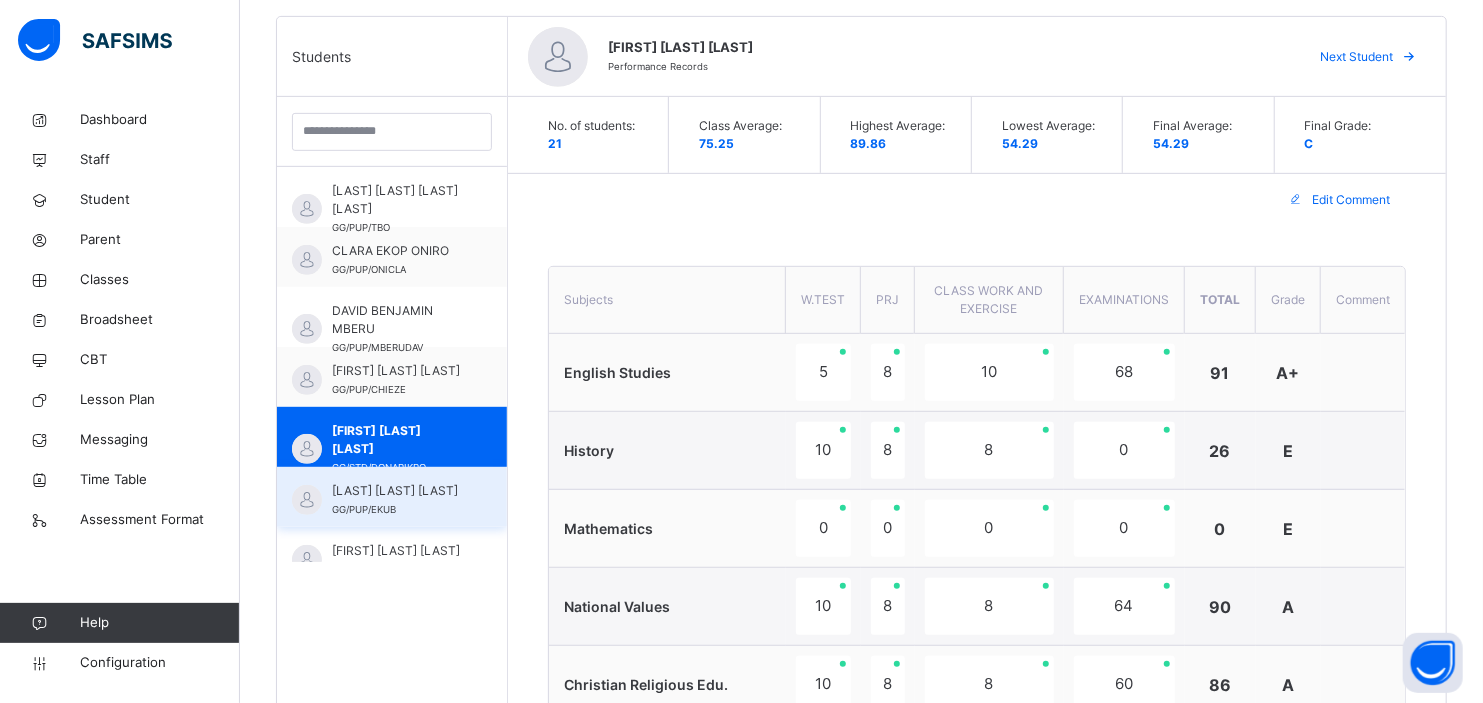 click on "[LAST] [LAST] [LAST]" at bounding box center (397, 491) 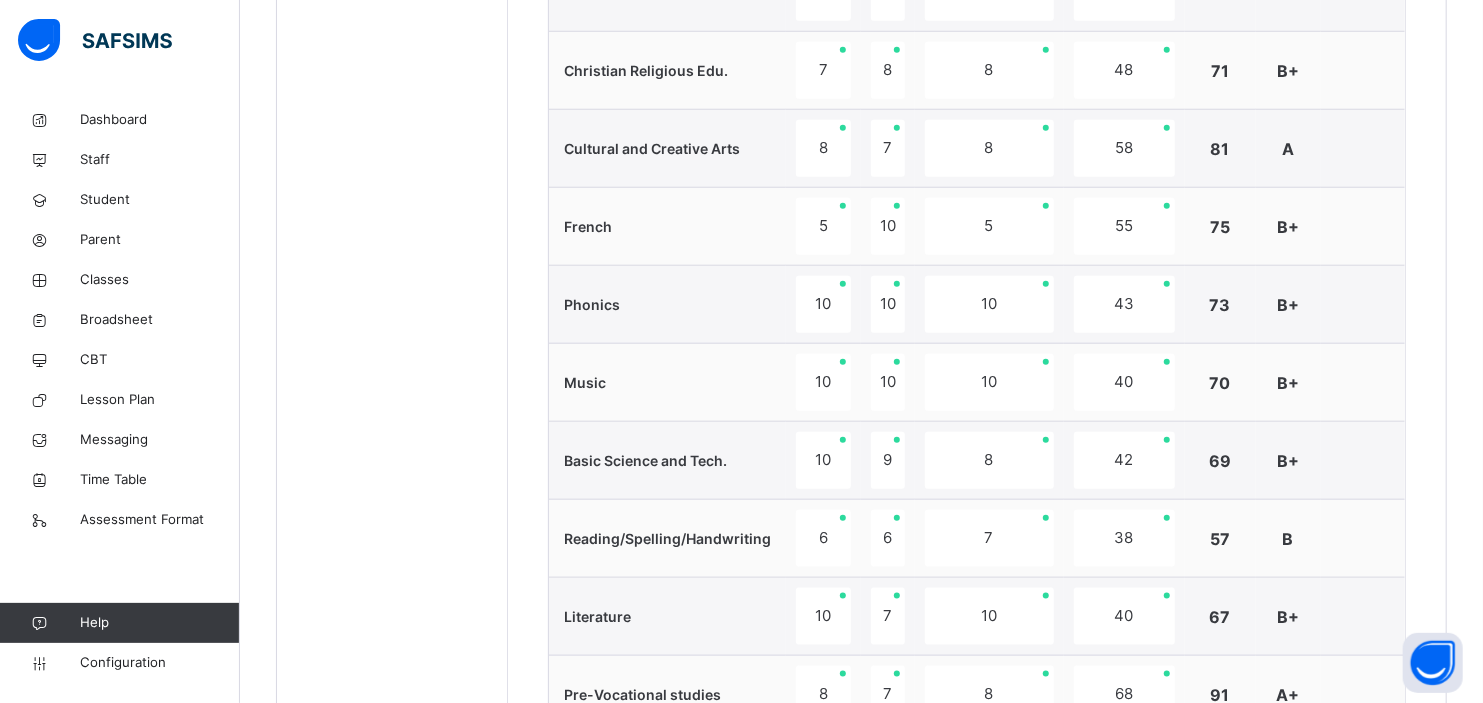 scroll, scrollTop: 1732, scrollLeft: 0, axis: vertical 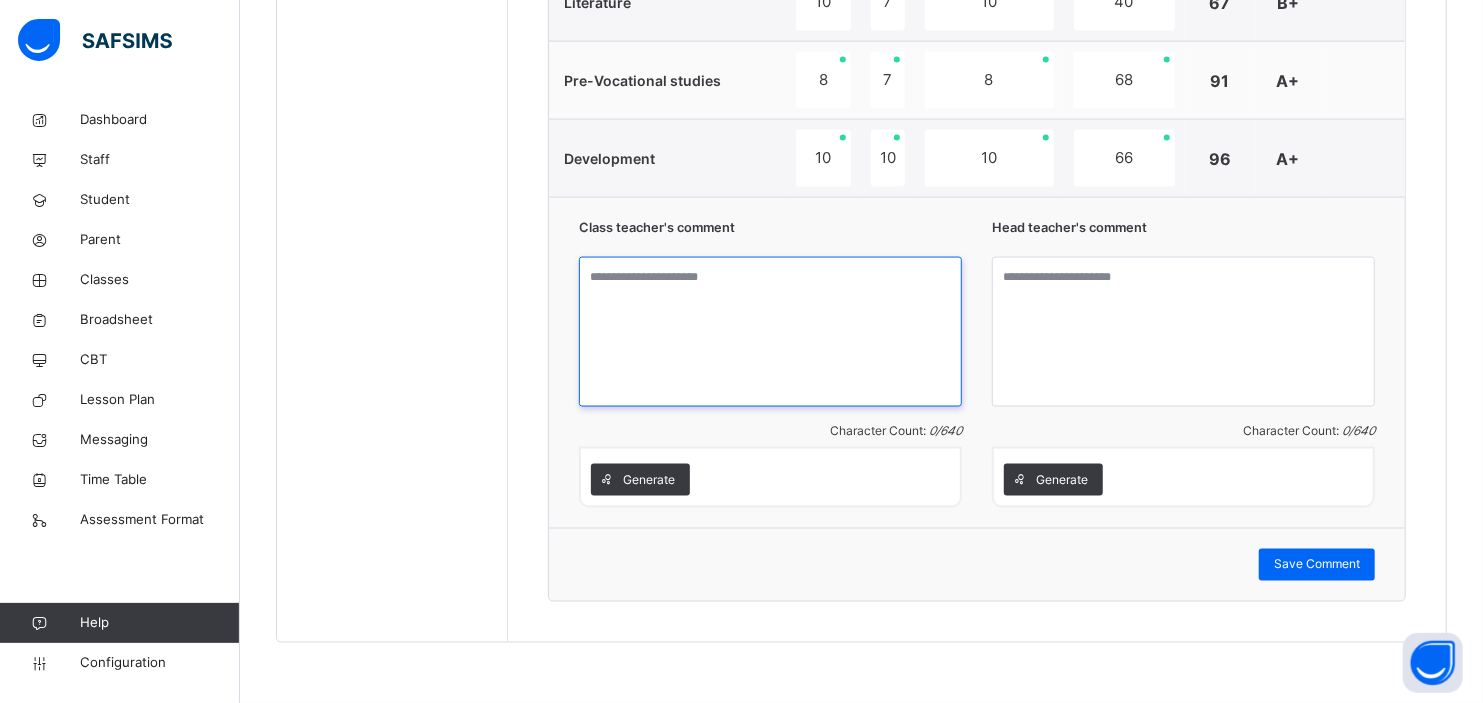 click at bounding box center (770, 332) 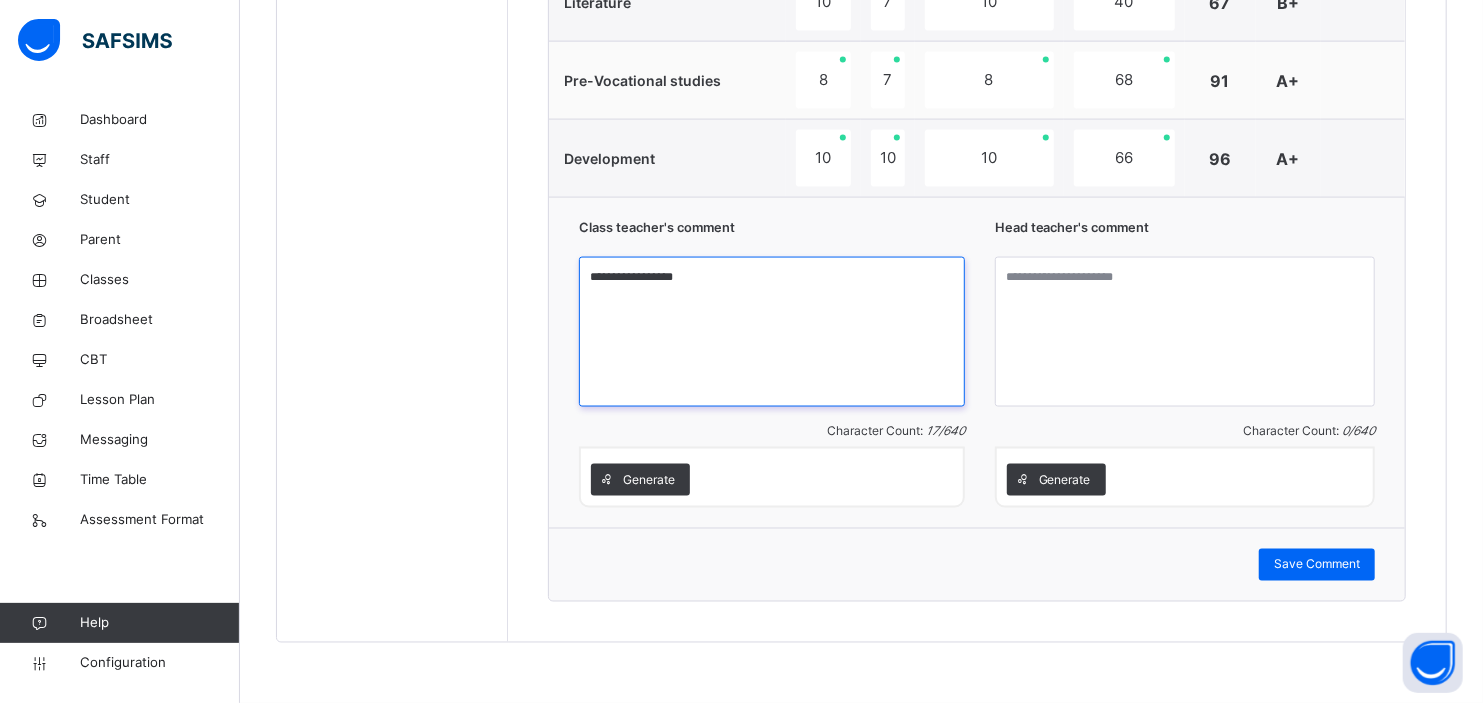 click on "**********" at bounding box center [772, 332] 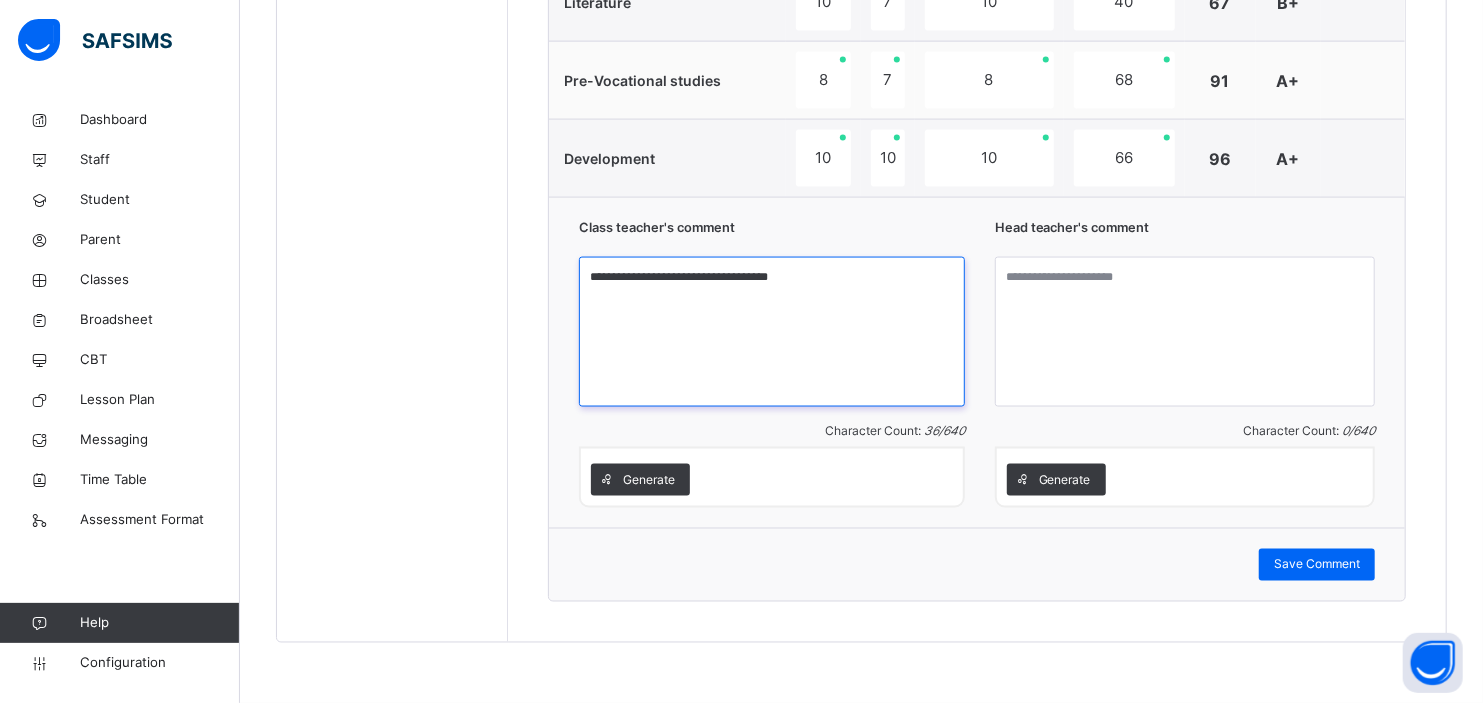 type on "**********" 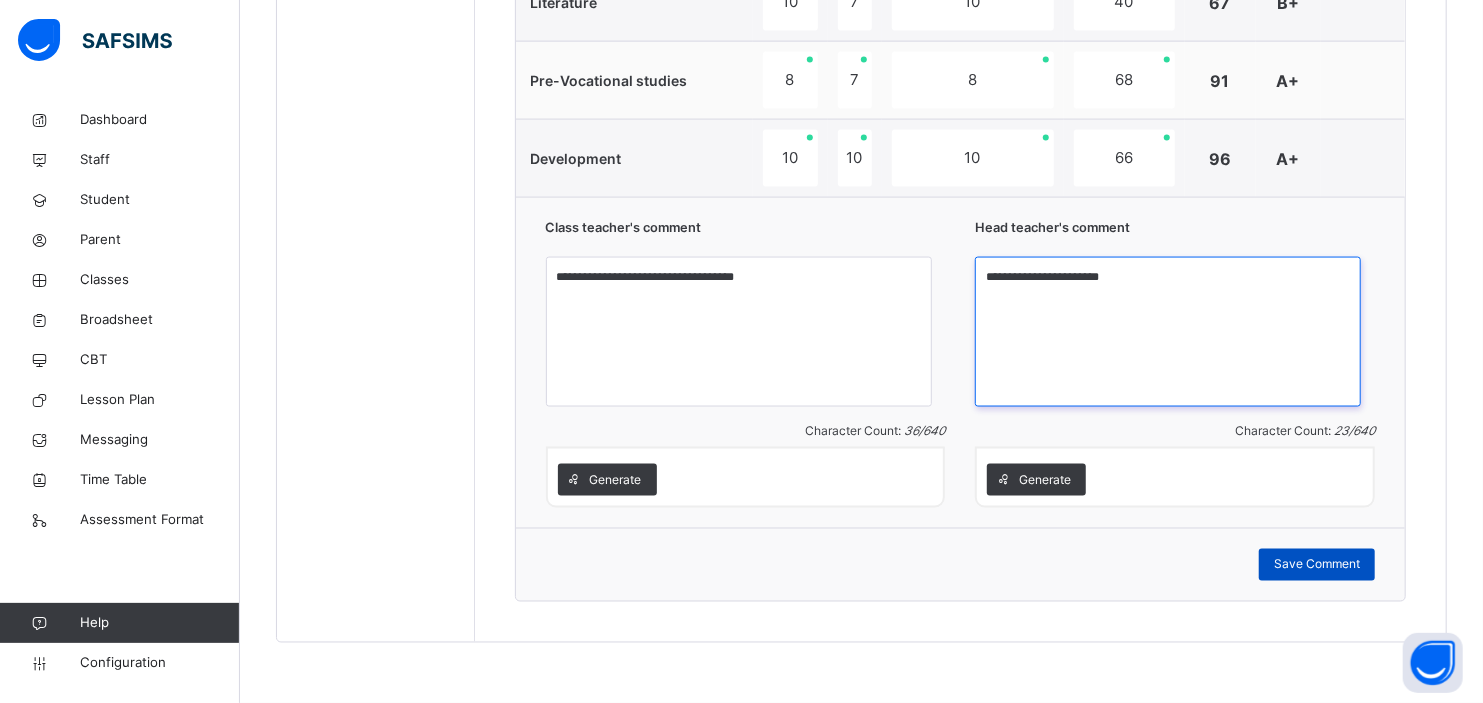 type on "**********" 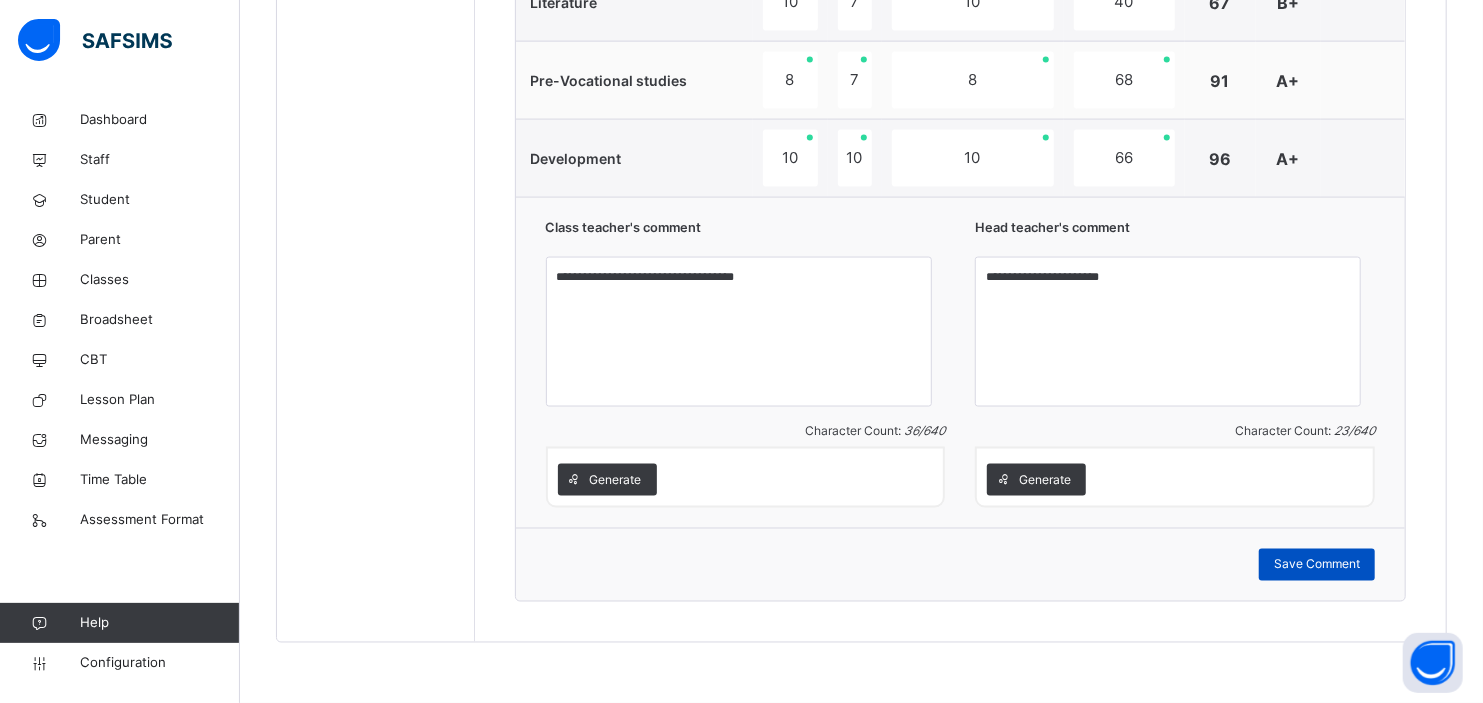 click on "Save Comment" at bounding box center (1317, 565) 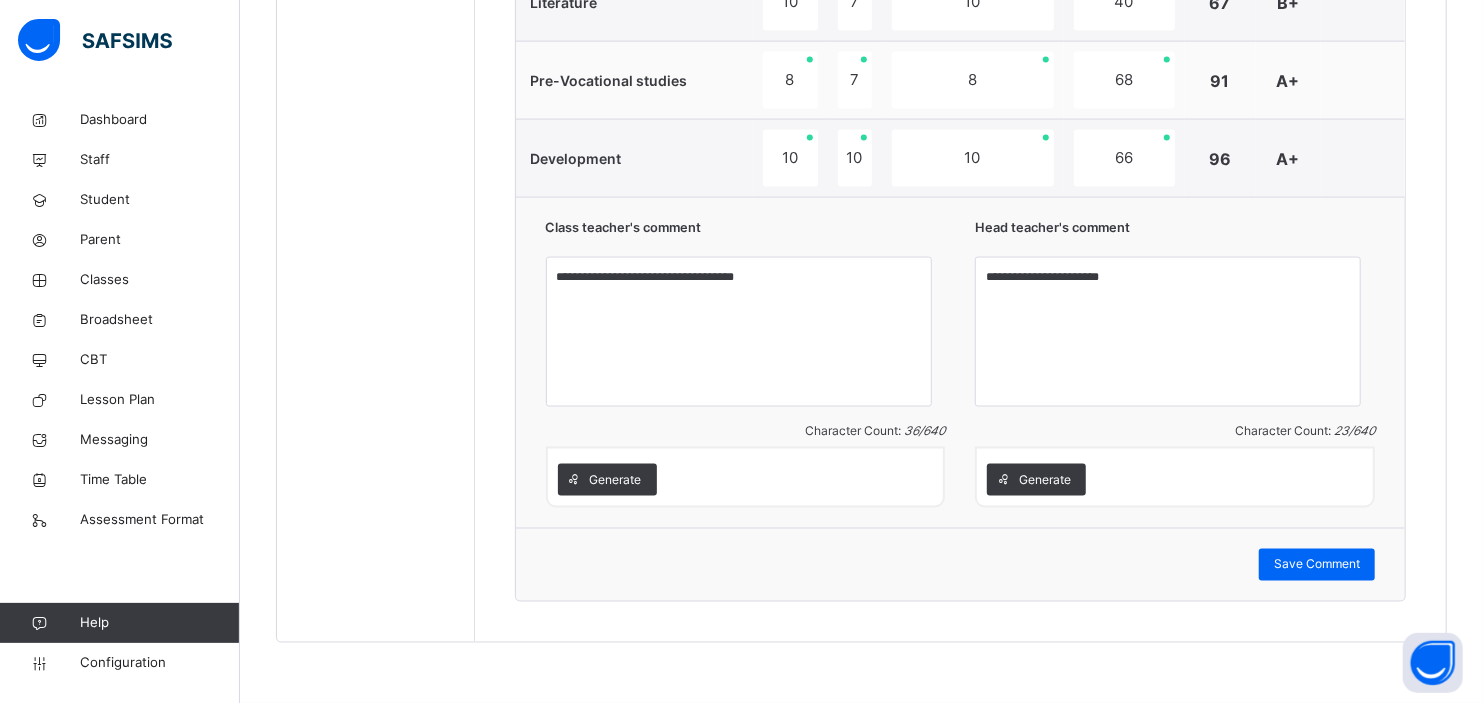 scroll, scrollTop: 1117, scrollLeft: 0, axis: vertical 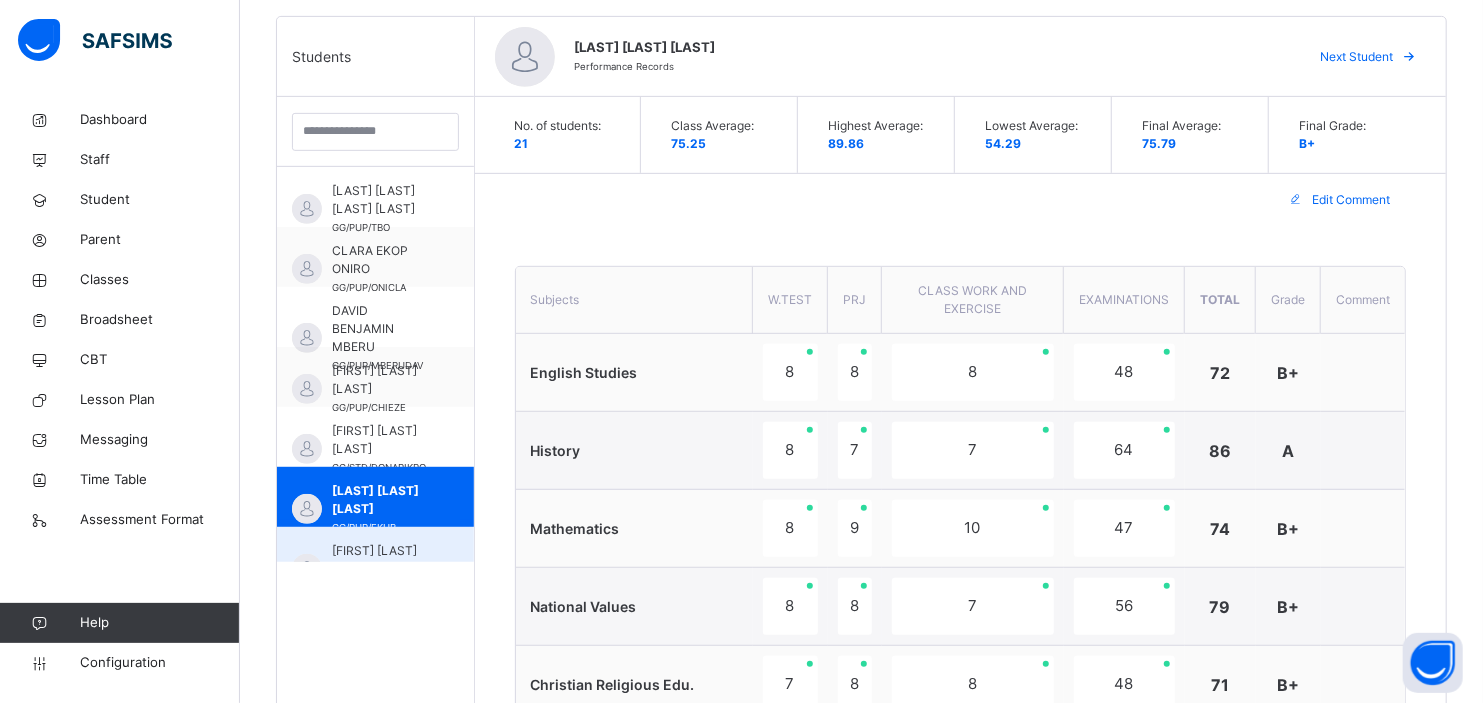 click on "[FIRST] [LAST] [LAST]" at bounding box center [380, 560] 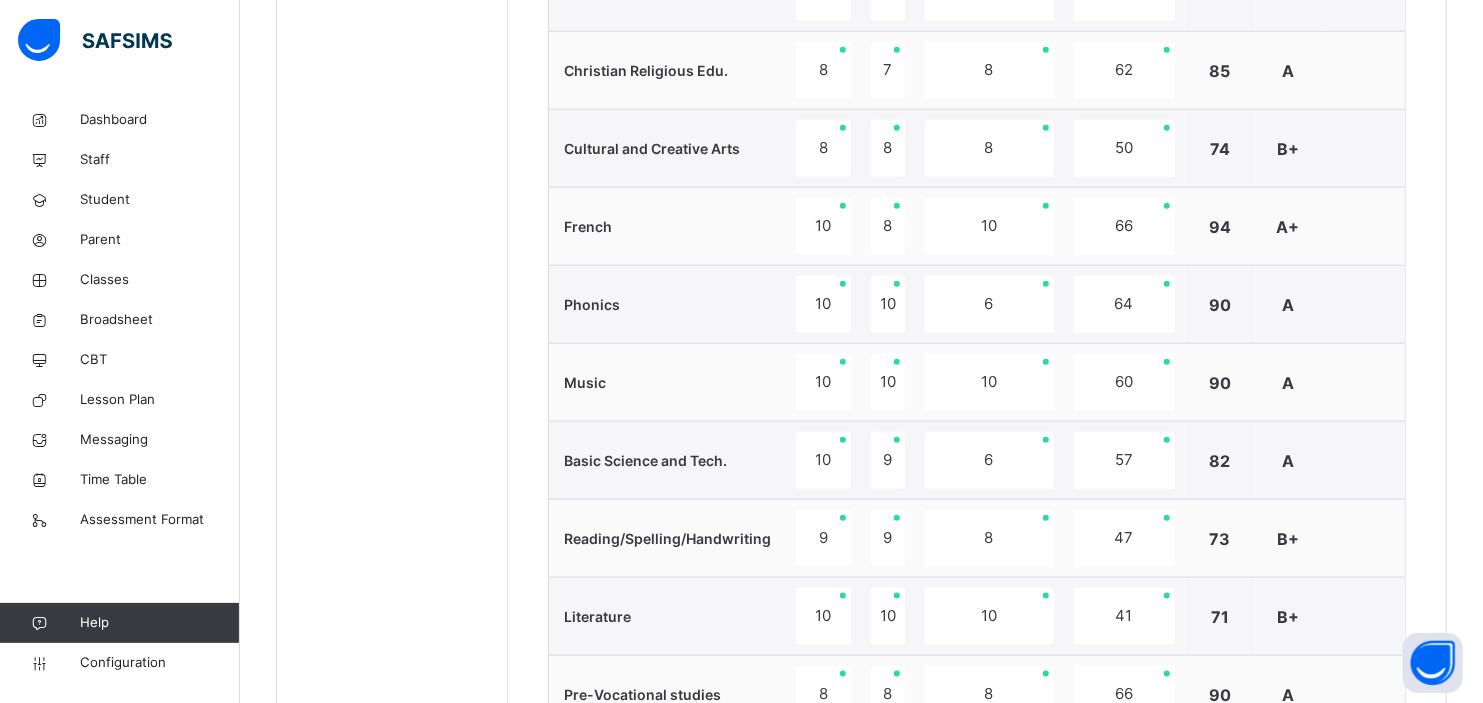 scroll, scrollTop: 1732, scrollLeft: 0, axis: vertical 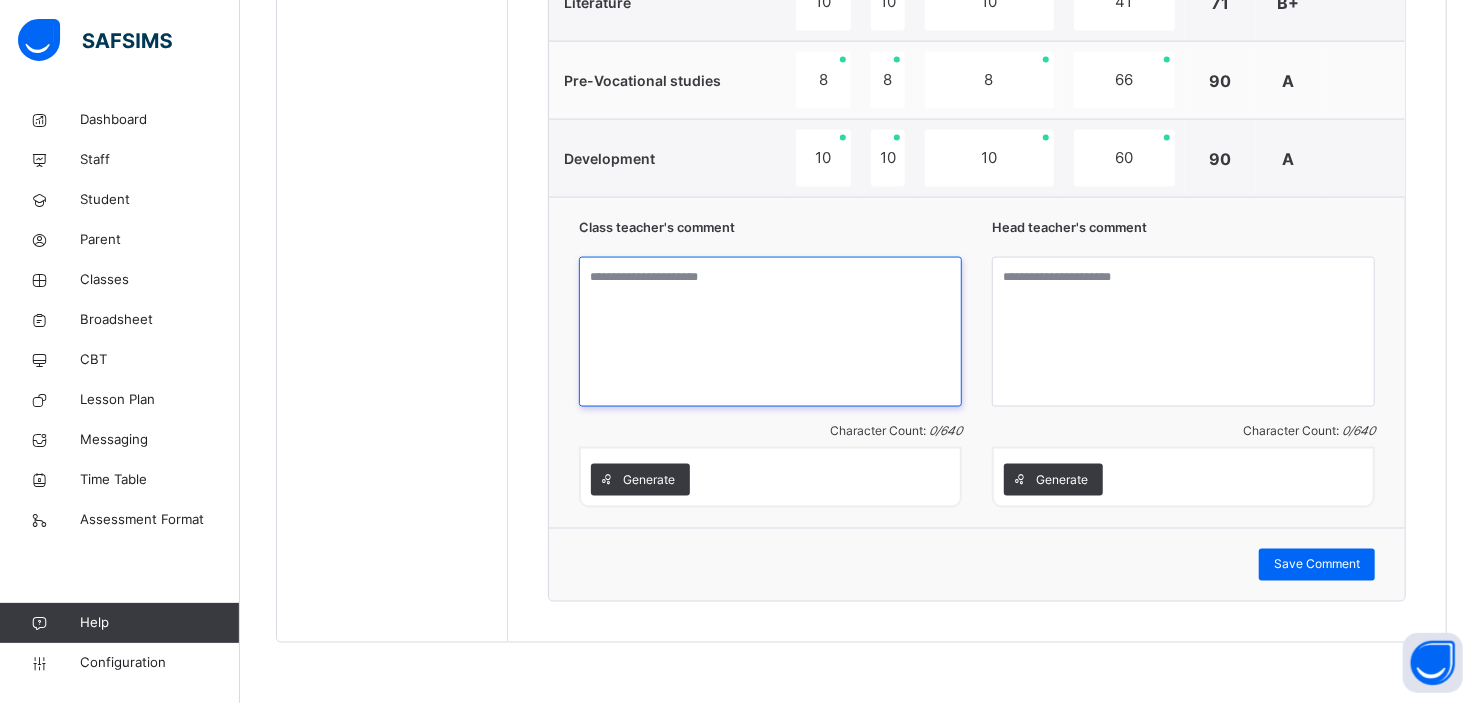 click at bounding box center [770, 332] 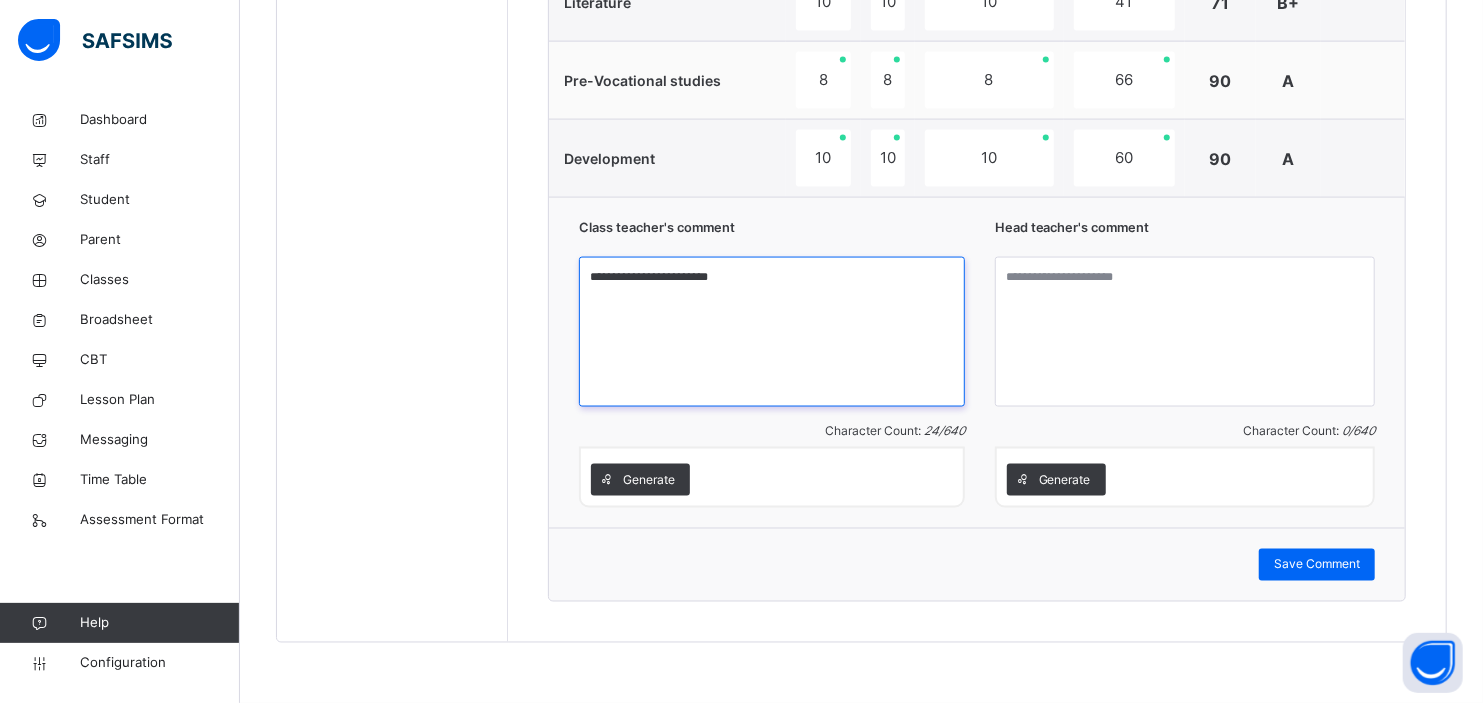 type on "**********" 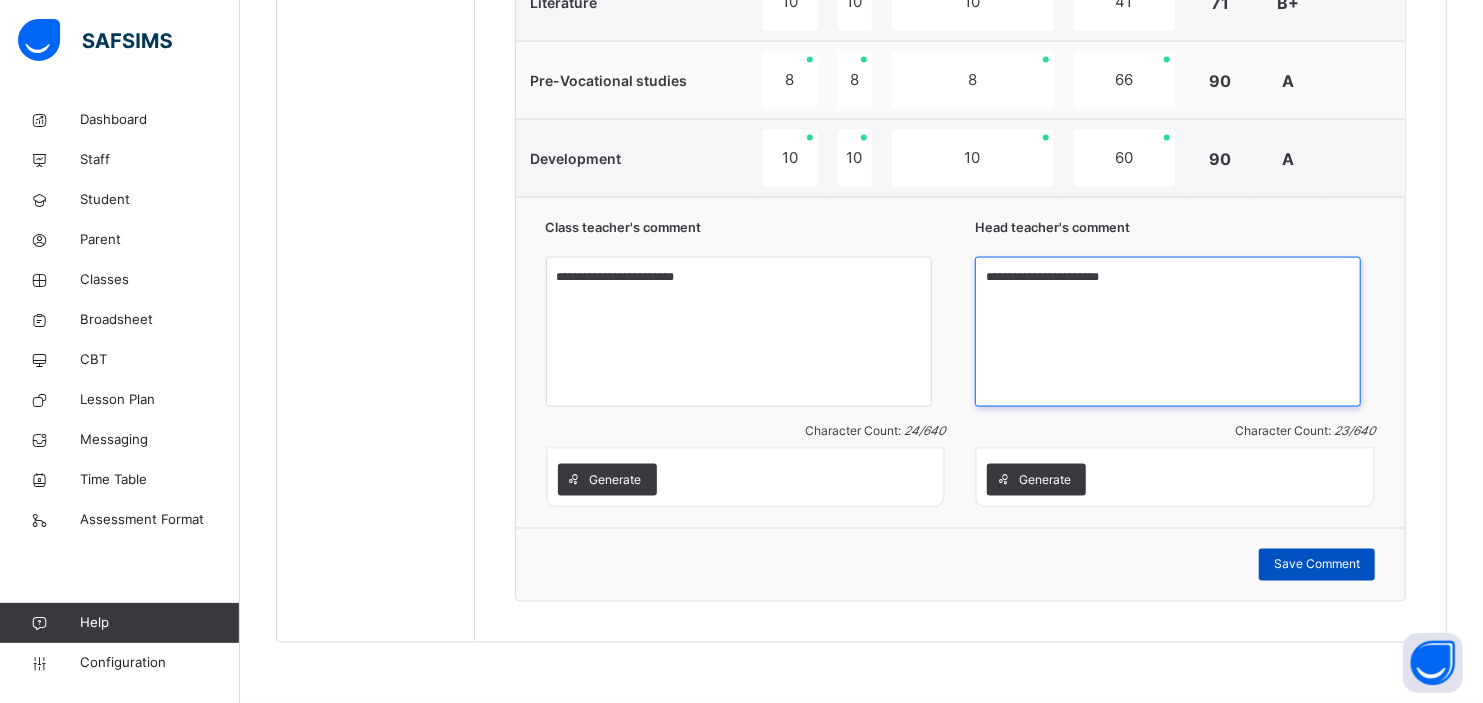 type on "**********" 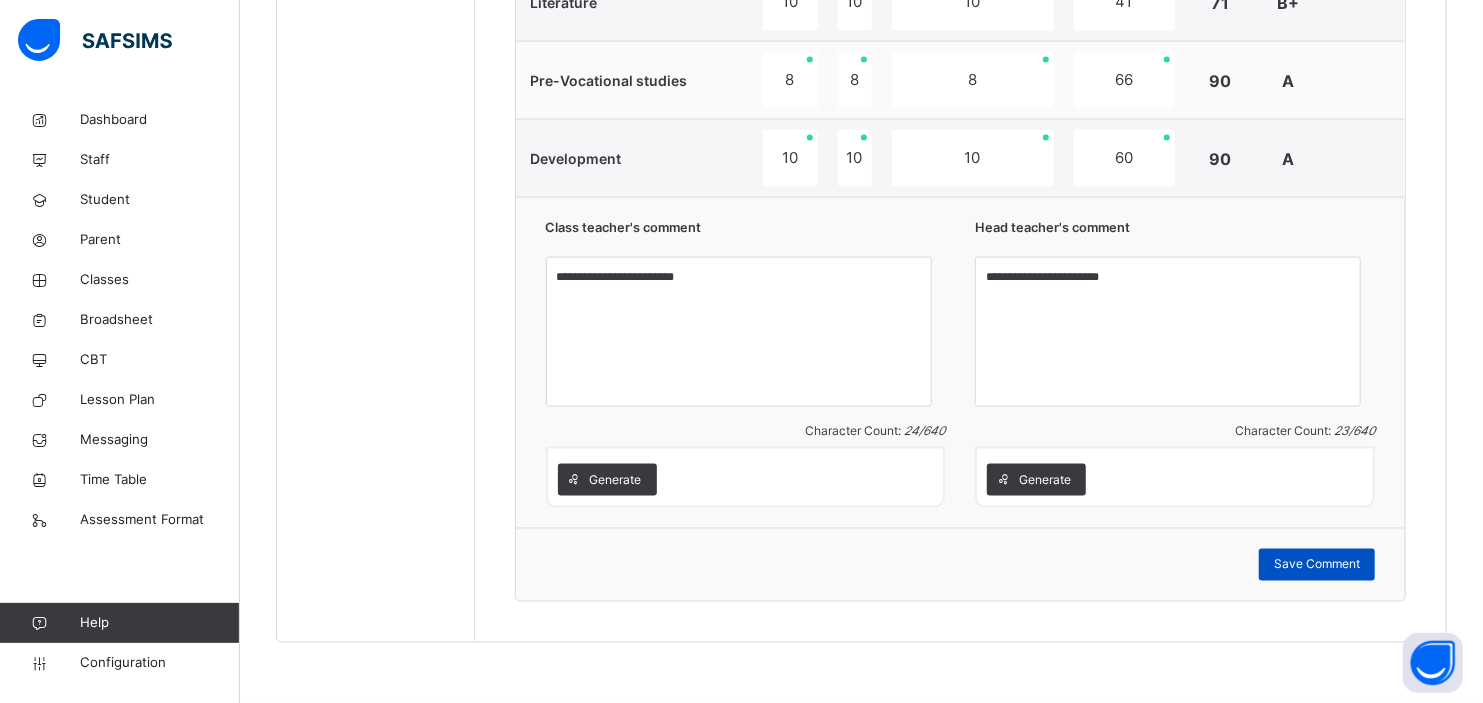 click on "Save Comment" at bounding box center (1317, 565) 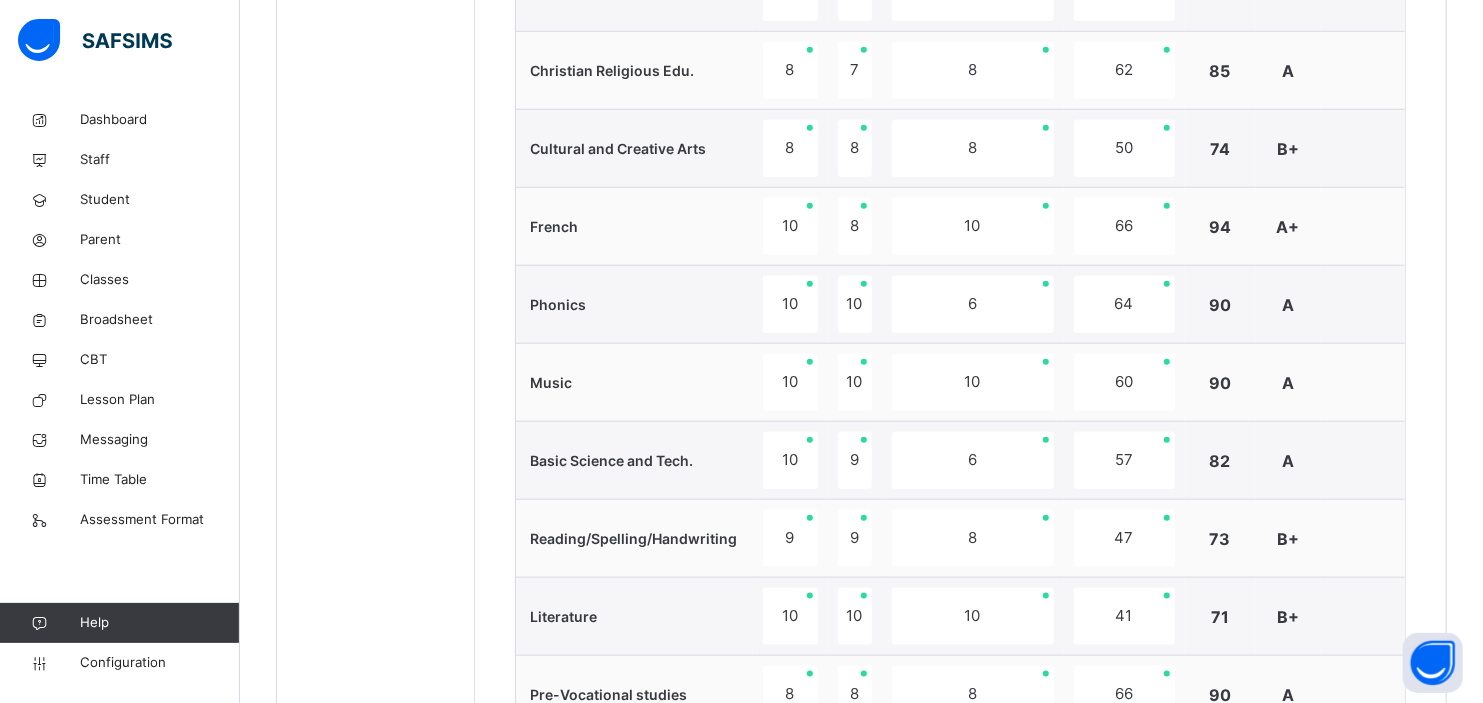 scroll, scrollTop: 503, scrollLeft: 0, axis: vertical 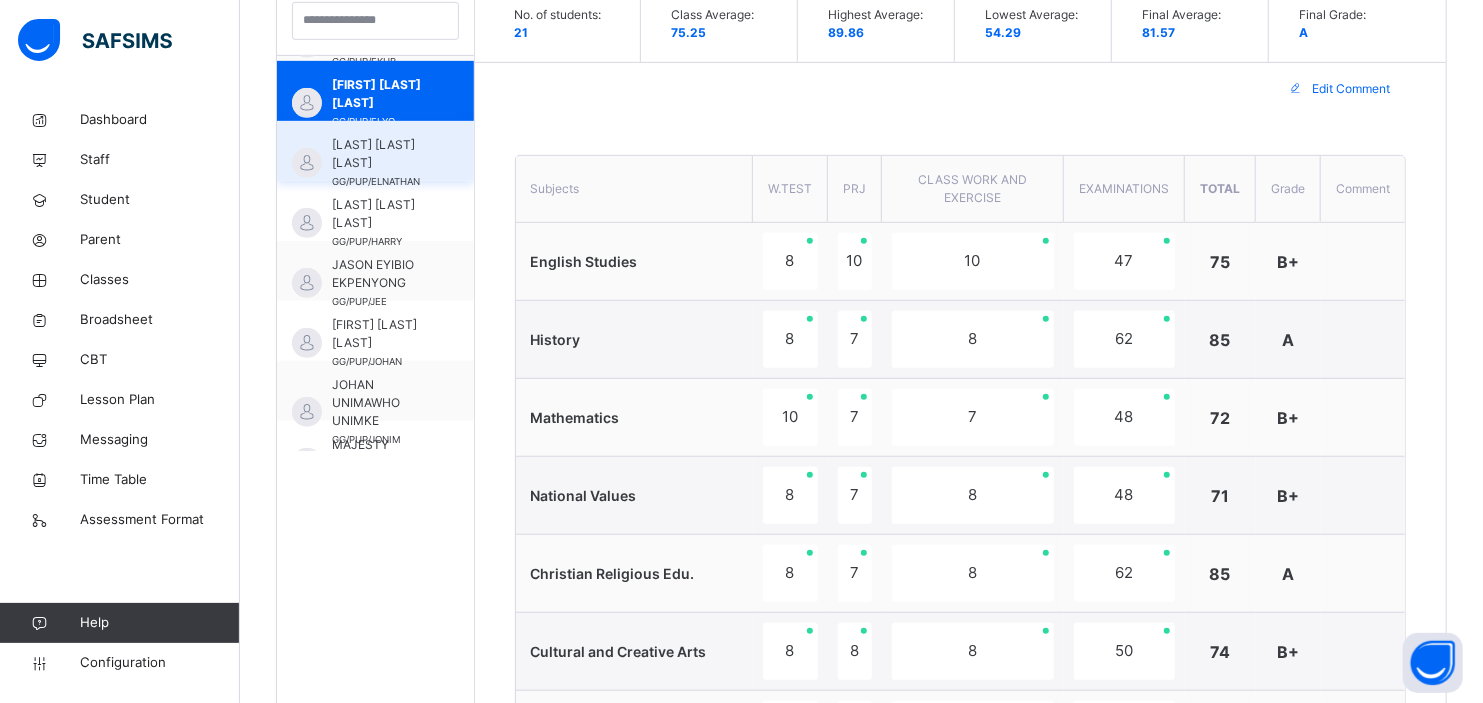 click on "[LAST] [LAST] [LAST]" at bounding box center [380, 154] 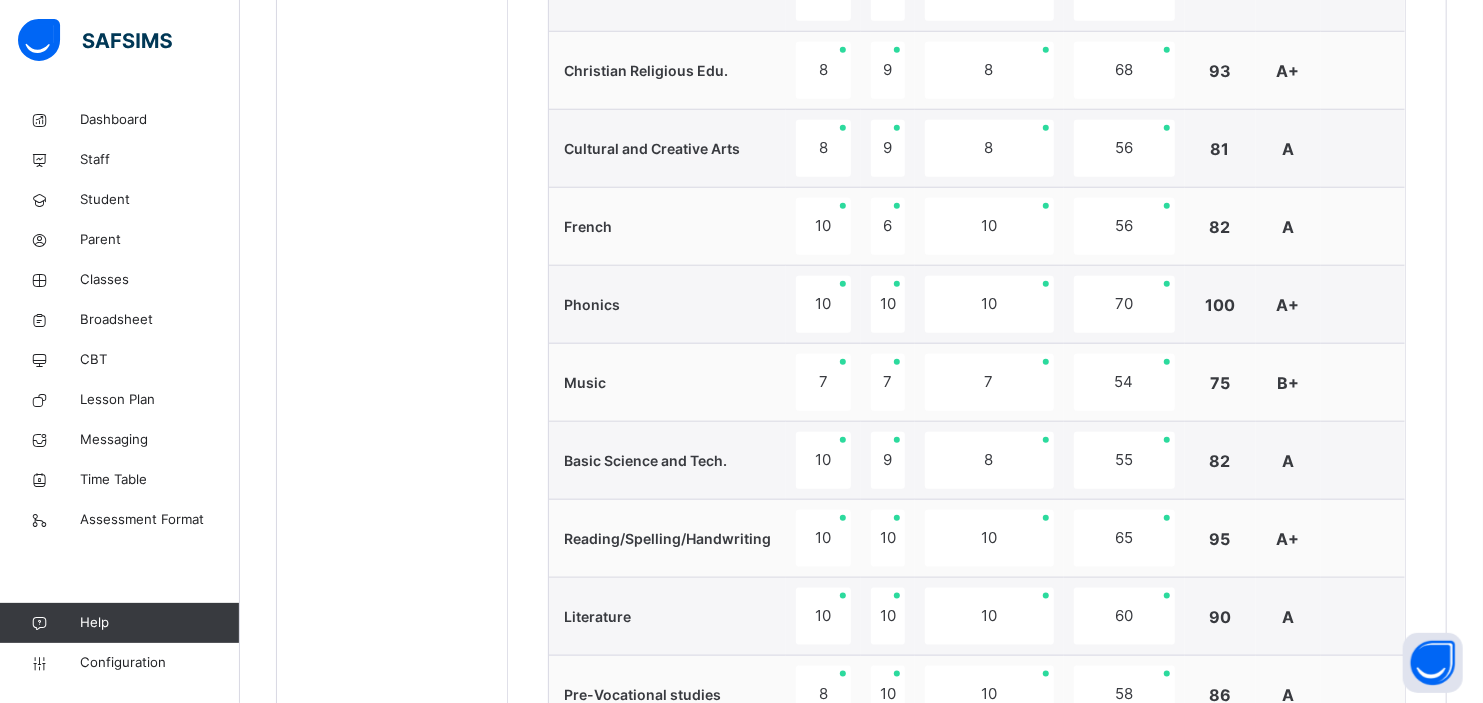 scroll, scrollTop: 1732, scrollLeft: 0, axis: vertical 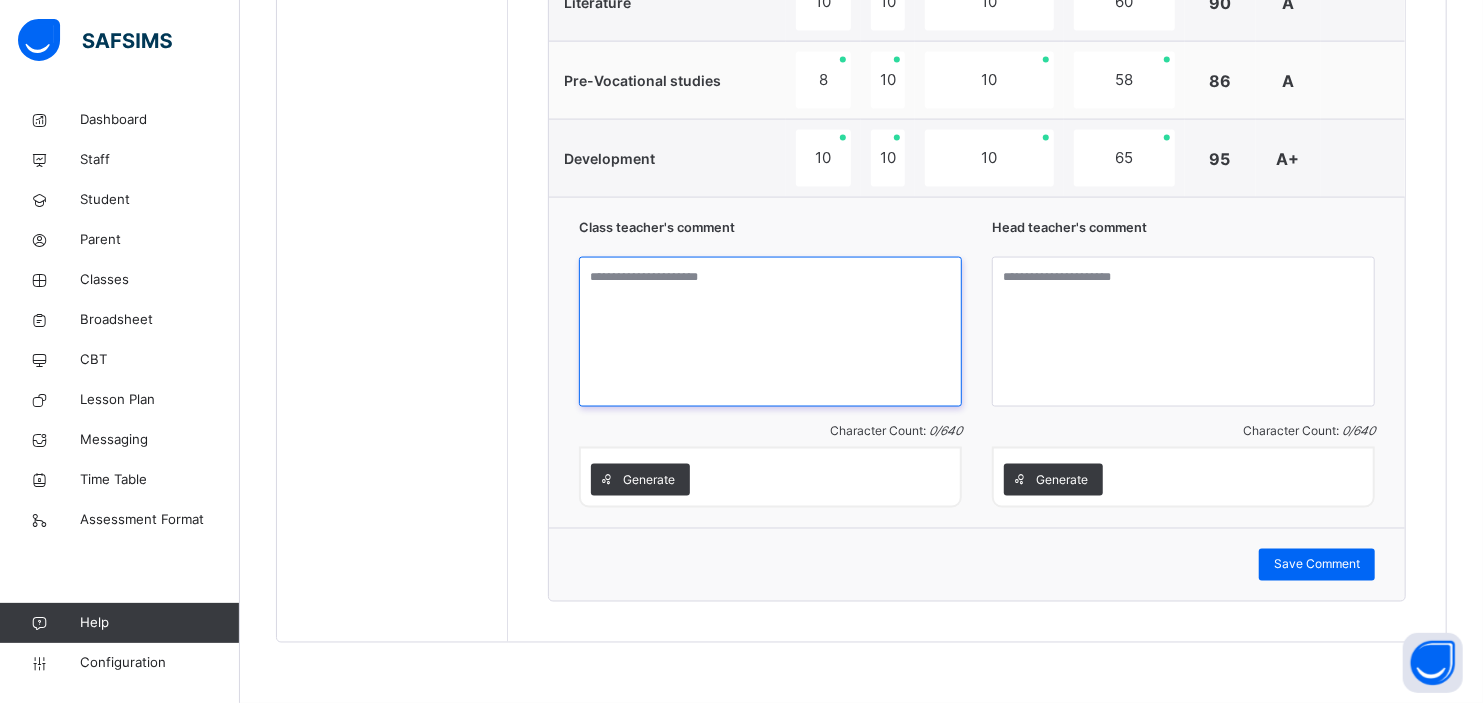 click at bounding box center (770, 332) 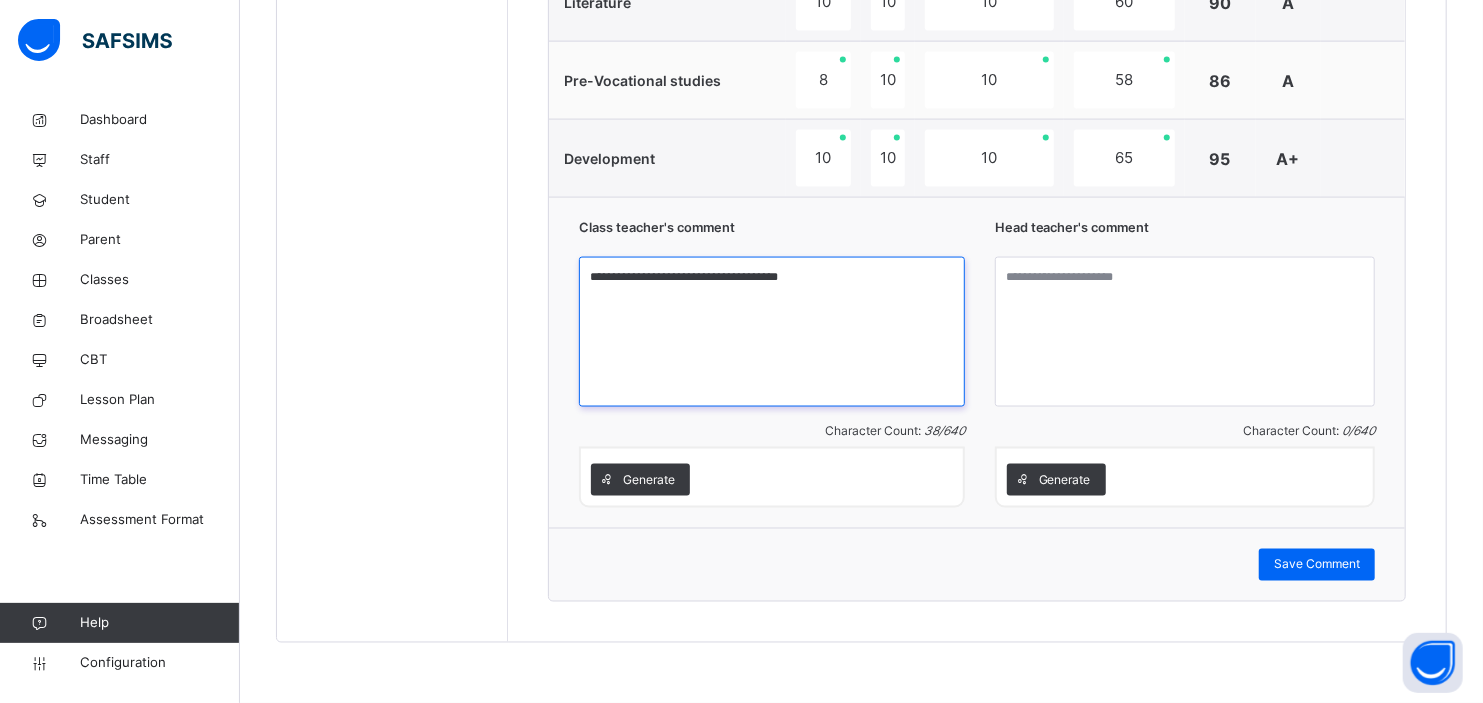 type on "**********" 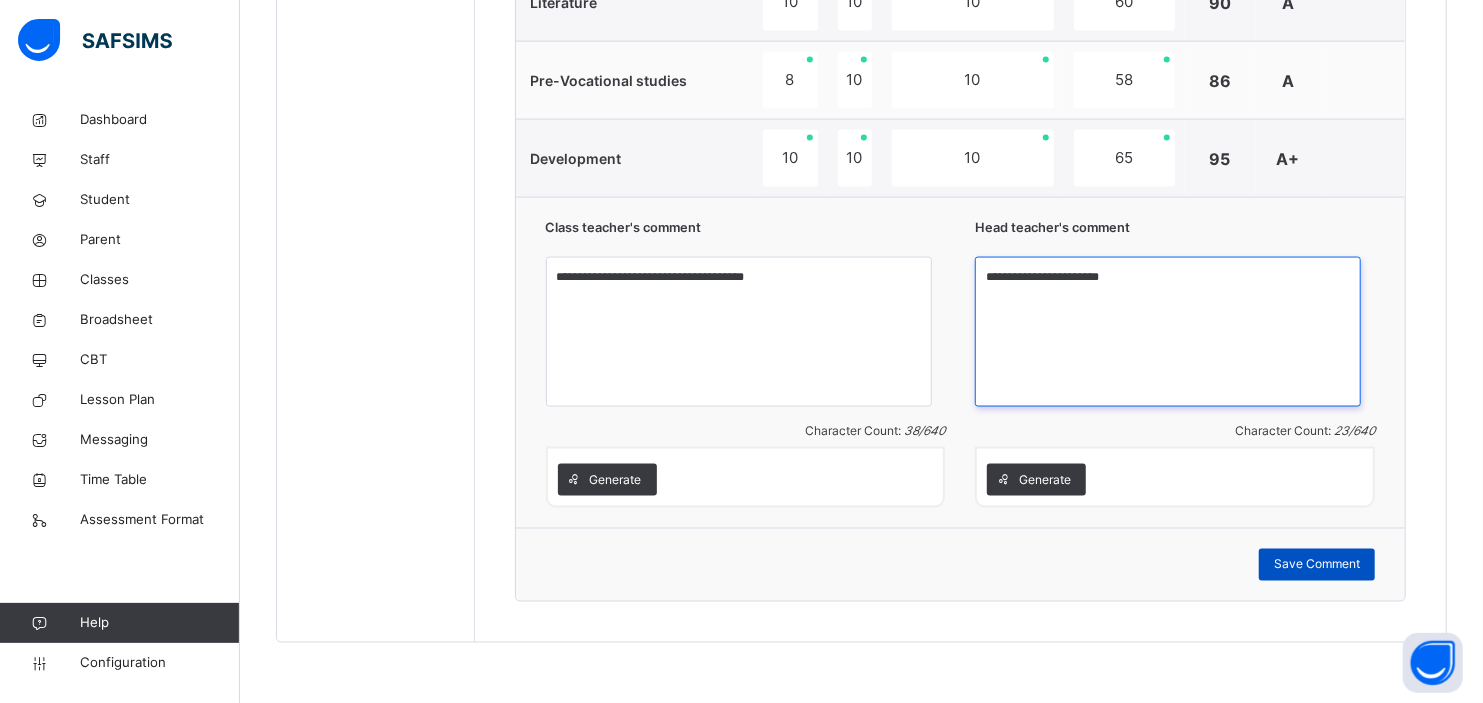 type on "**********" 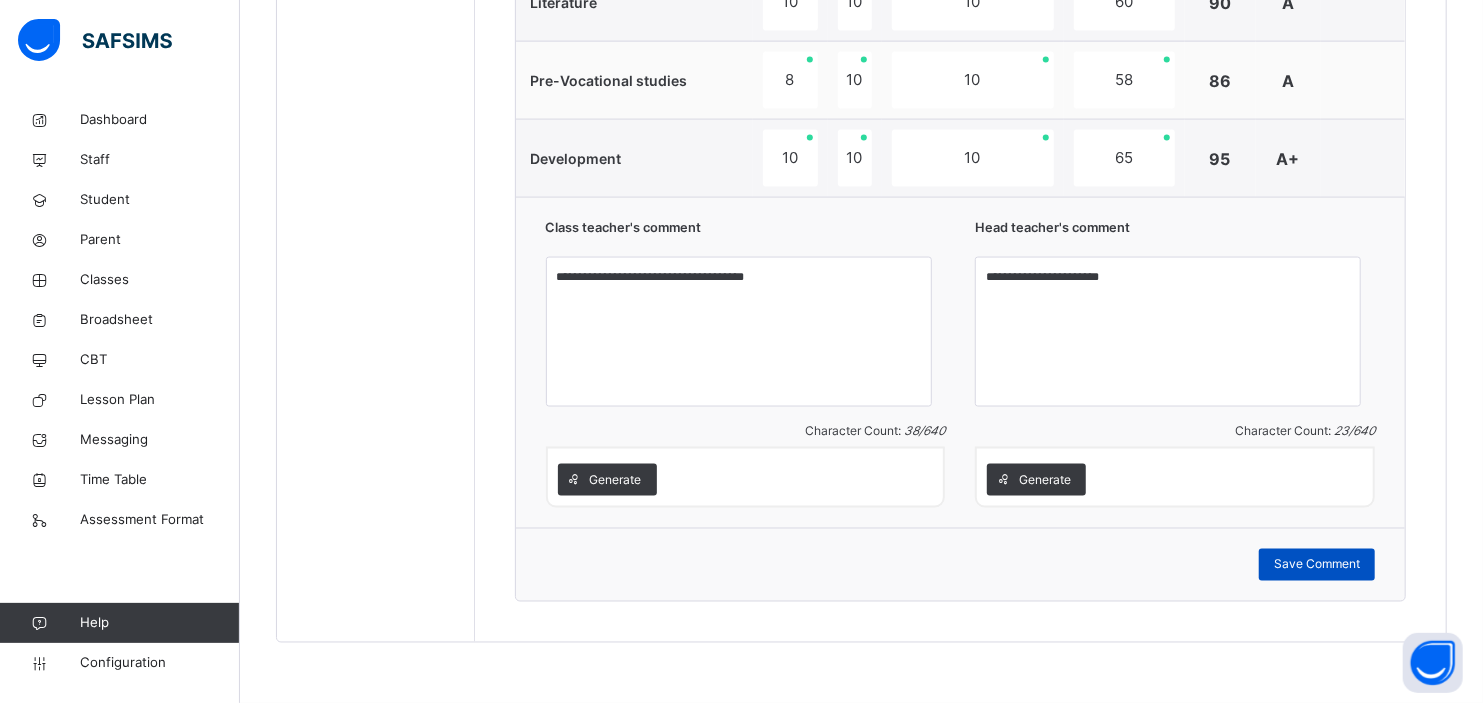 click on "Save Comment" at bounding box center [1317, 565] 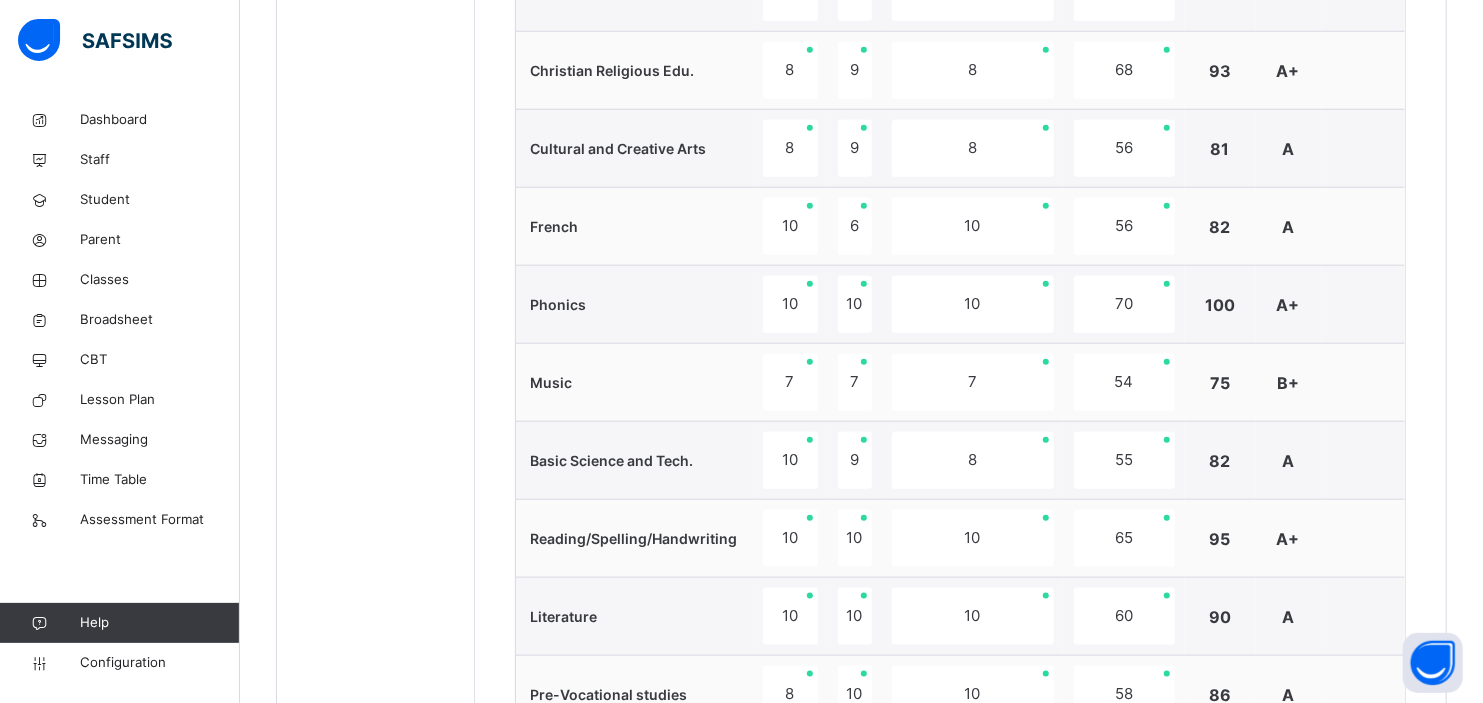 scroll, scrollTop: 503, scrollLeft: 0, axis: vertical 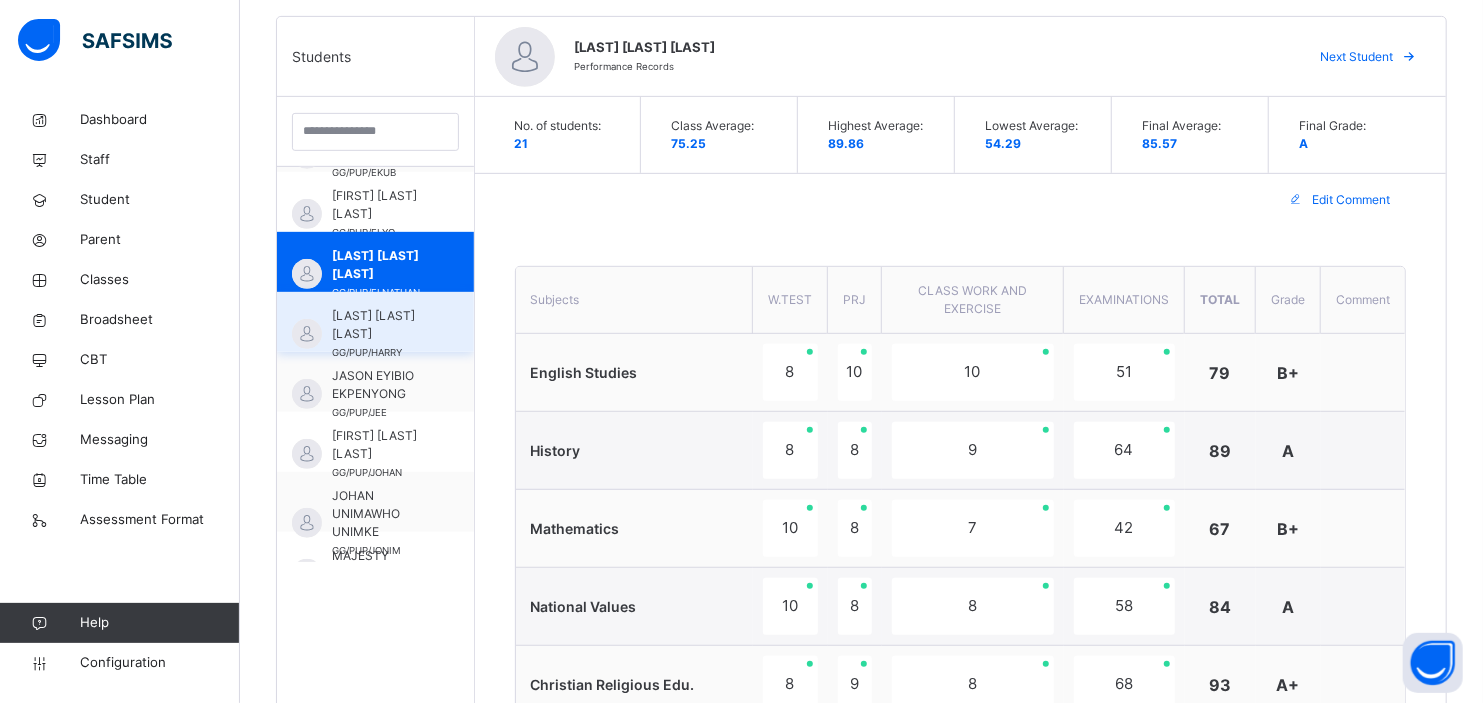 click on "[LAST] [LAST] [LAST]" at bounding box center [380, 325] 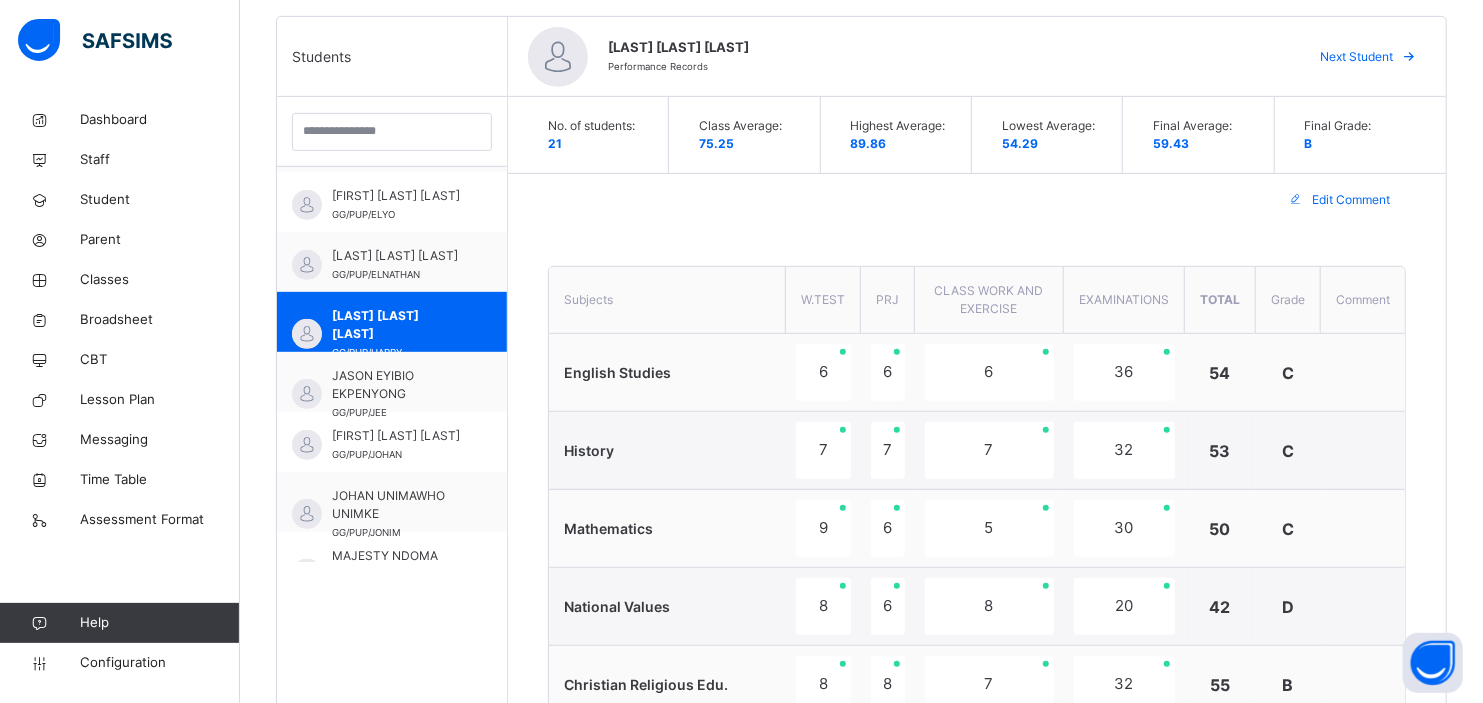 scroll, scrollTop: 1117, scrollLeft: 0, axis: vertical 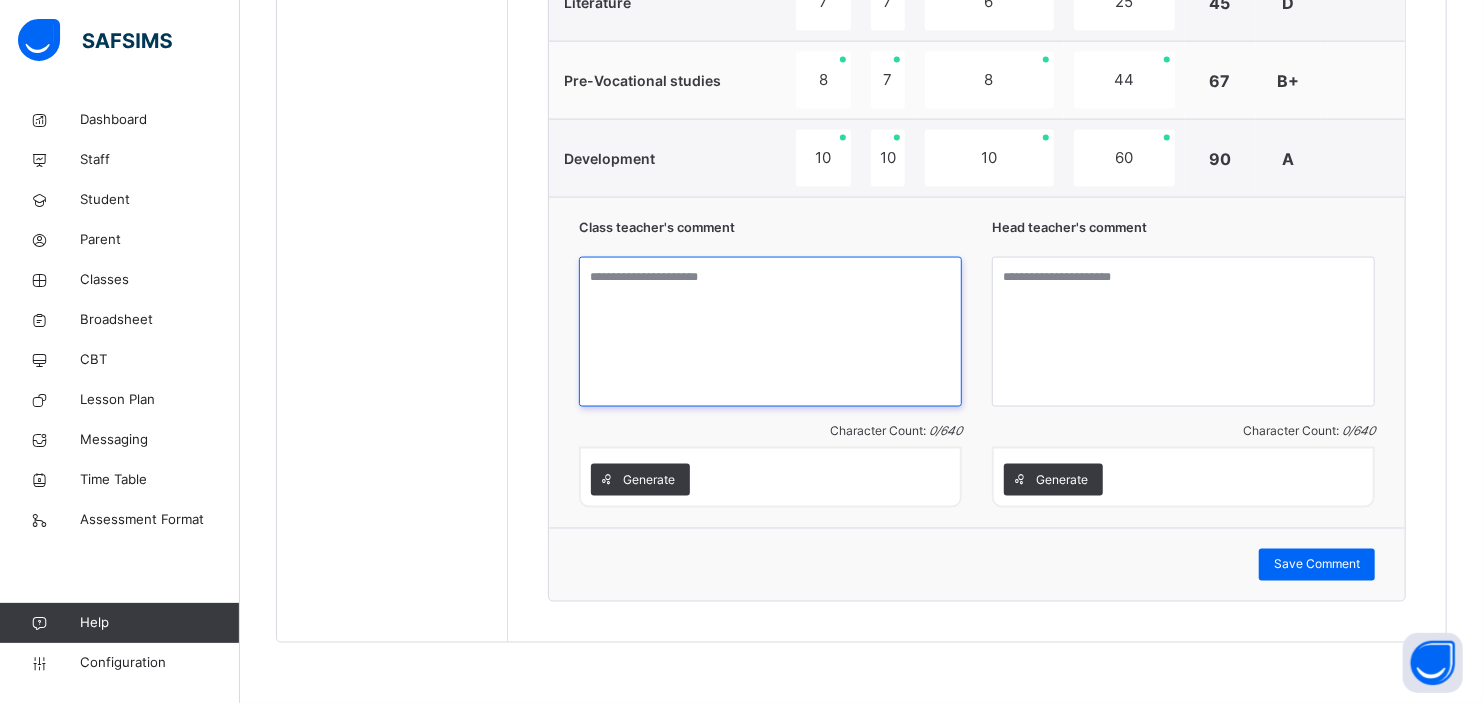 click at bounding box center (770, 332) 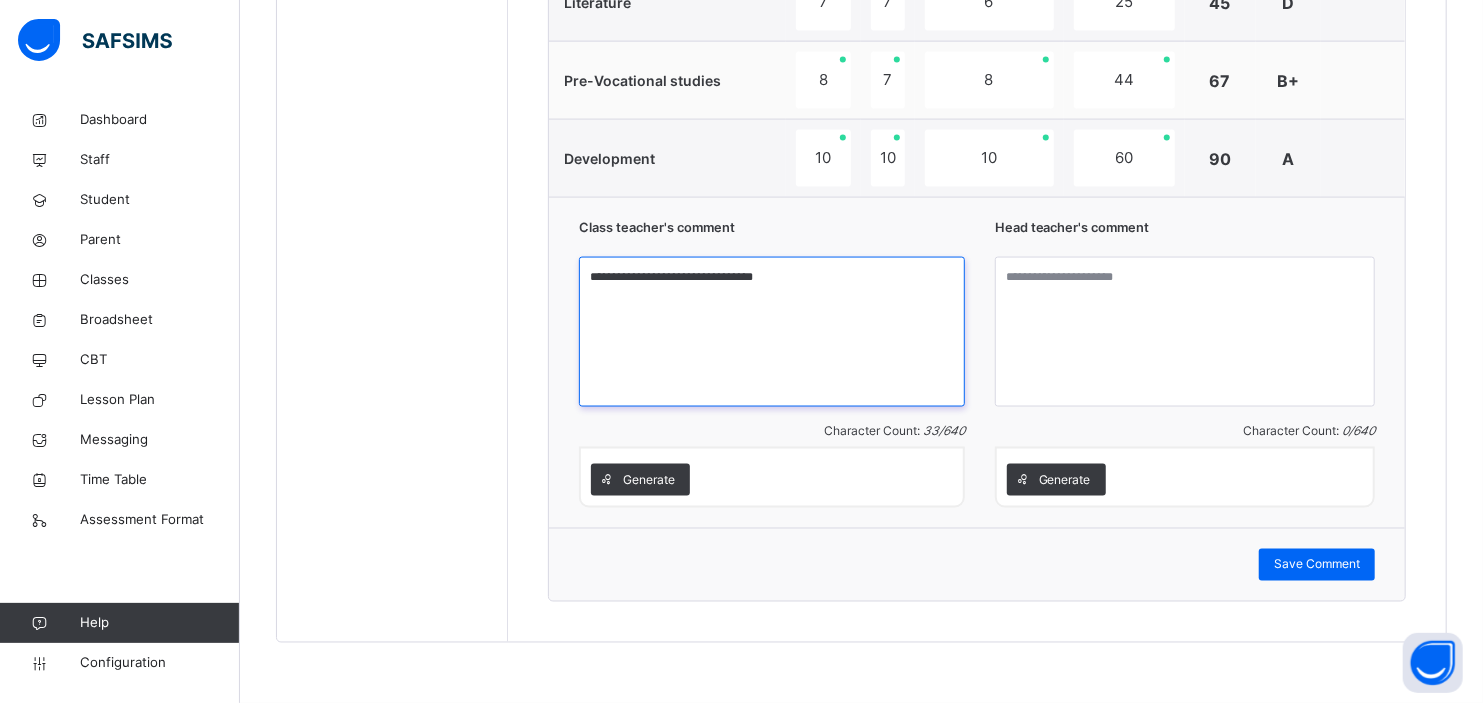 type on "**********" 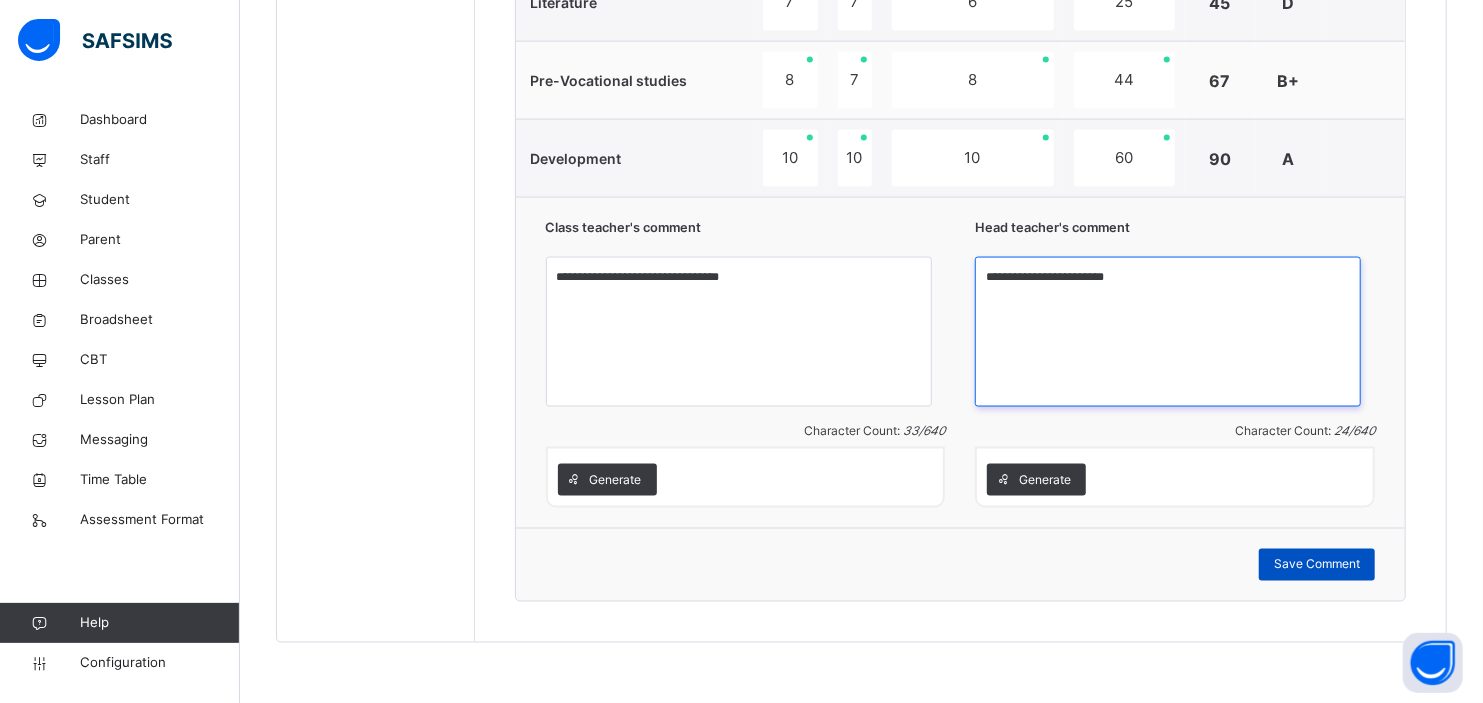 type on "**********" 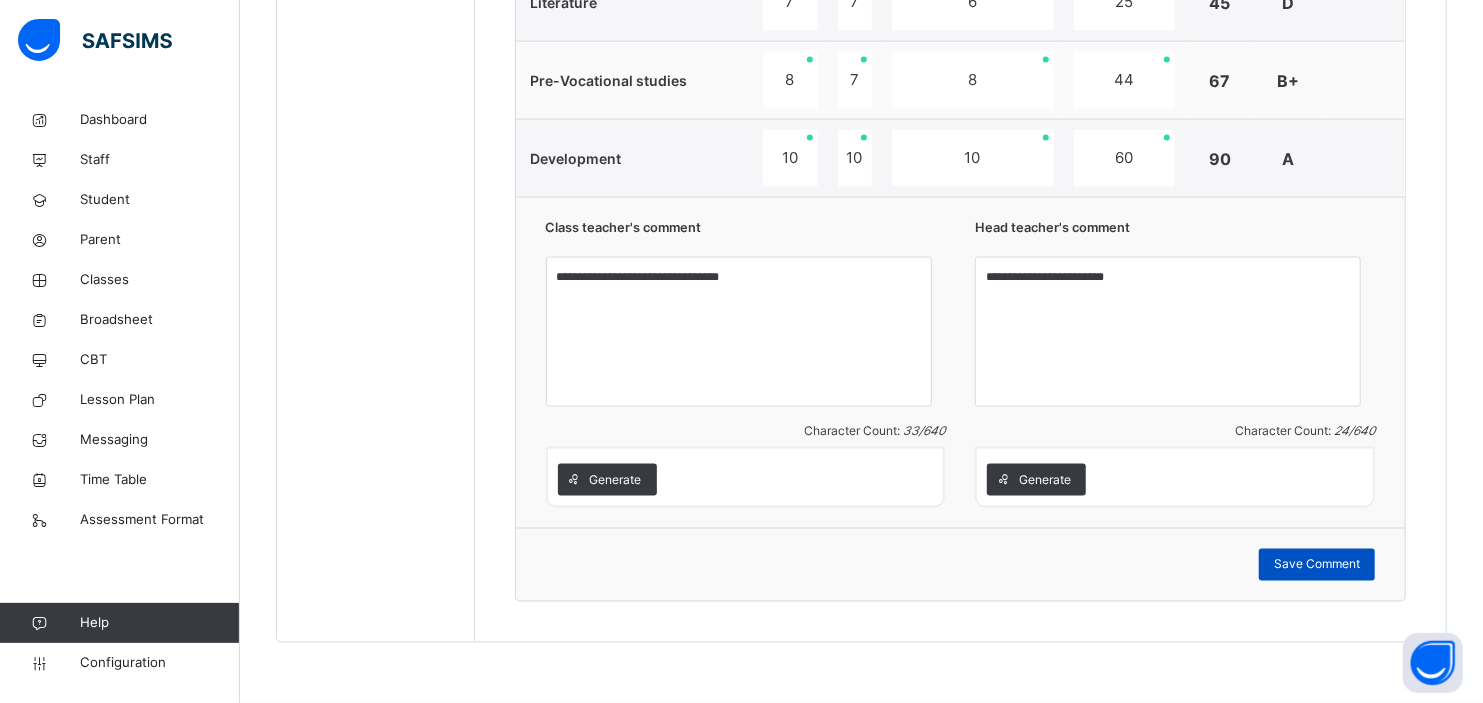 click on "Save Comment" at bounding box center [1317, 565] 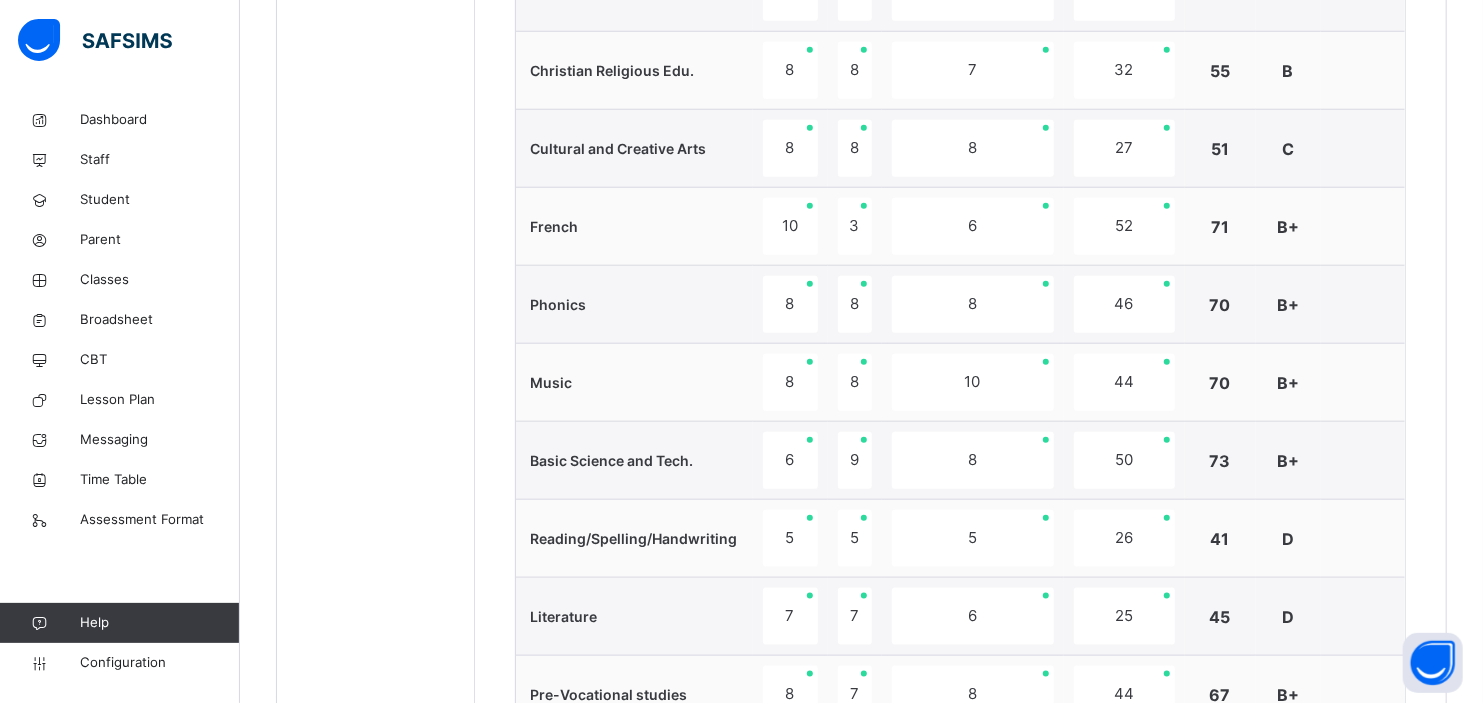 scroll, scrollTop: 503, scrollLeft: 0, axis: vertical 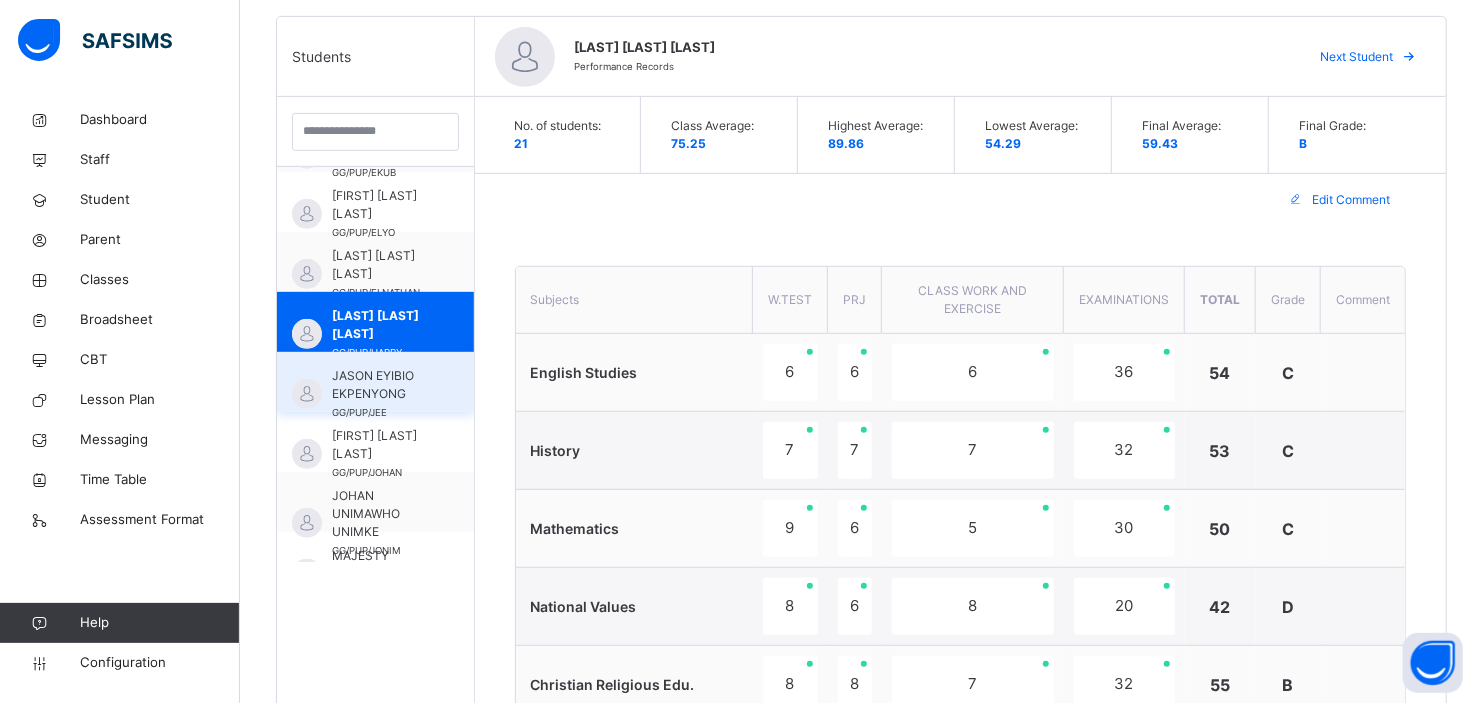 click on "JASON EYIBIO EKPENYONG" at bounding box center (380, 385) 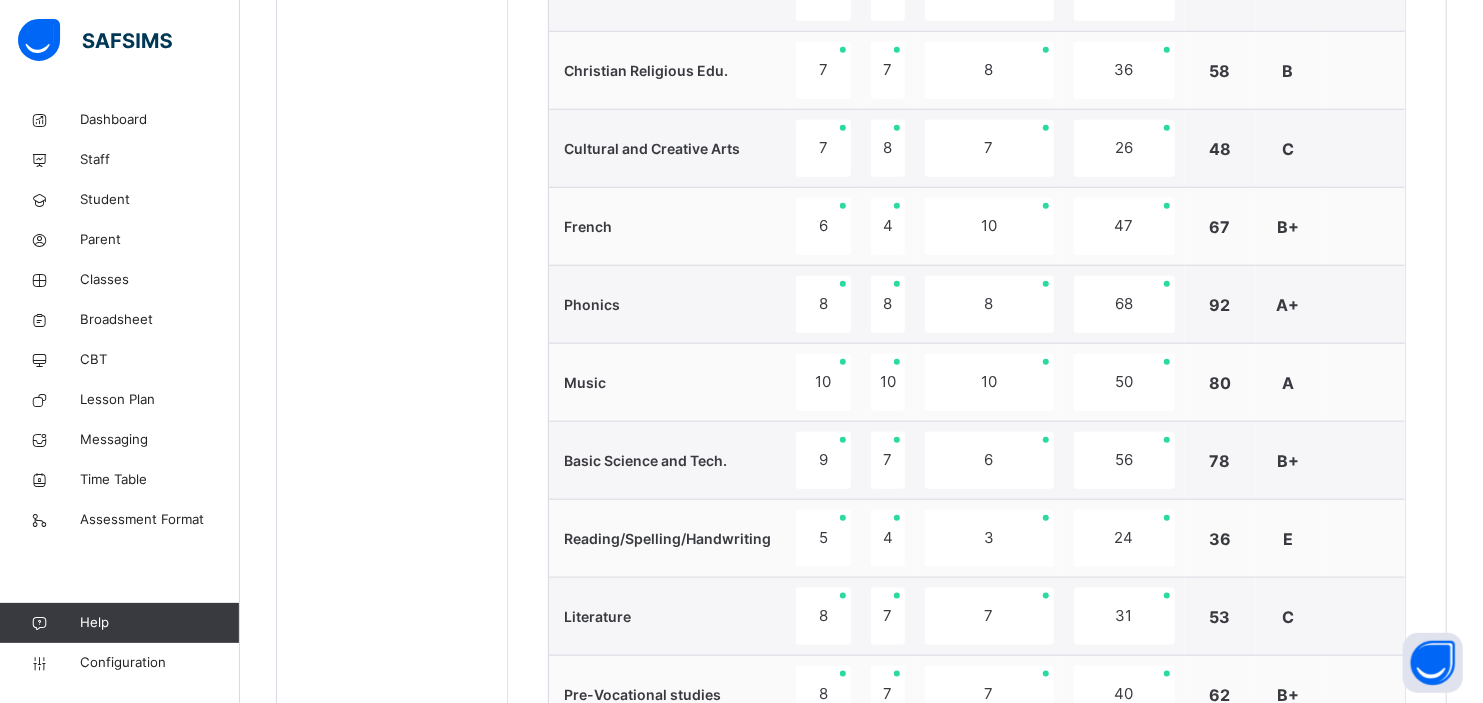 scroll, scrollTop: 1732, scrollLeft: 0, axis: vertical 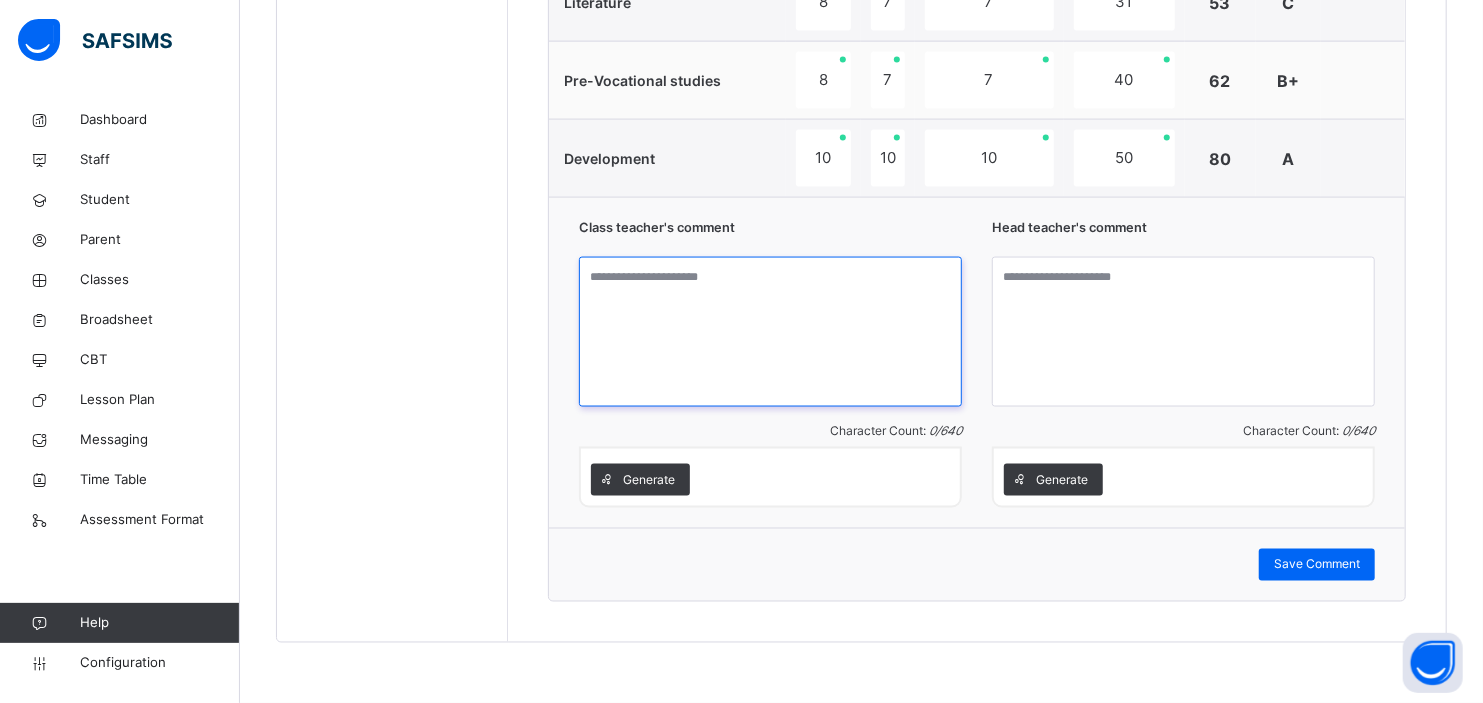 click at bounding box center [770, 332] 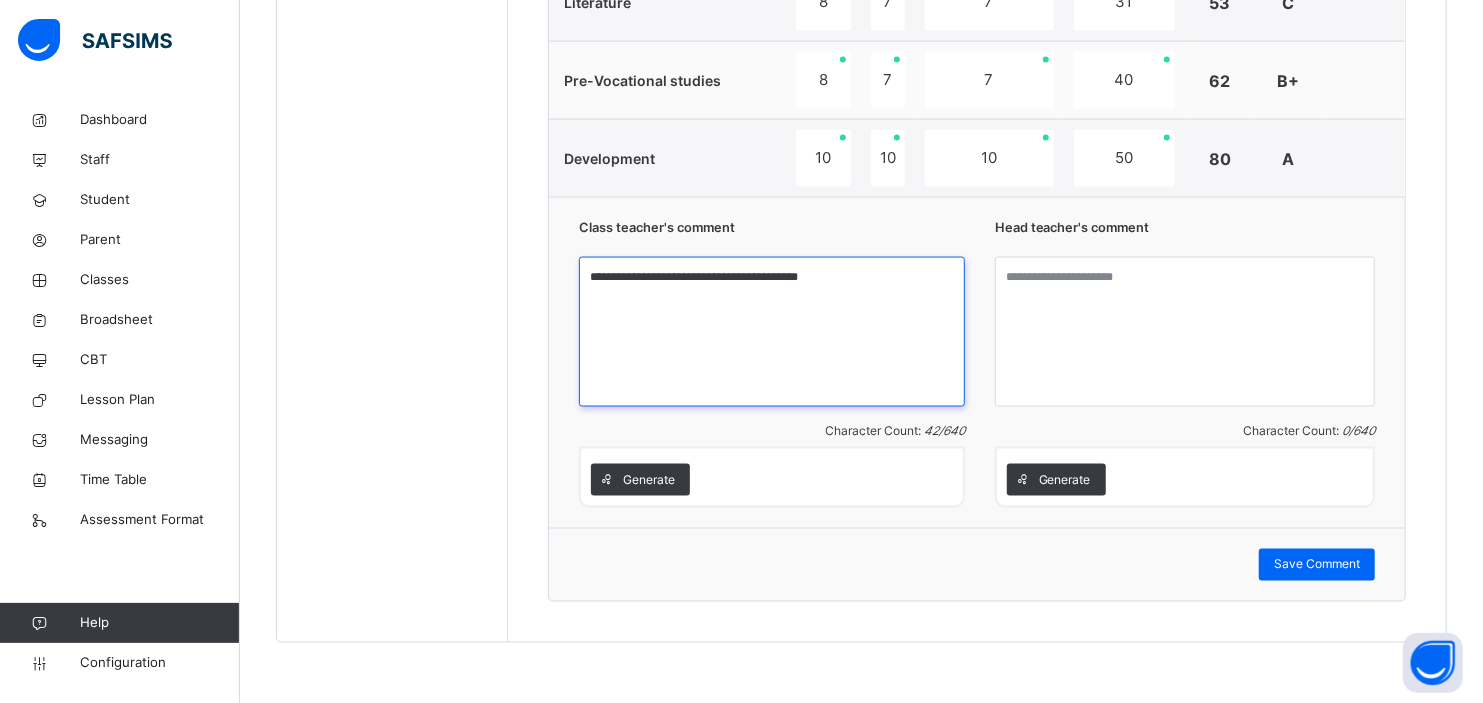 type on "**********" 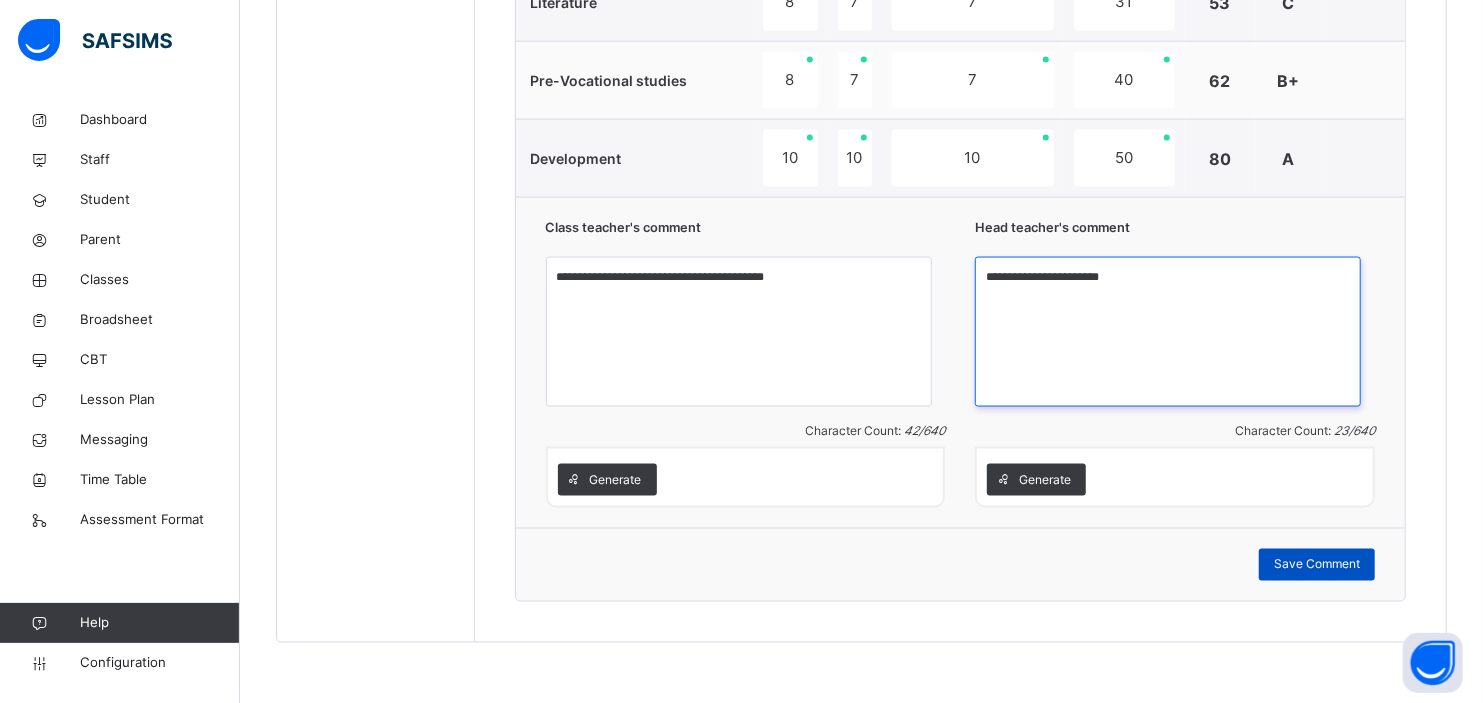 type on "**********" 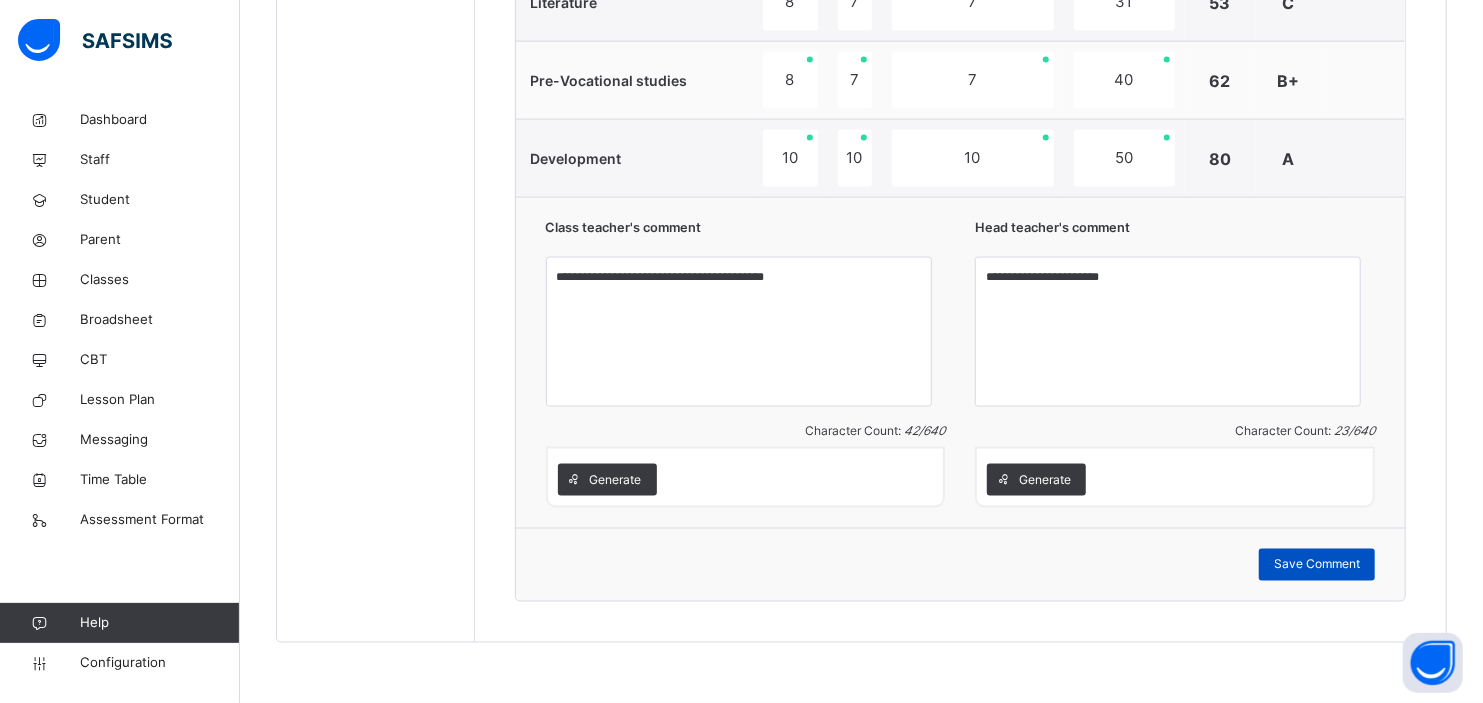 click on "Save Comment" at bounding box center (1317, 565) 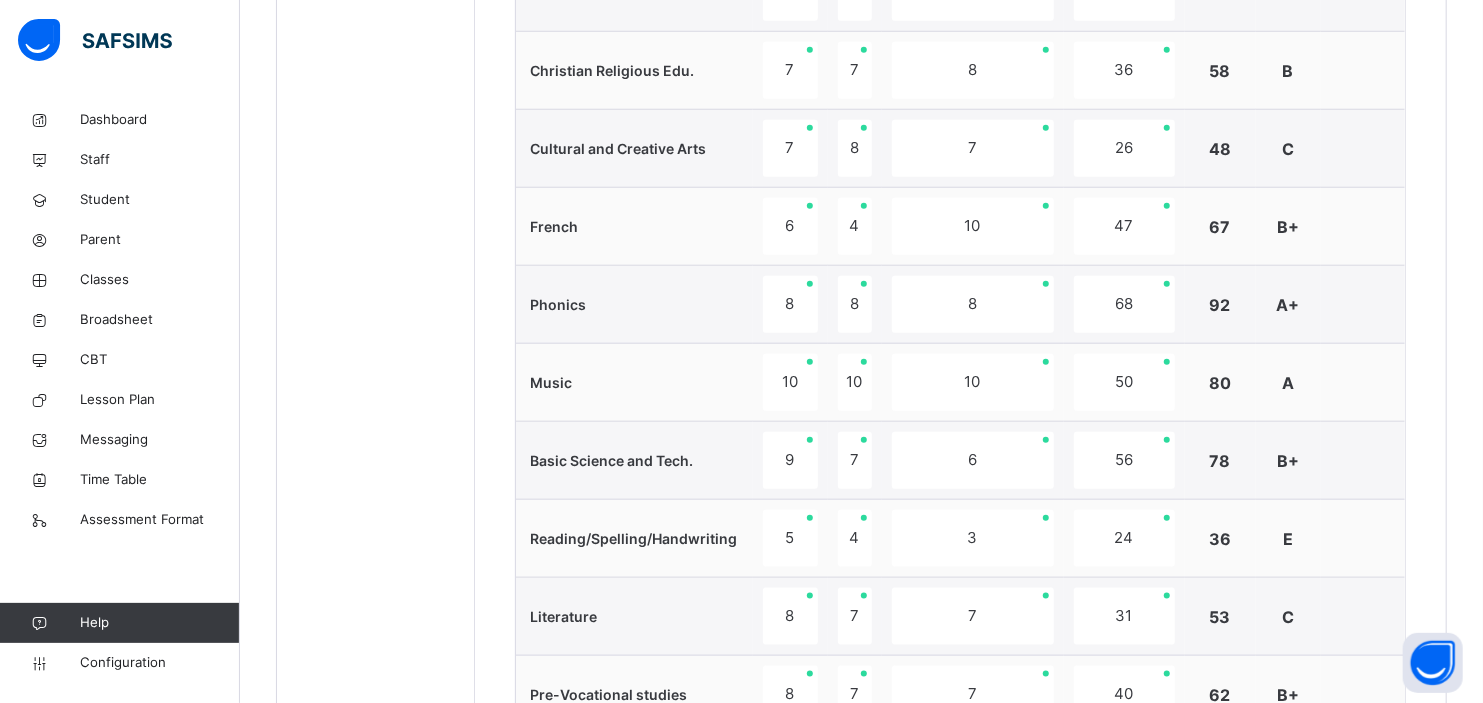 scroll, scrollTop: 503, scrollLeft: 0, axis: vertical 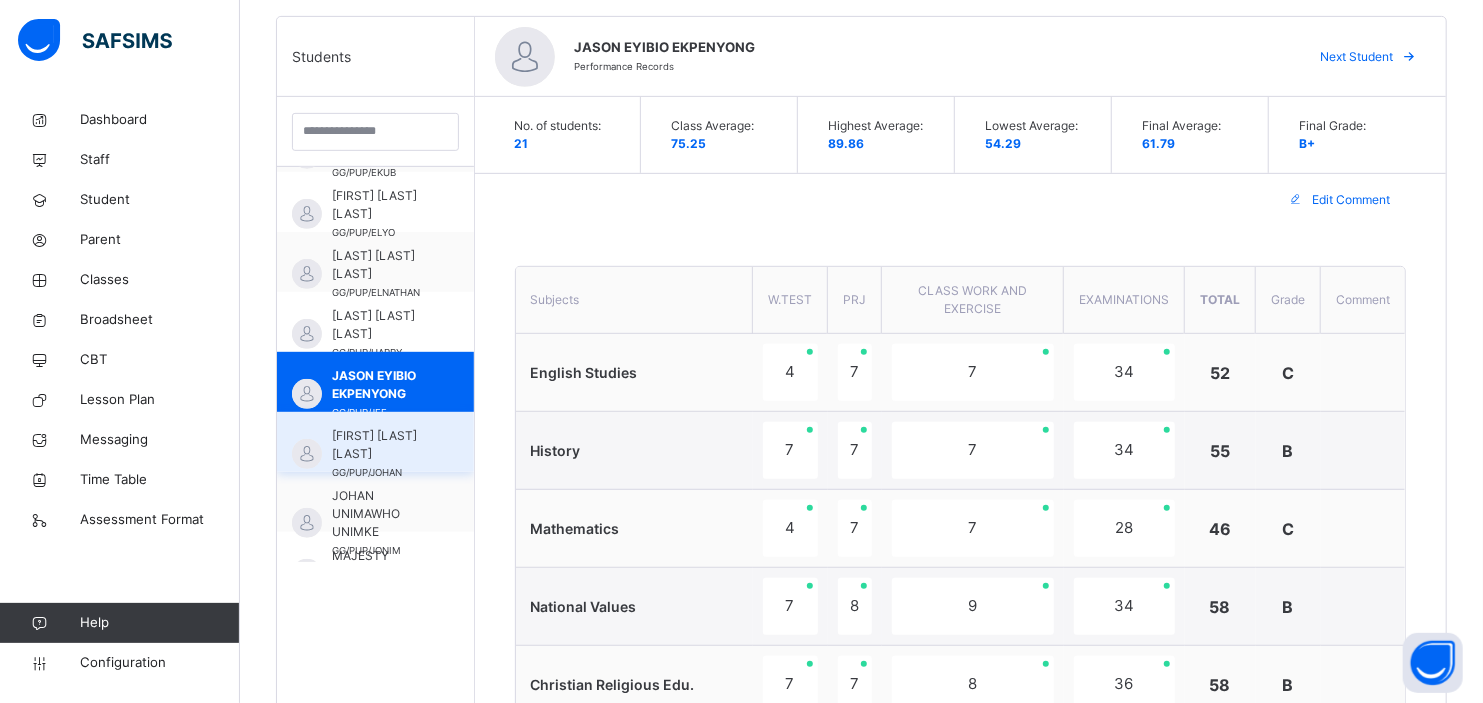 click on "[FIRST] [LAST] [LAST]" at bounding box center [380, 445] 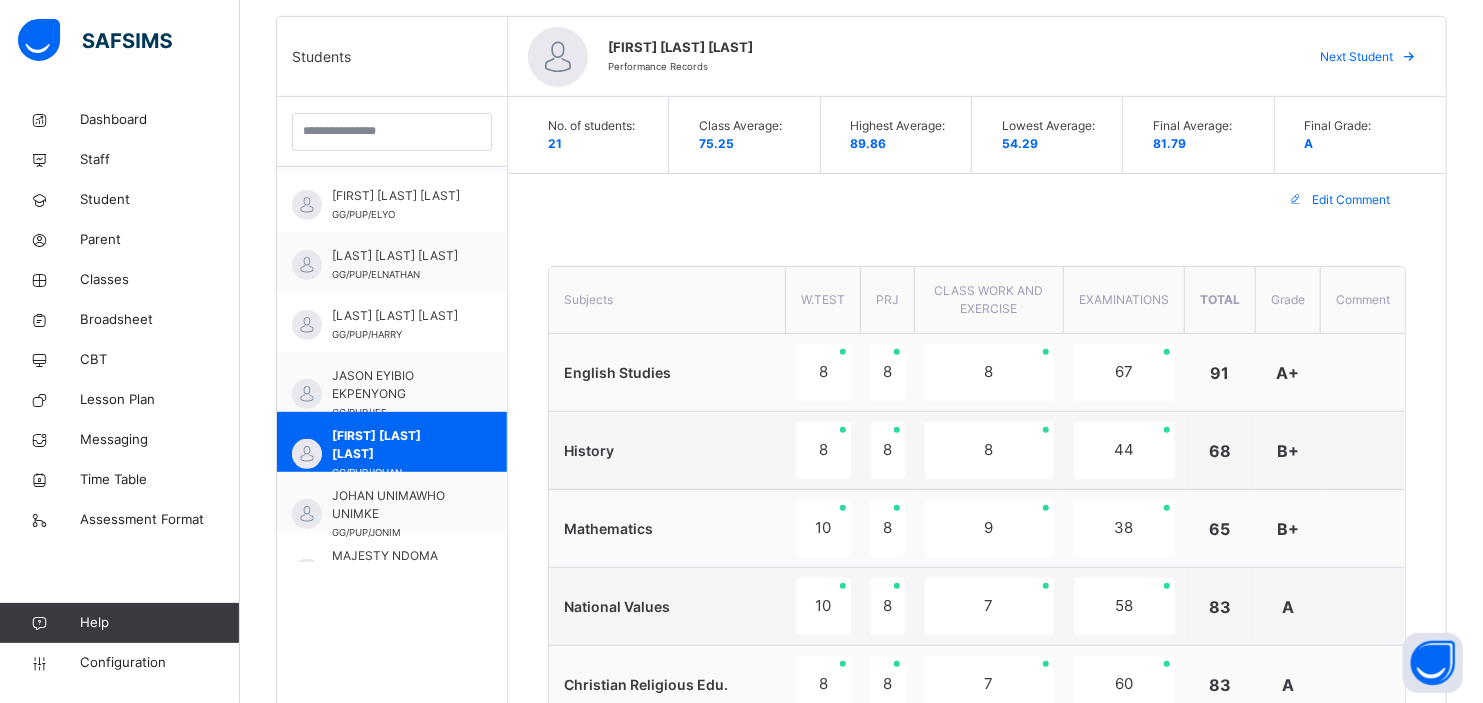 scroll, scrollTop: 1117, scrollLeft: 0, axis: vertical 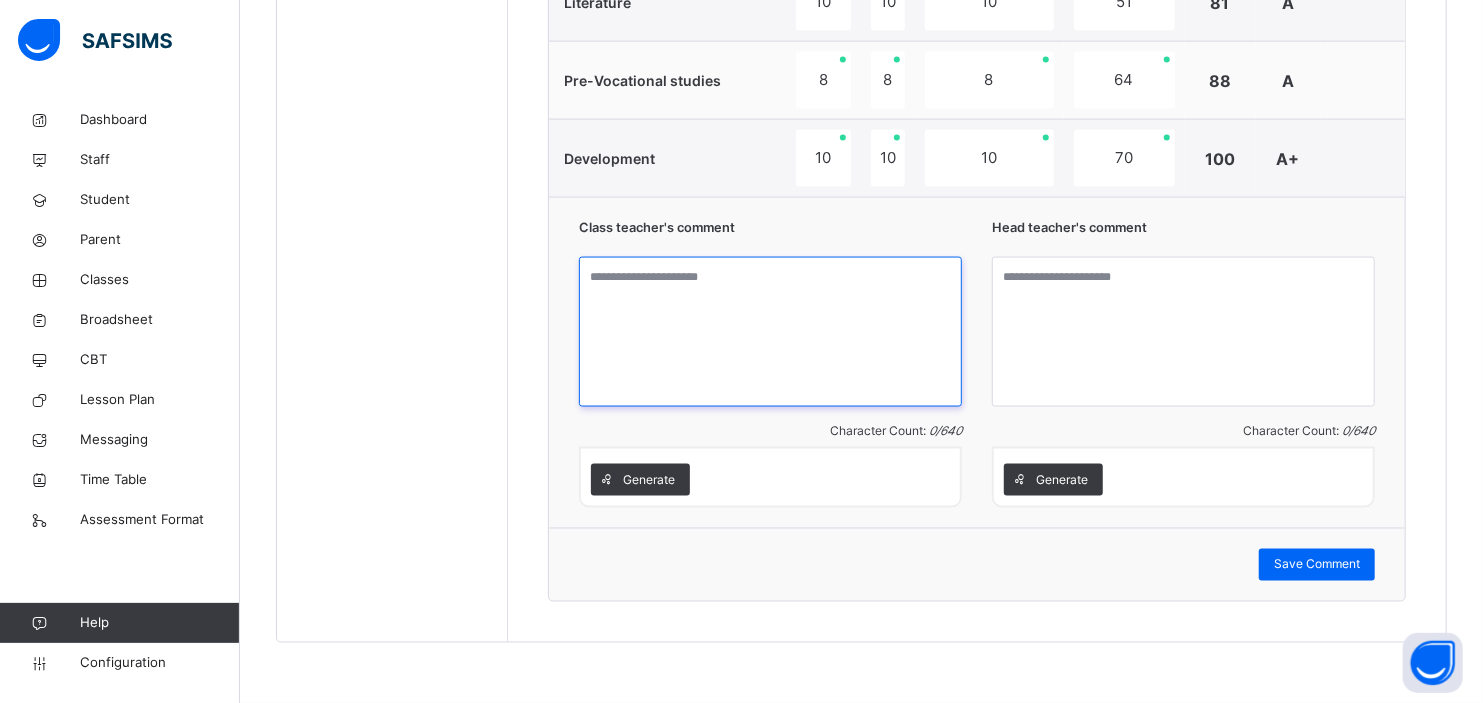 click at bounding box center [770, 332] 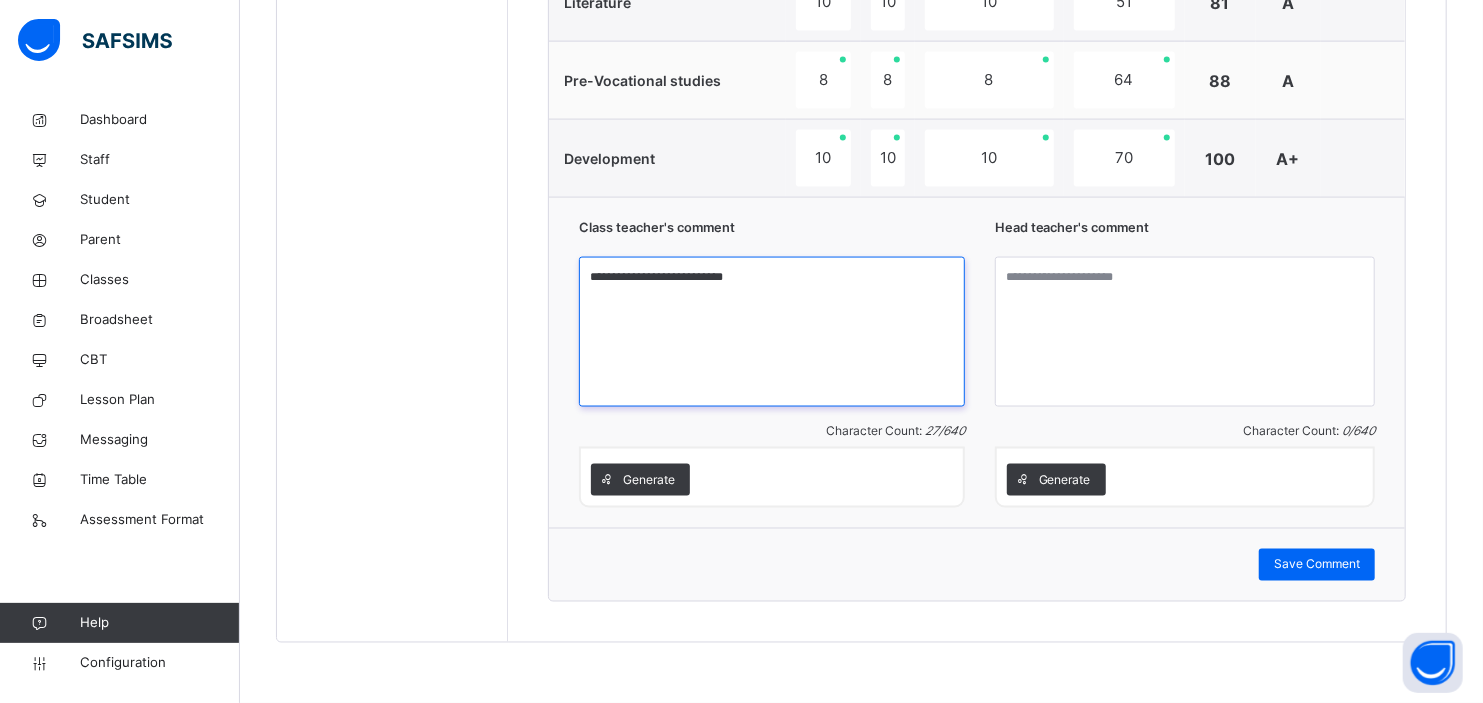 type on "**********" 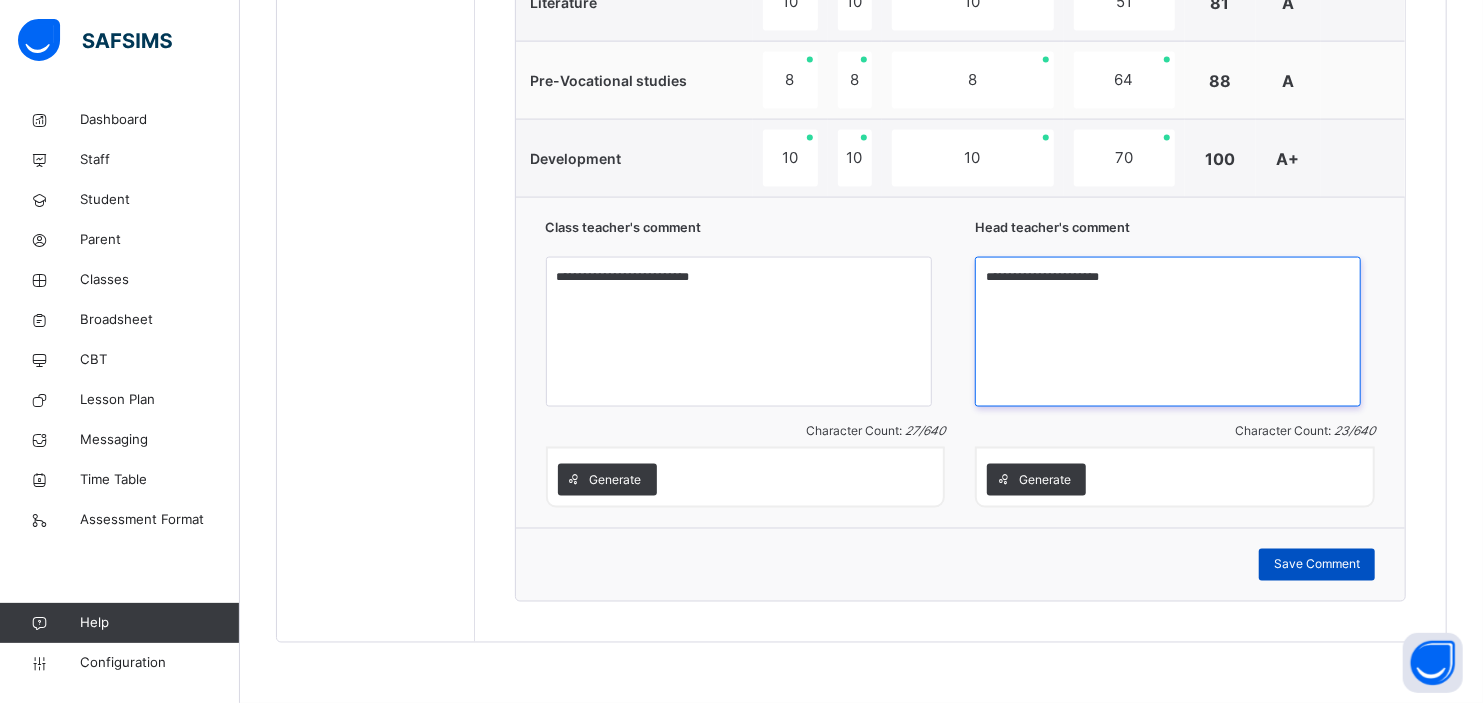 type on "**********" 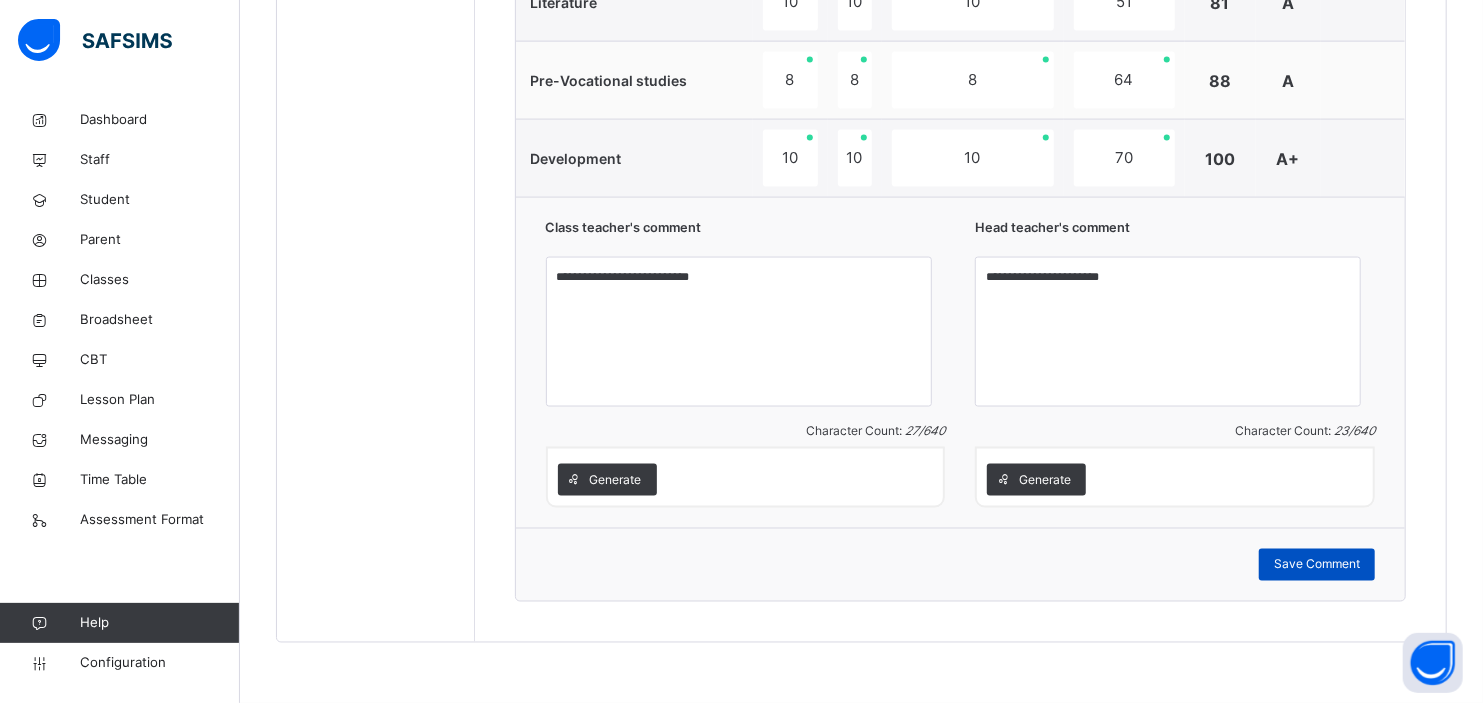 click on "Save Comment" at bounding box center [1317, 565] 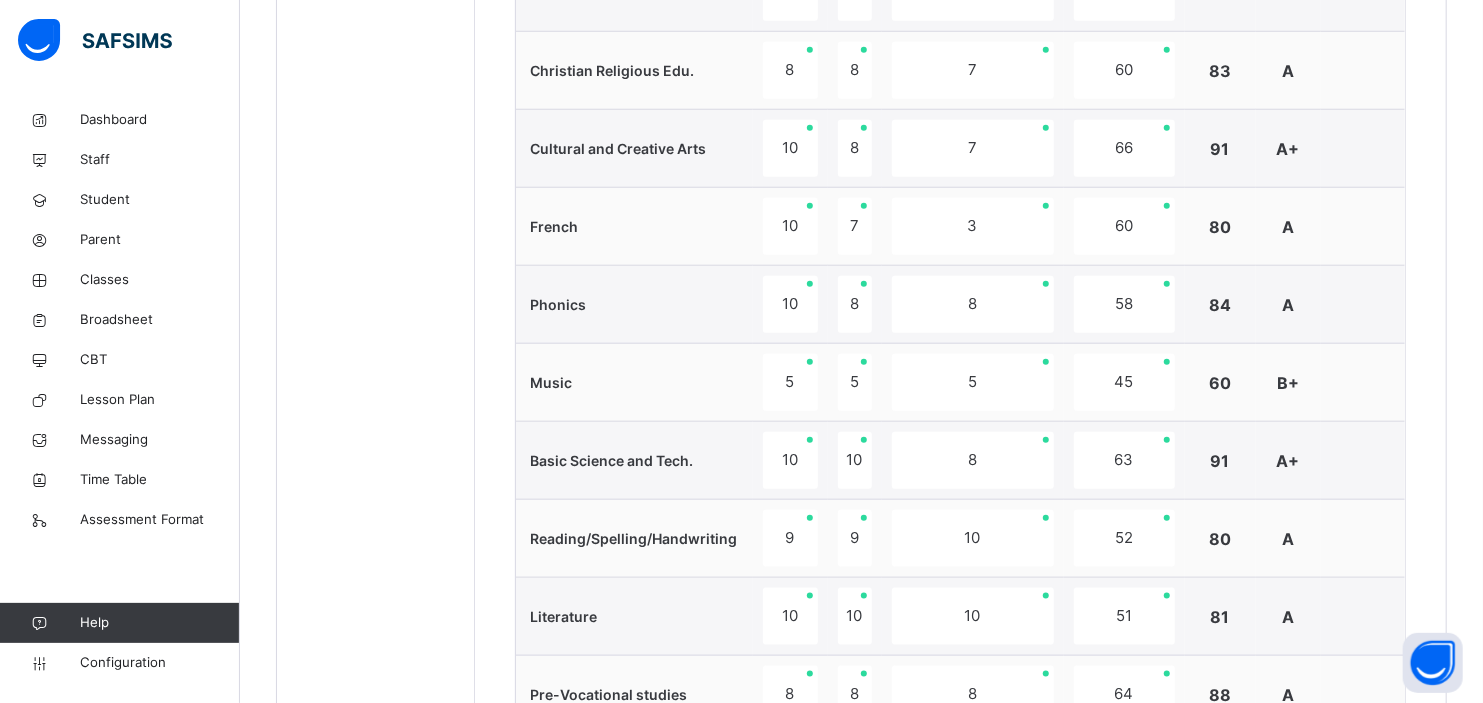 scroll, scrollTop: 503, scrollLeft: 0, axis: vertical 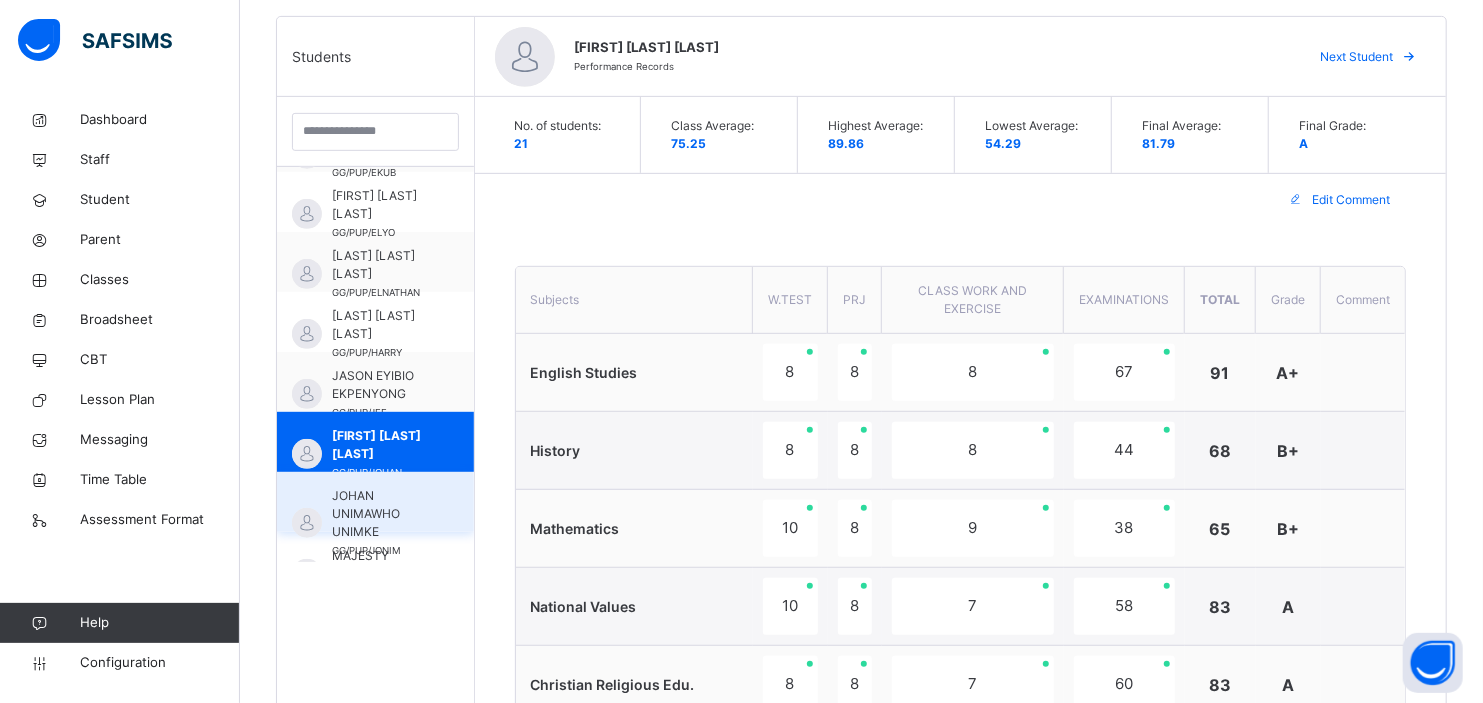 click on "JOHAN UNIMAWHO UNIMKE" at bounding box center (380, 514) 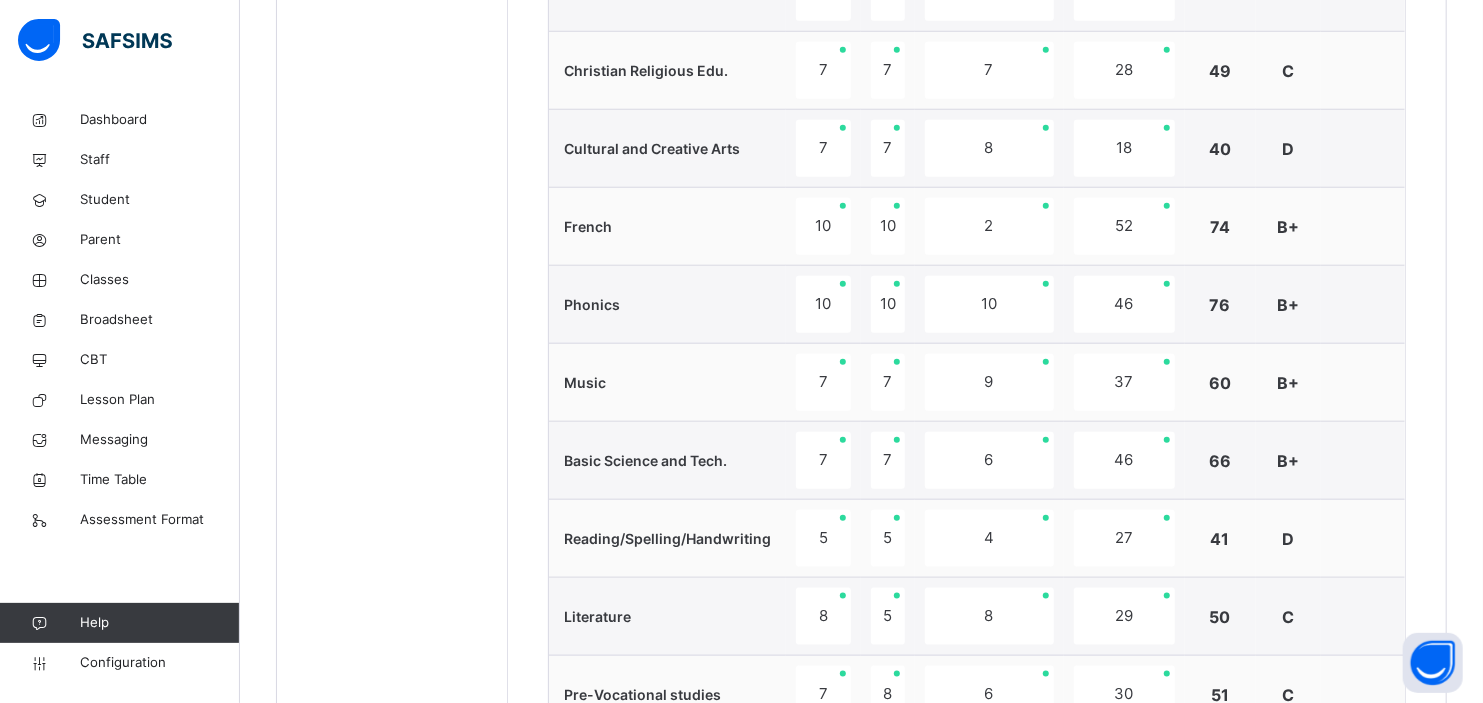 scroll, scrollTop: 1732, scrollLeft: 0, axis: vertical 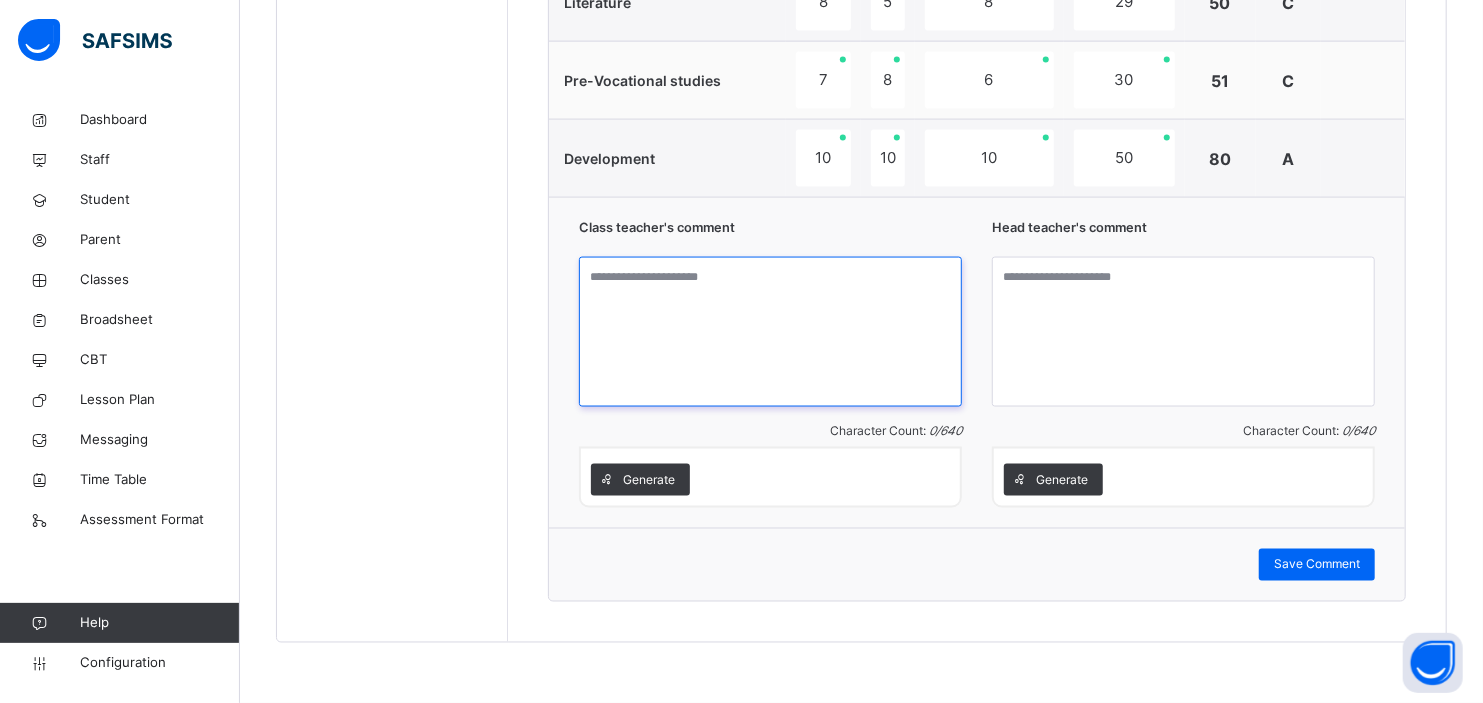 click at bounding box center (770, 332) 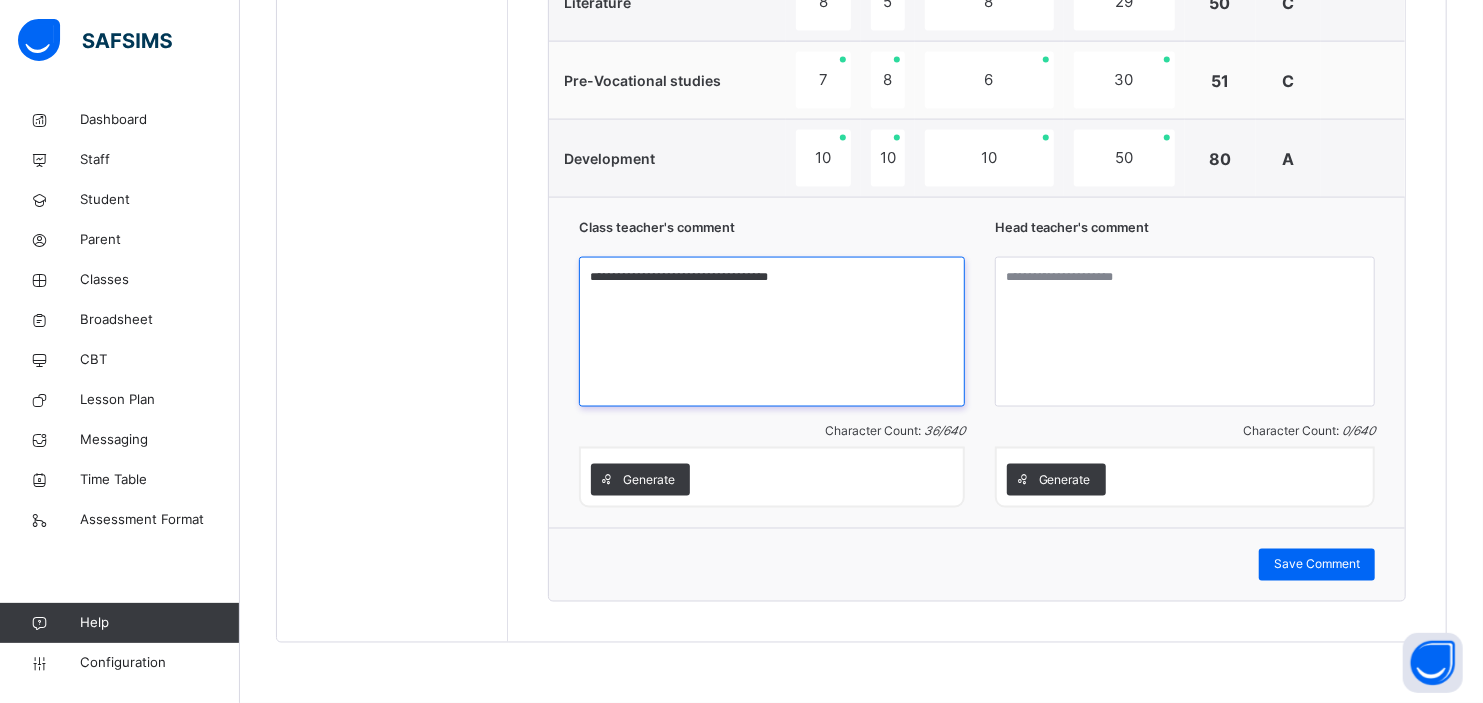 type on "**********" 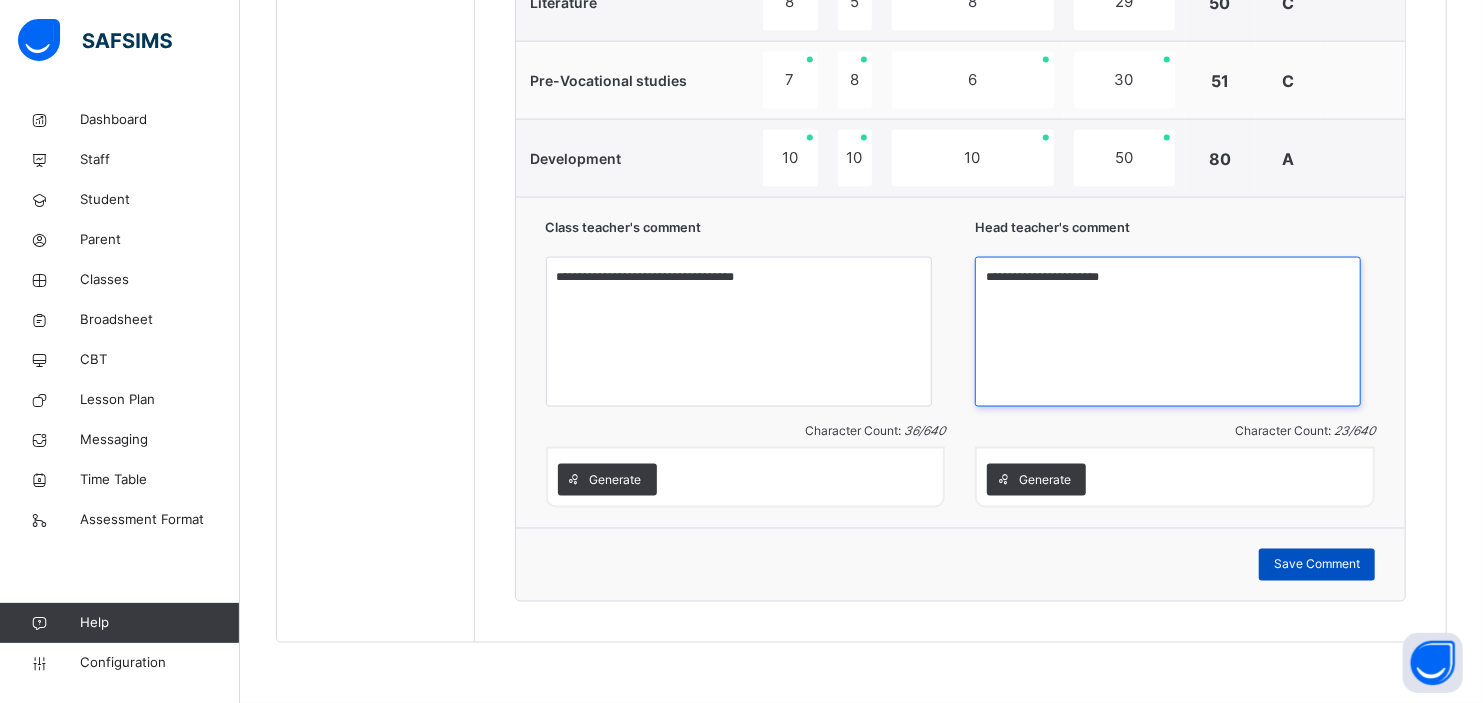 type on "**********" 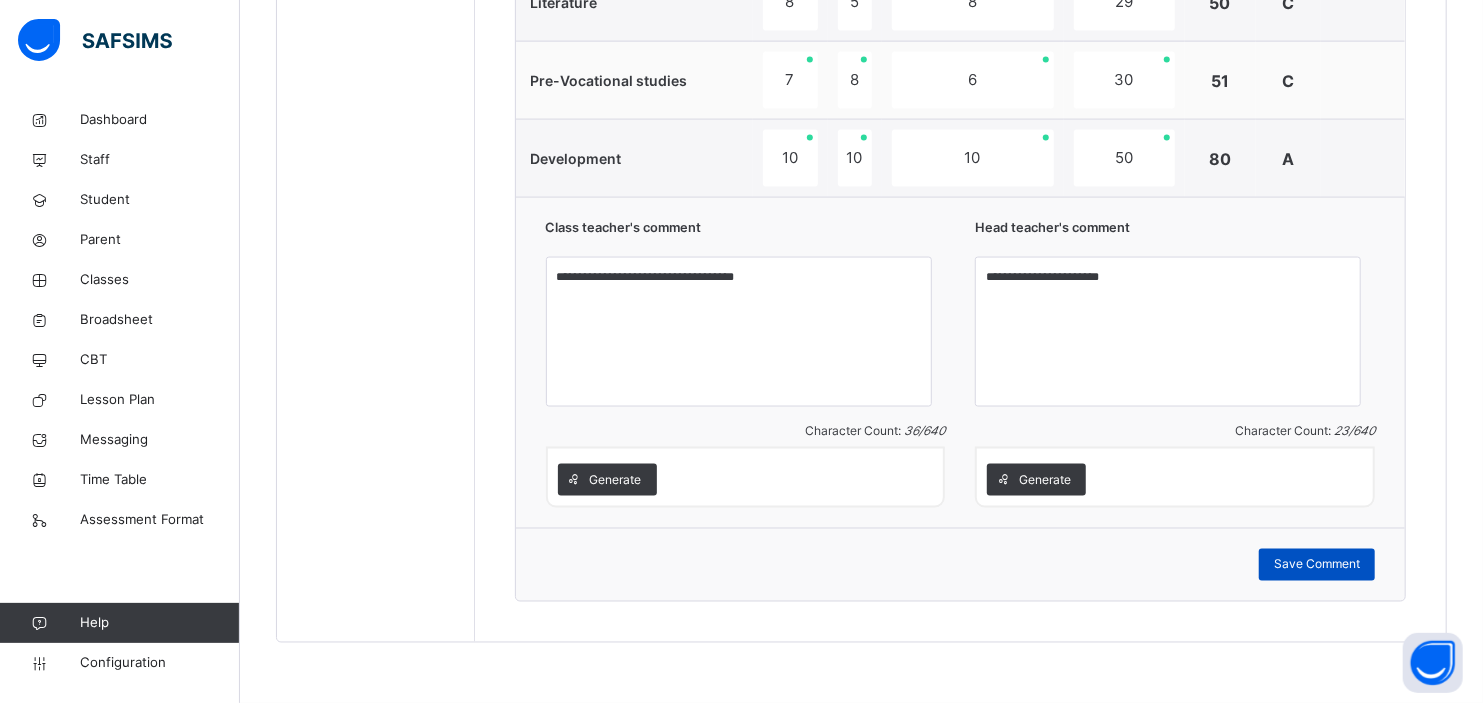 click on "Save Comment" at bounding box center (1317, 565) 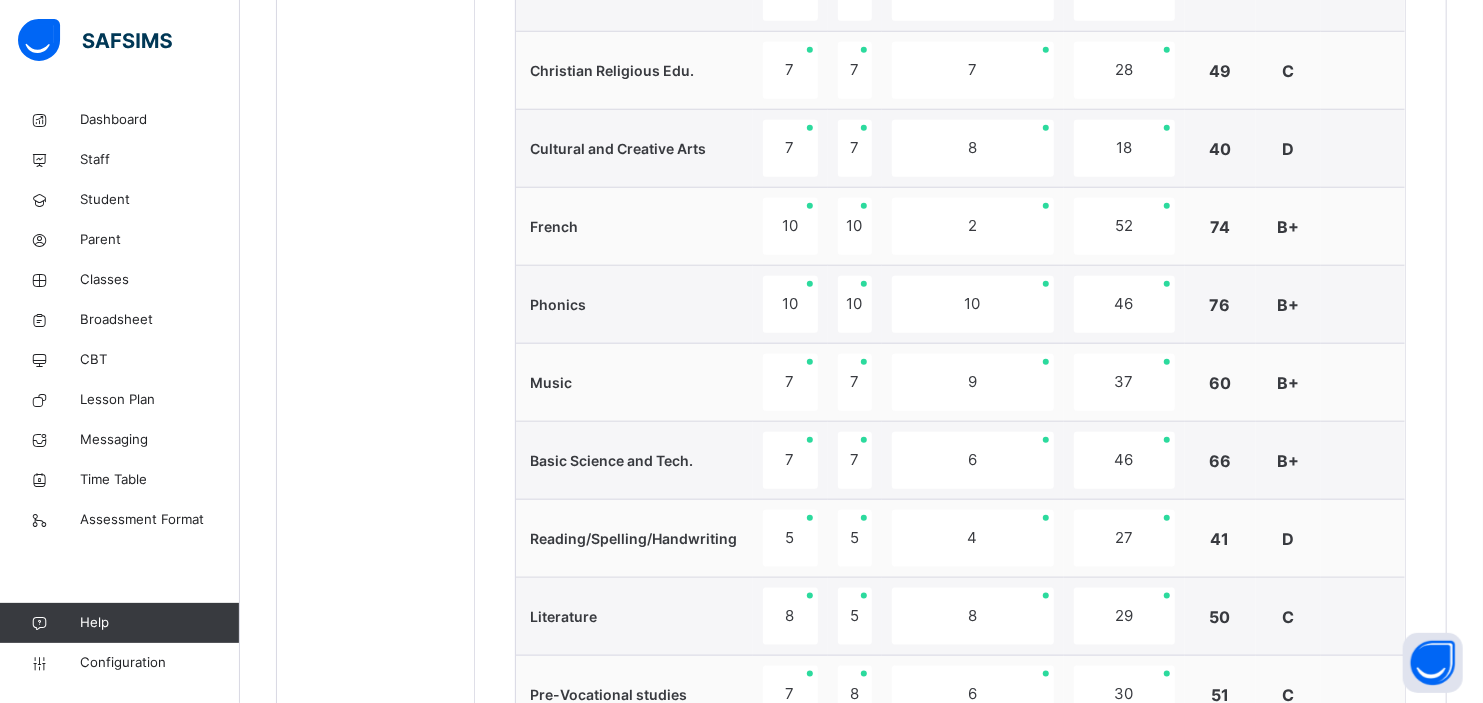 scroll, scrollTop: 503, scrollLeft: 0, axis: vertical 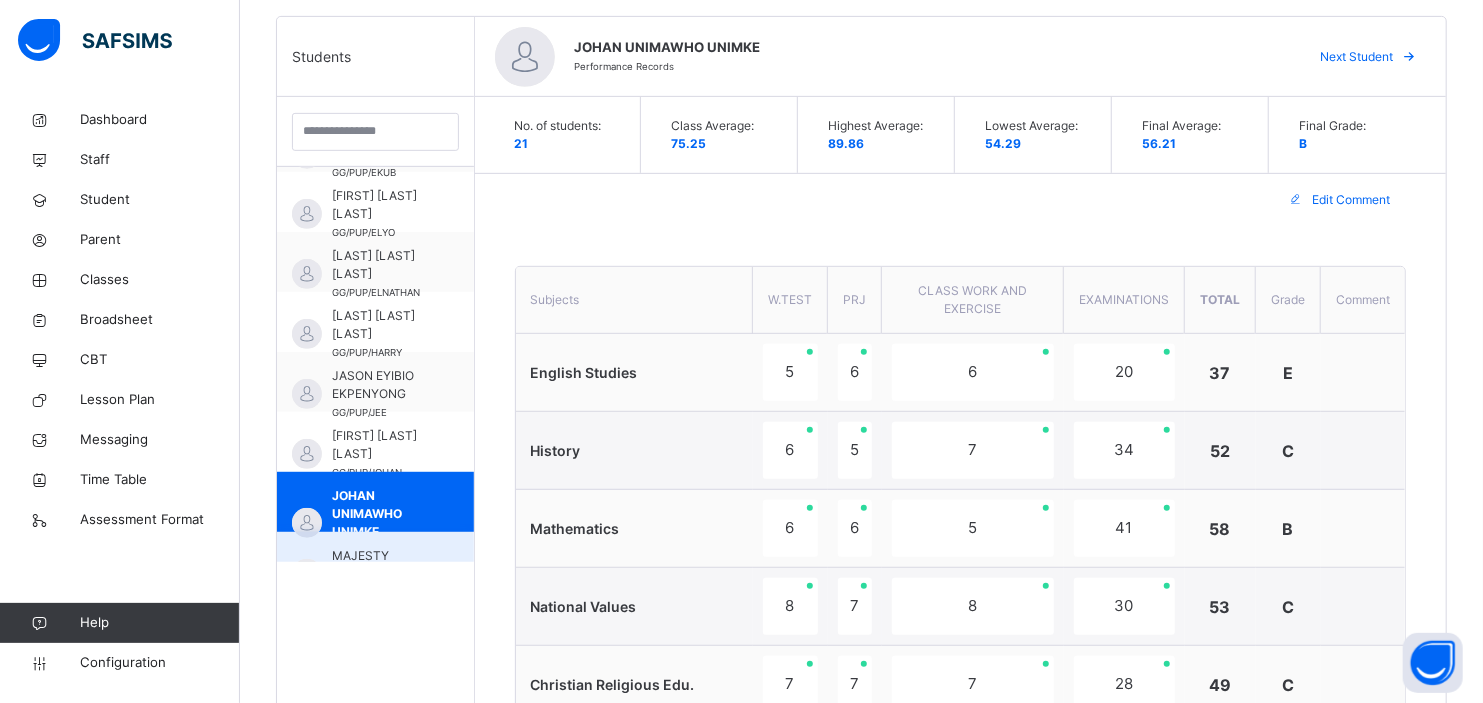 click on "MAJESTY NDOMA NSOR" at bounding box center [380, 565] 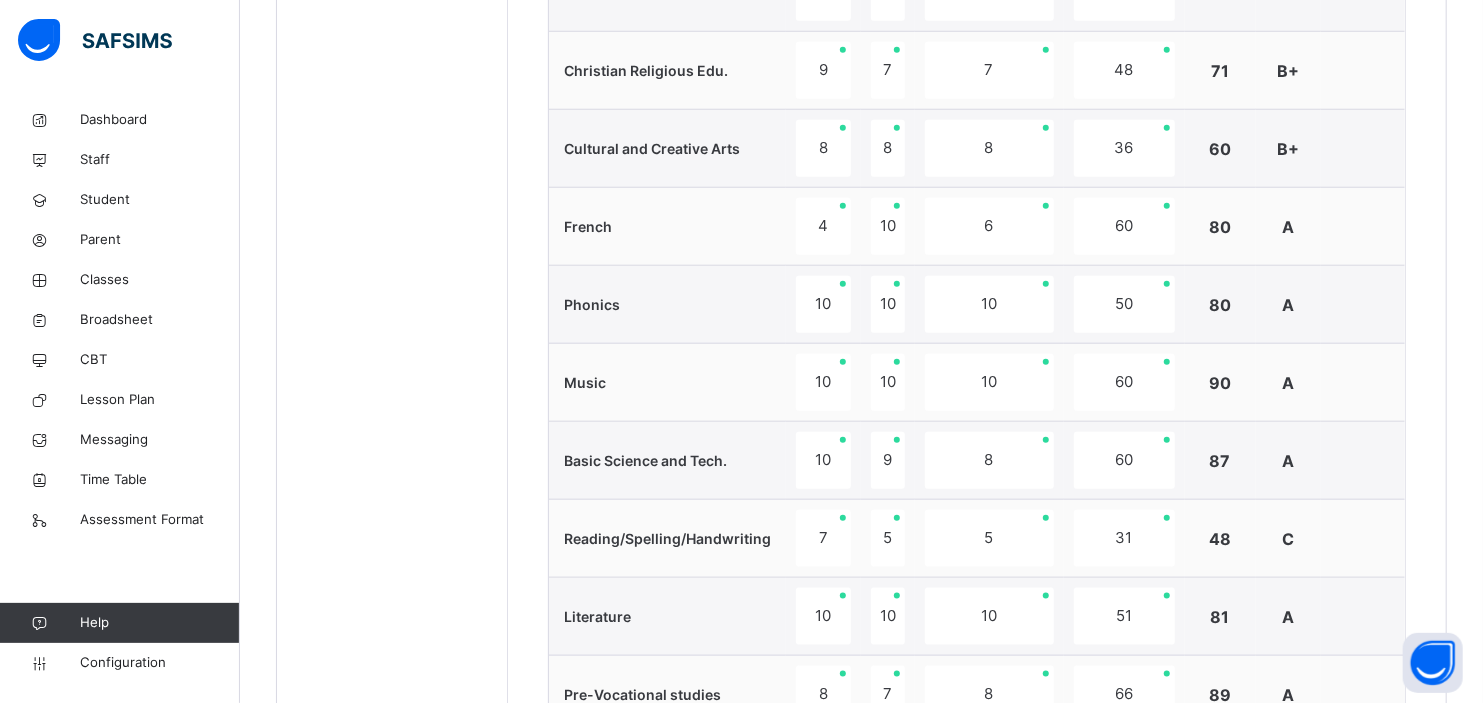 scroll, scrollTop: 1732, scrollLeft: 0, axis: vertical 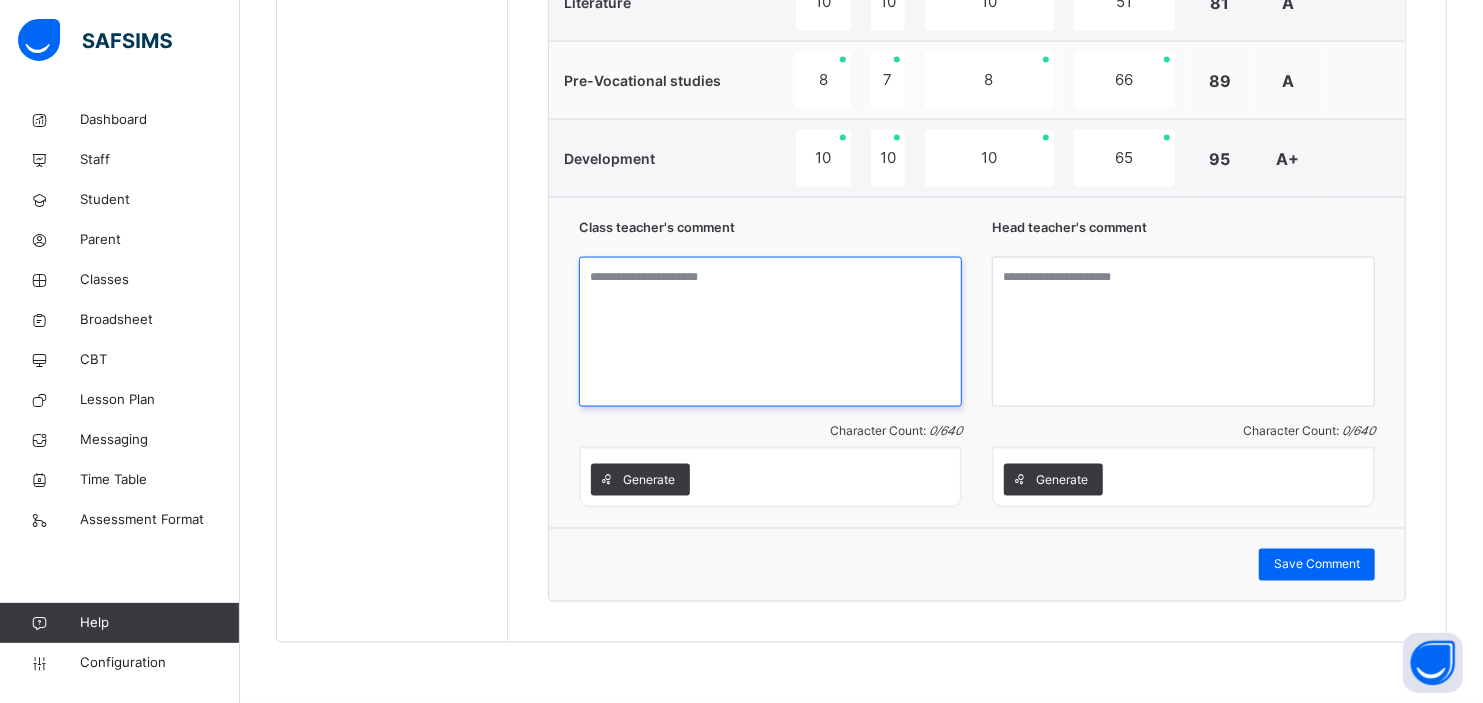 click at bounding box center (770, 332) 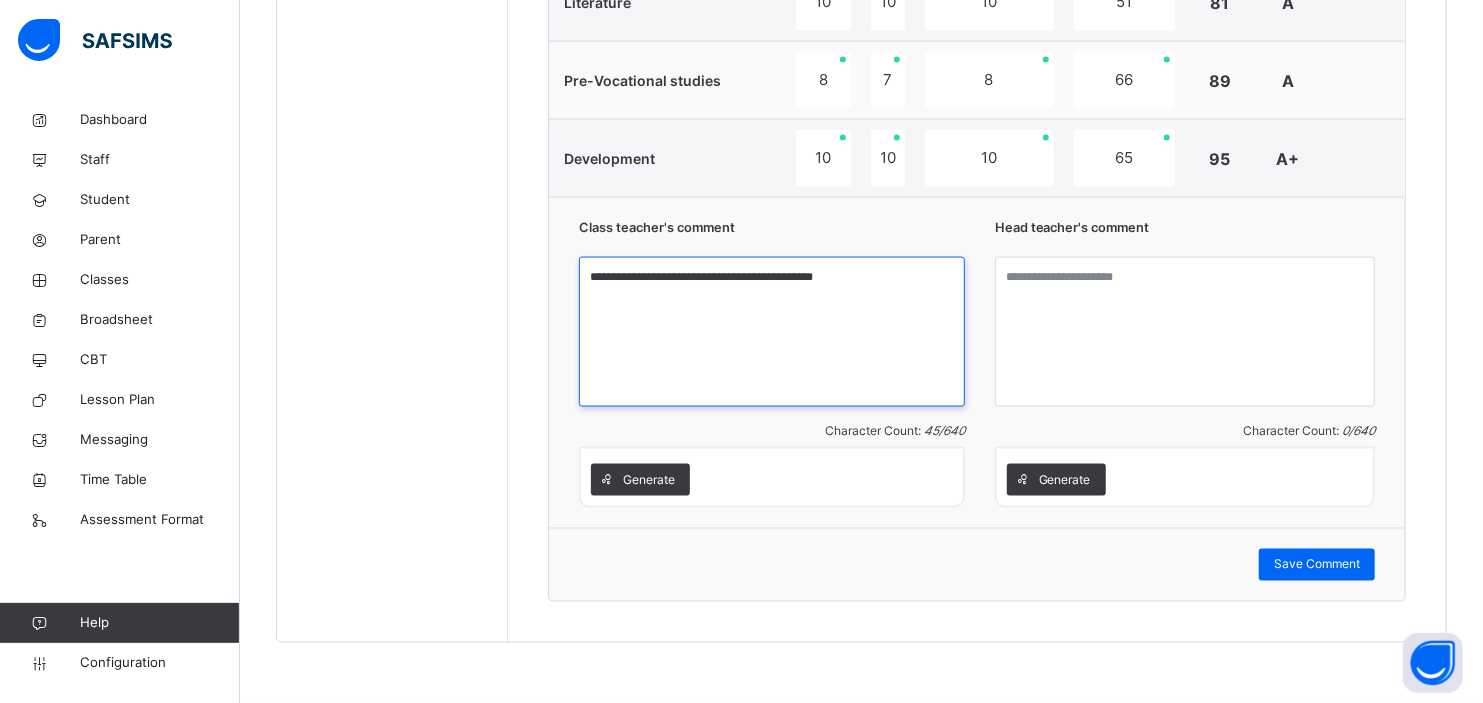 type on "**********" 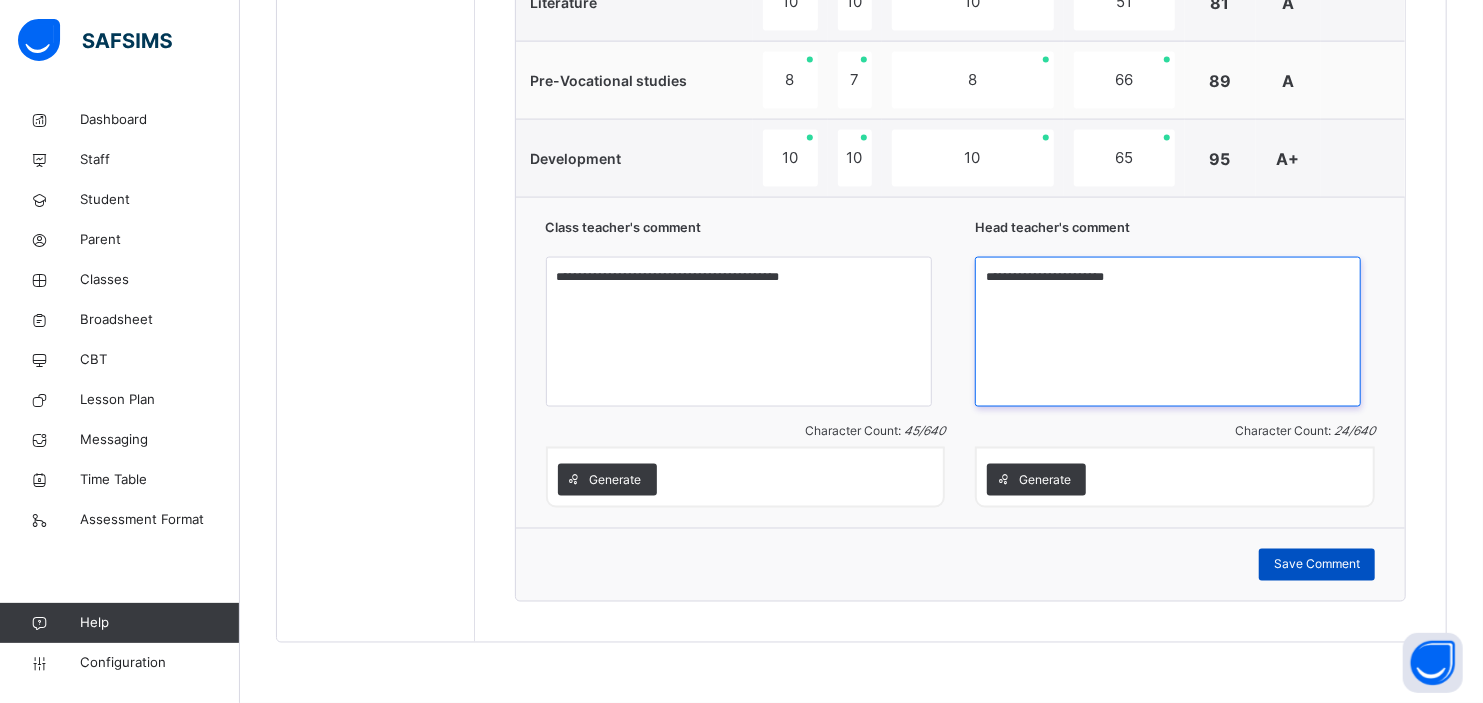 type on "**********" 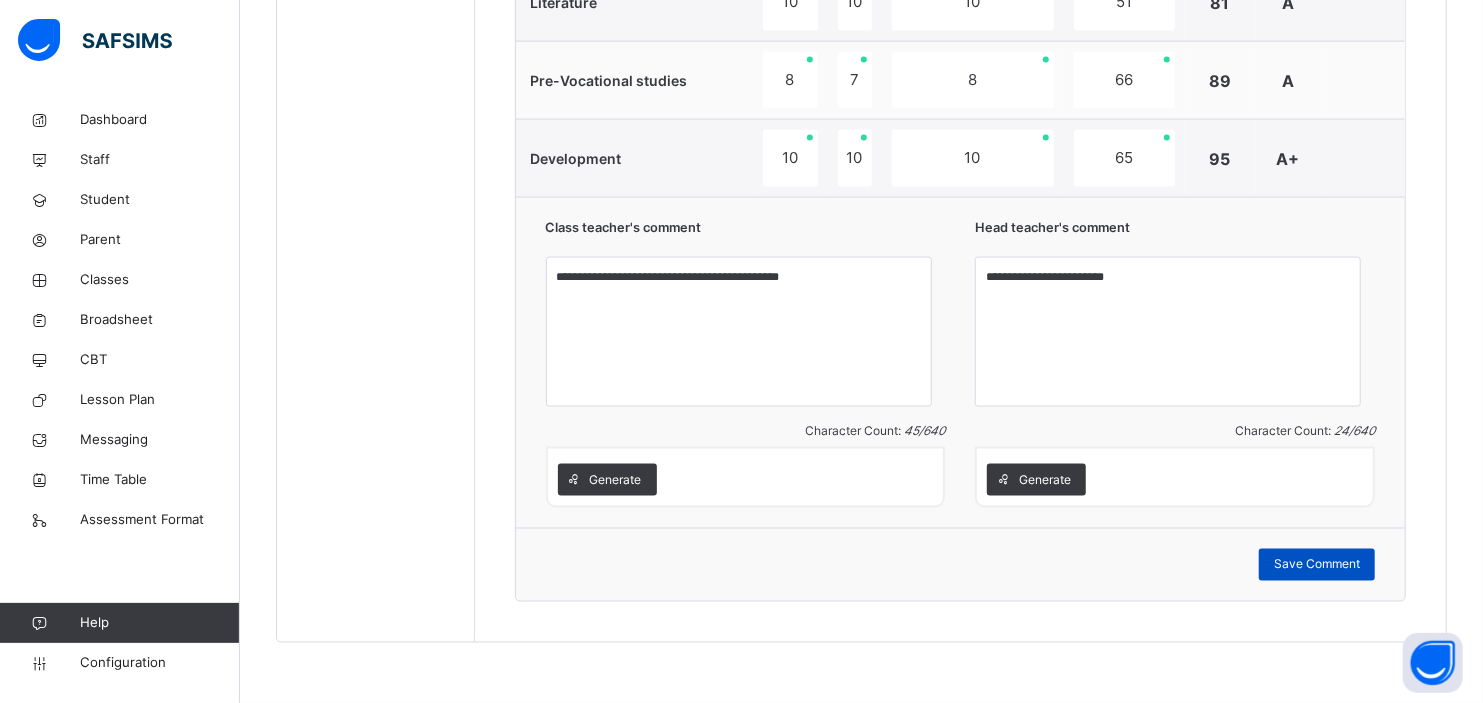 click on "Save Comment" at bounding box center (1317, 565) 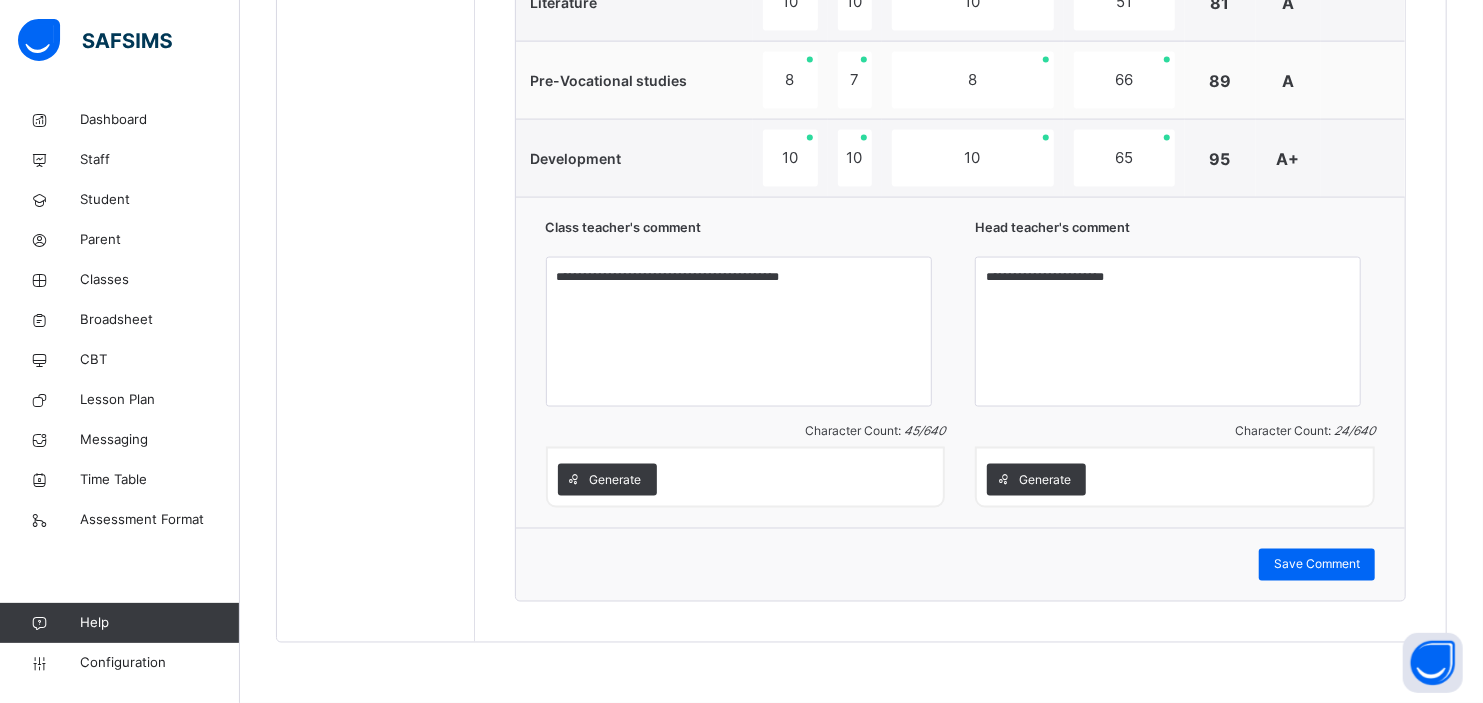 scroll, scrollTop: 1117, scrollLeft: 0, axis: vertical 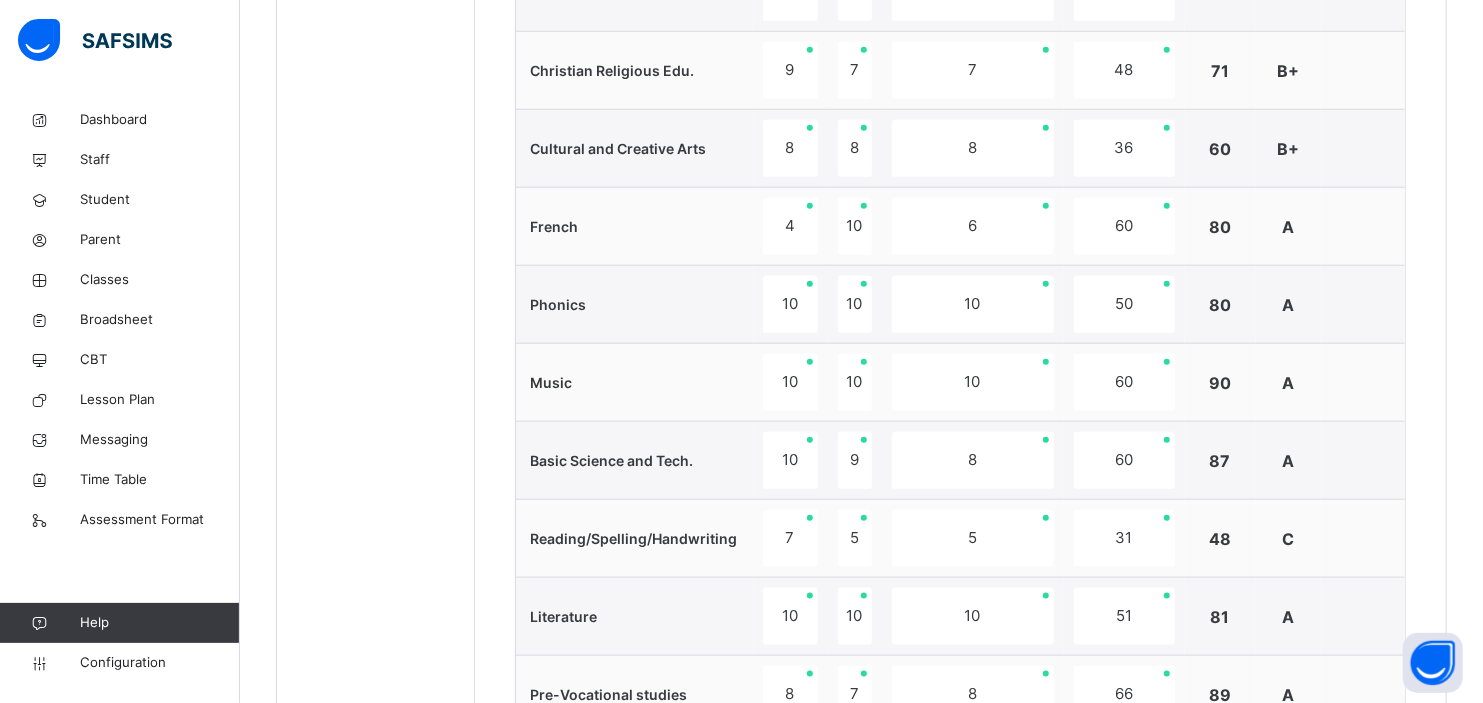 click on "Back / Primary 1 Gold Primary 1 Gold Primary 1 Third Term 2024-2025 Class Members Subjects Results Skills Attendance Timetable Form Teacher Results More Options 21 Students in class Download Pdf Report Excel Report View subject profile Bulk upload Add Class Members Grace and Gold Schools Date: [DATE], [TIME] Class Members Class: Primary 1 Gold Total no. of Students: 21 Term: Third Term Session: 2024-2025 S/NO Admission No. Last Name First Name Other Name 1 [CODE] [LAST] [LAST] [LAST] 2 [CODE] [LAST] [LAST] [LAST] 3 [CODE] [LAST] [LAST] [LAST] 4 [CODE] [LAST] [LAST] [LAST] 5 [CODE] [LAST] [LAST] [LAST] 6 [CODE] [LAST] [LAST] [LAST] 7 [CODE] [LAST] [LAST] [LAST] 8 [CODE] [LAST] [LAST] [LAST] 9 [CODE] [LAST] [LAST] [LAST] 10 [CODE] [LAST] [LAST] [LAST] 11 [CODE] [LAST] [LAST] [LAST] 12 [CODE] [LAST] [LAST] [LAST] 13 [CODE] [LAST] [LAST] [LAST] 14 [CODE] [LAST] [LAST] [LAST] 15 [CODE] [LAST] [LAST] [LAST]" at bounding box center [861, 150] 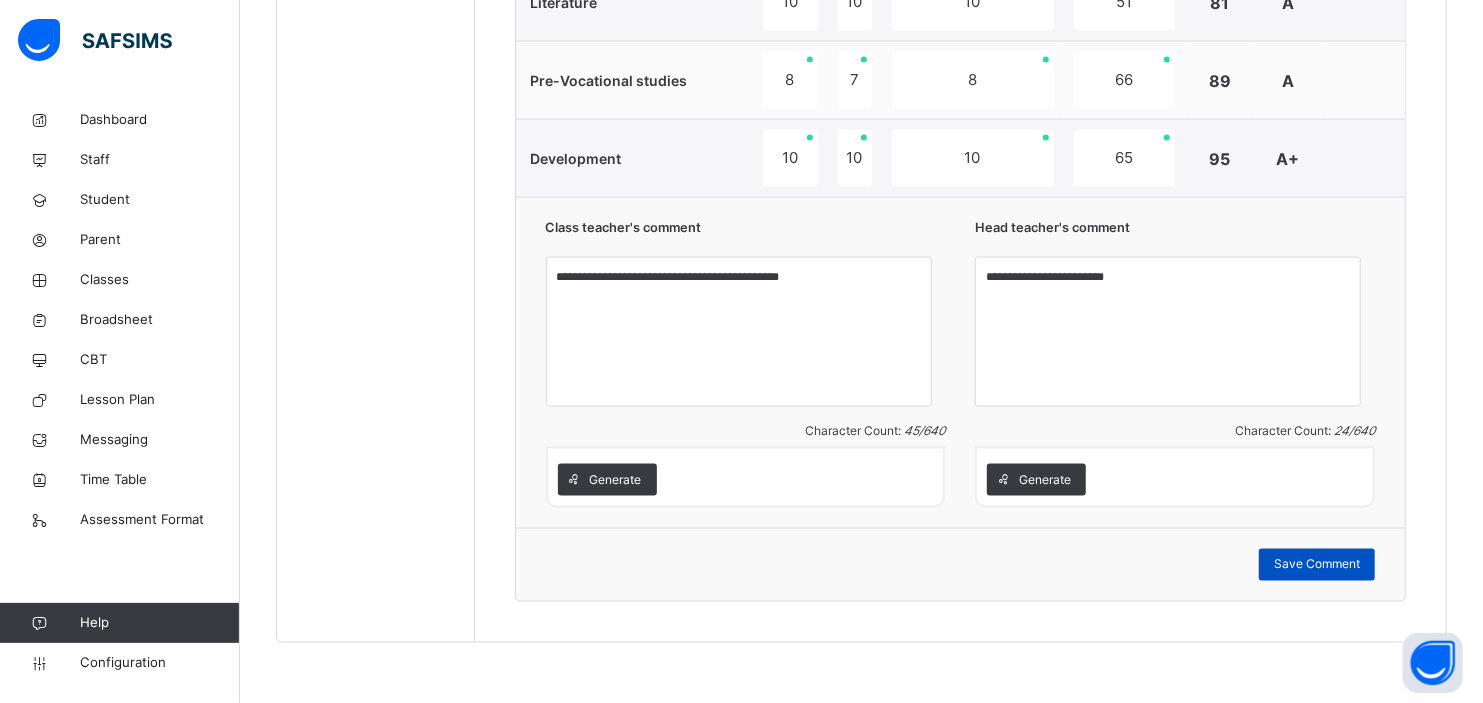 click on "Save Comment" at bounding box center (1317, 565) 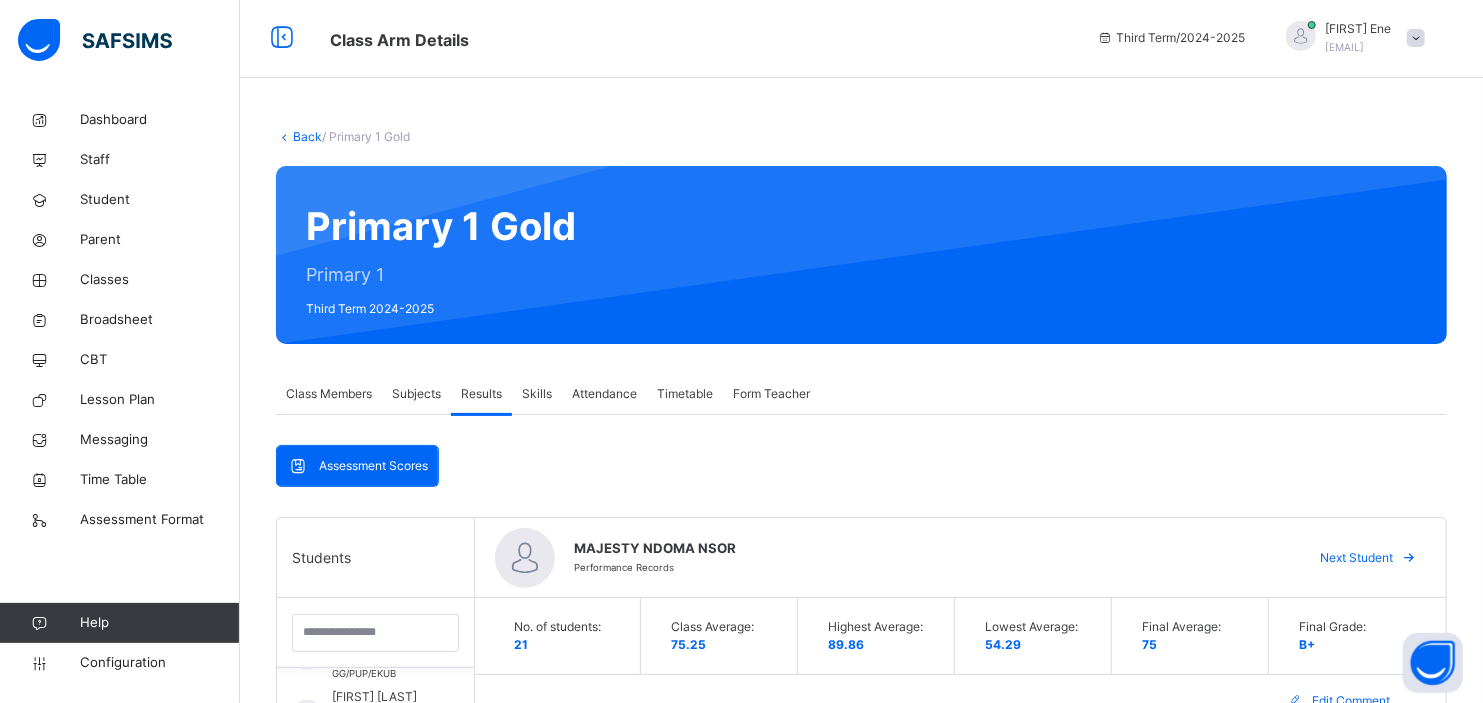 scroll, scrollTop: 0, scrollLeft: 0, axis: both 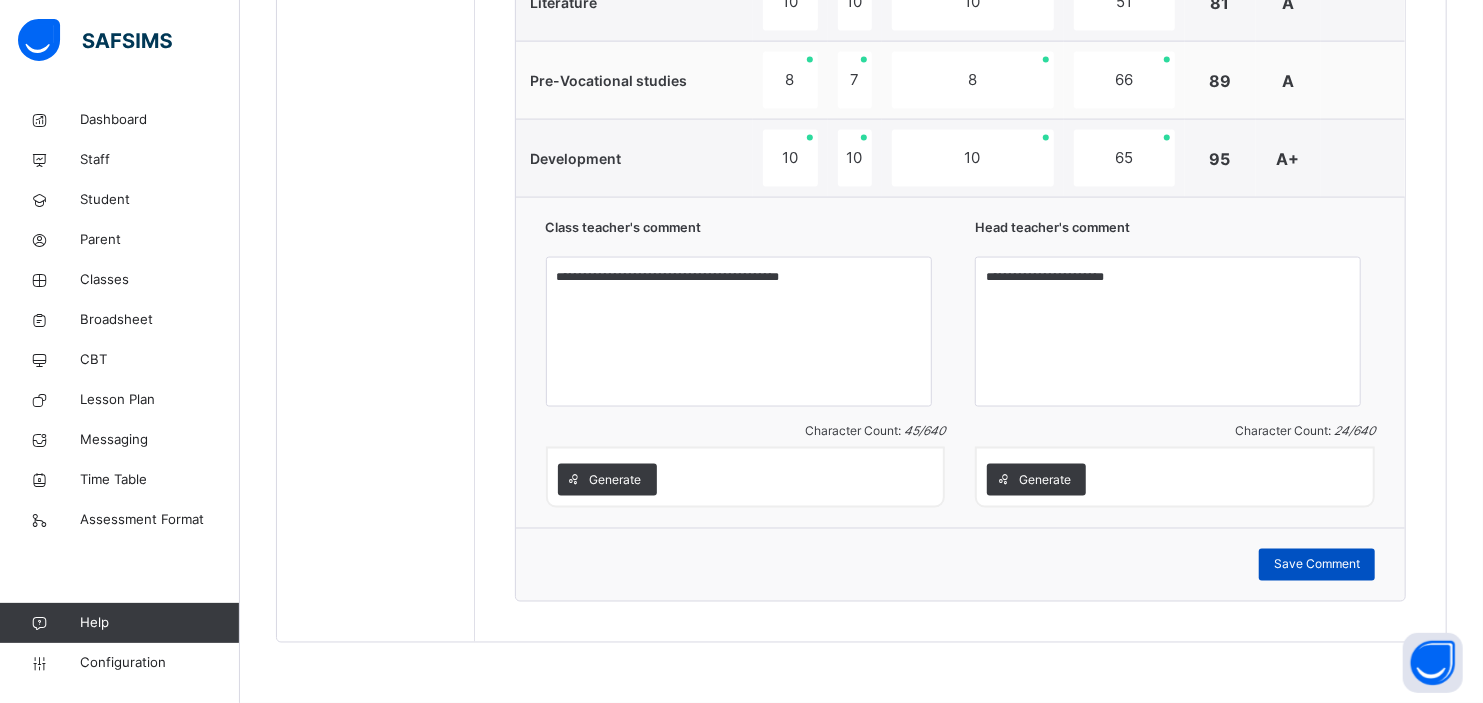 click on "Save Comment" at bounding box center [1317, 565] 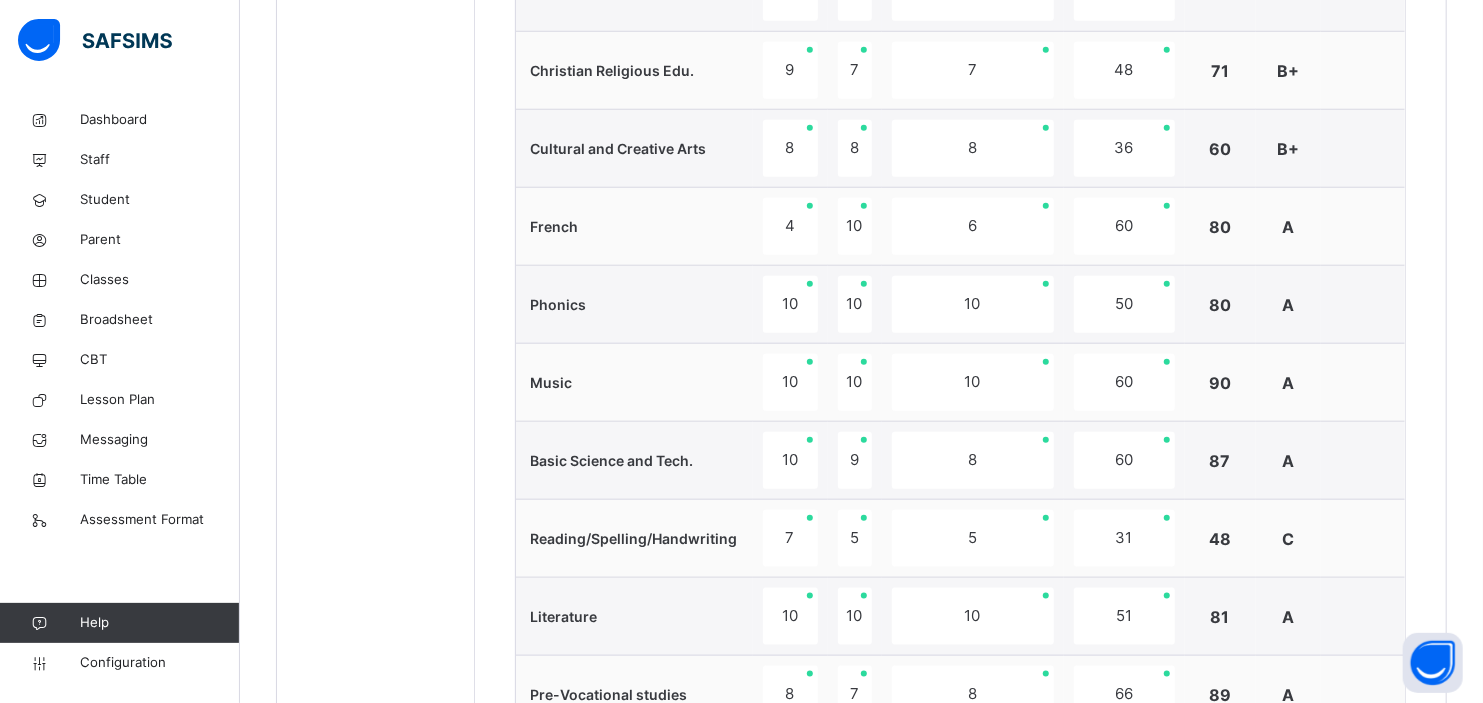 scroll, scrollTop: 503, scrollLeft: 0, axis: vertical 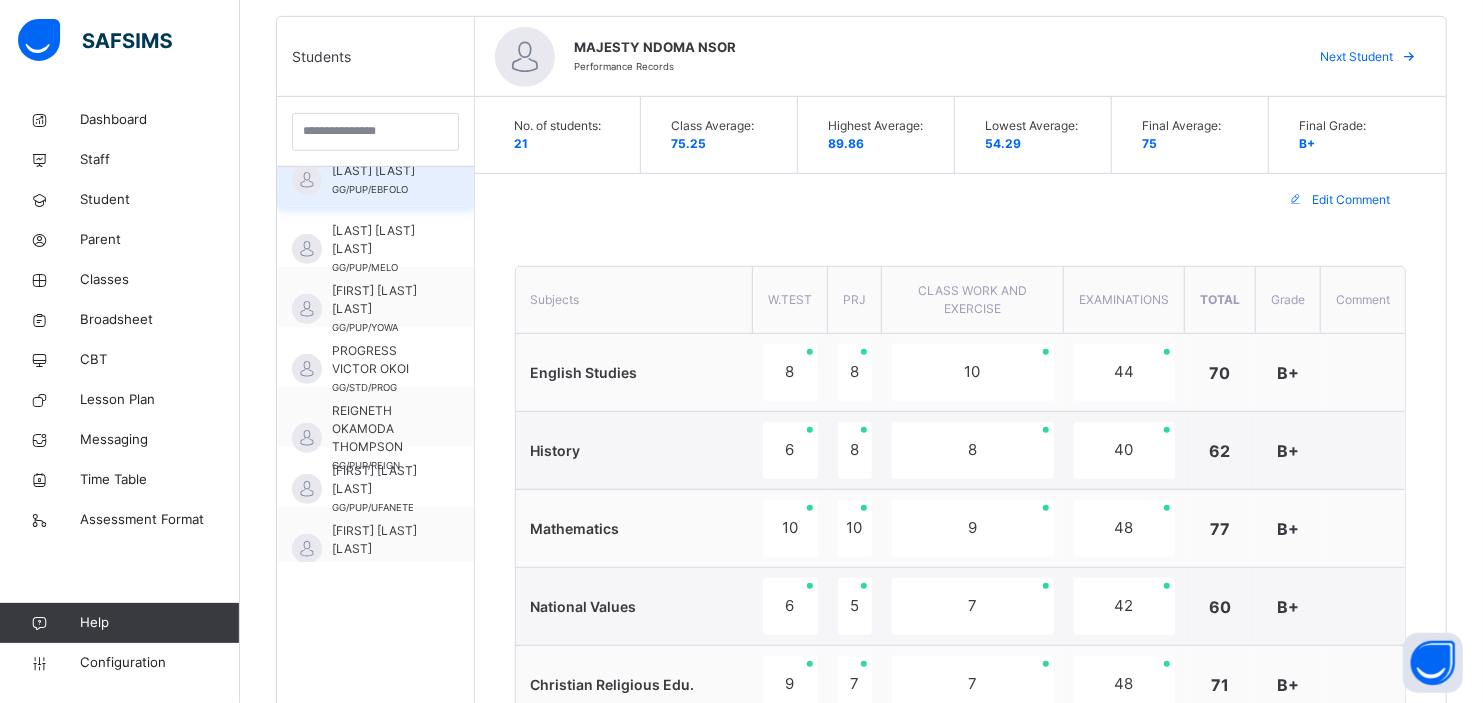 click on "[LAST] [LAST]" at bounding box center [380, 171] 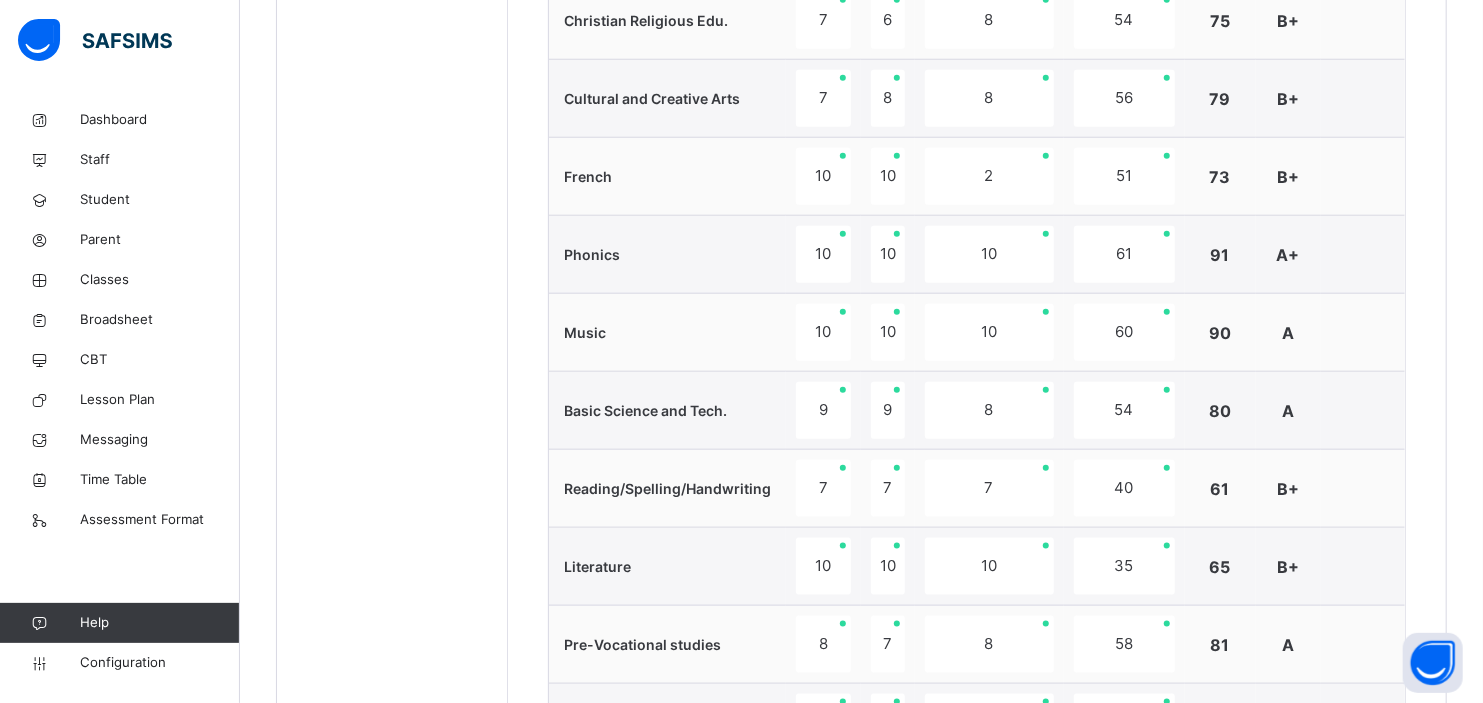 scroll, scrollTop: 1732, scrollLeft: 0, axis: vertical 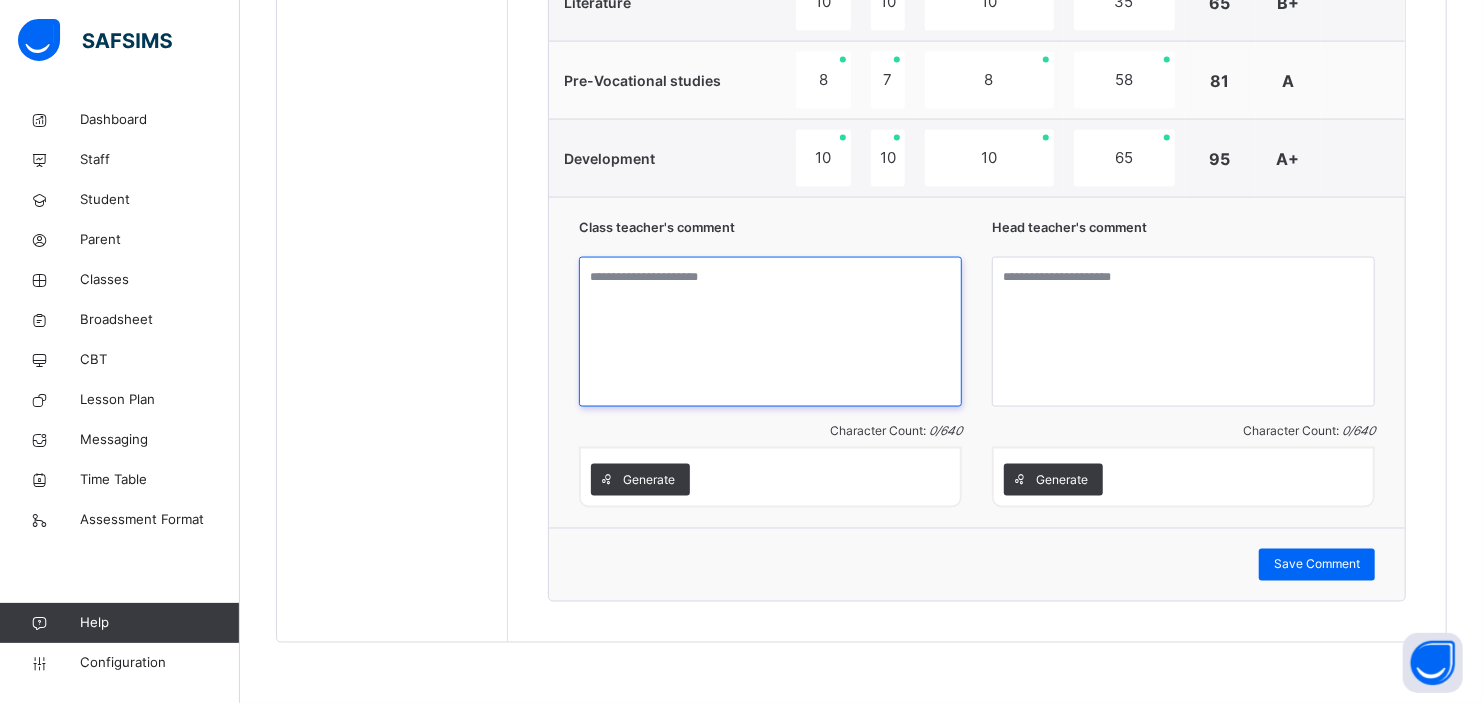 click at bounding box center (770, 332) 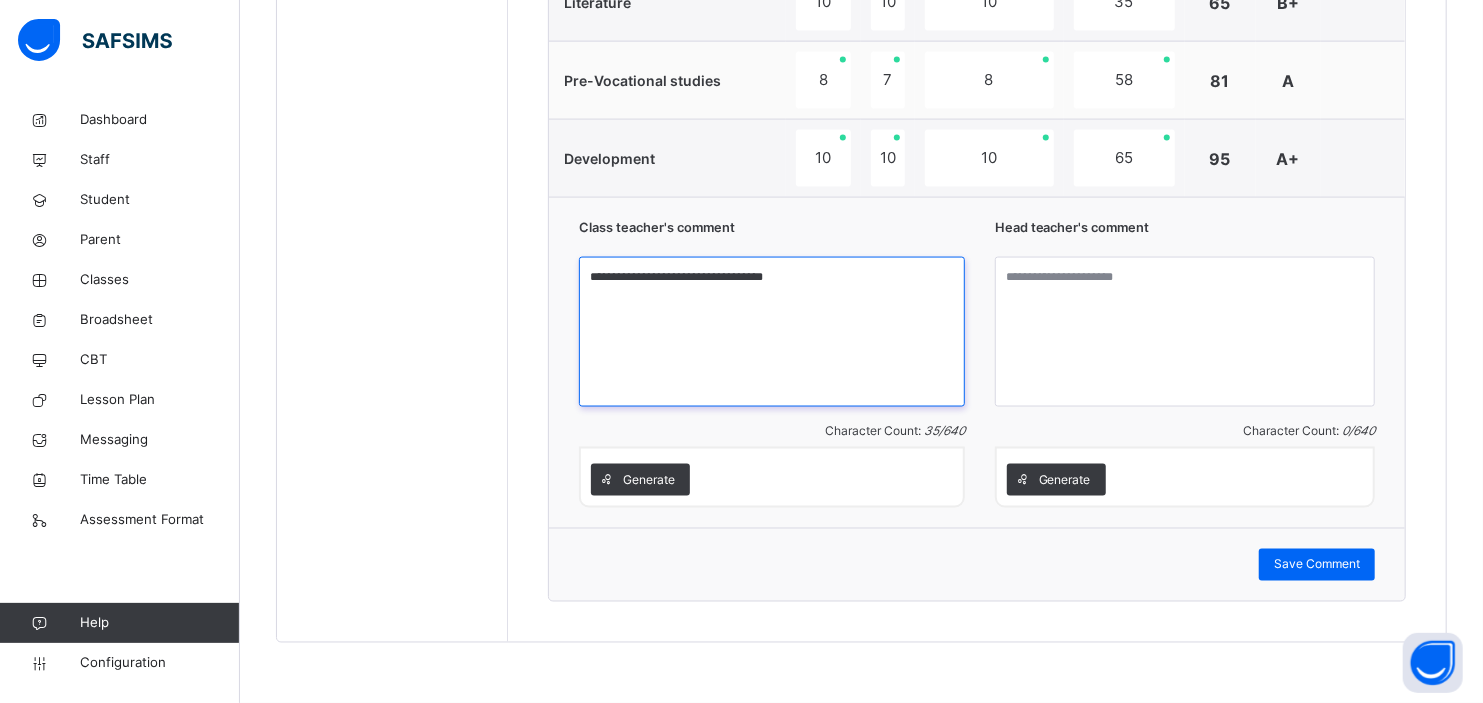 type on "**********" 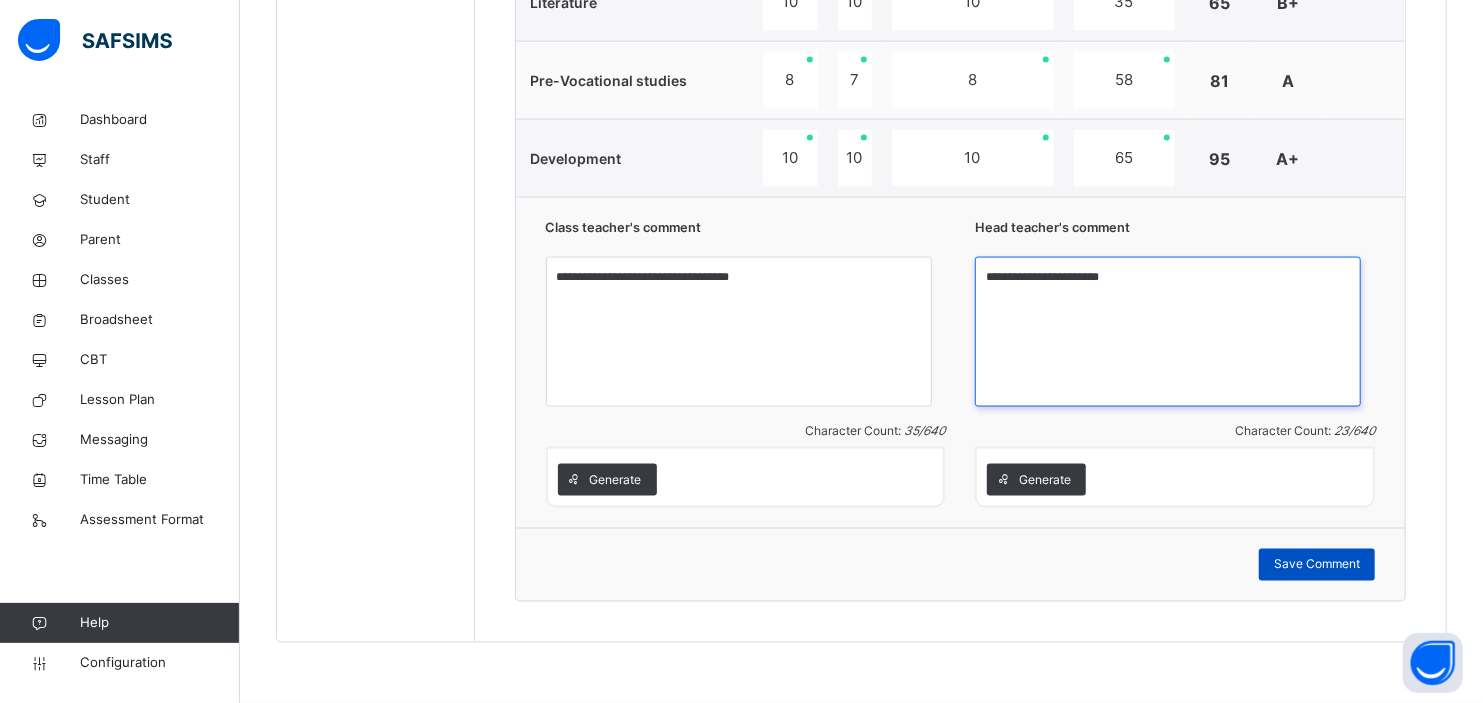 type on "**********" 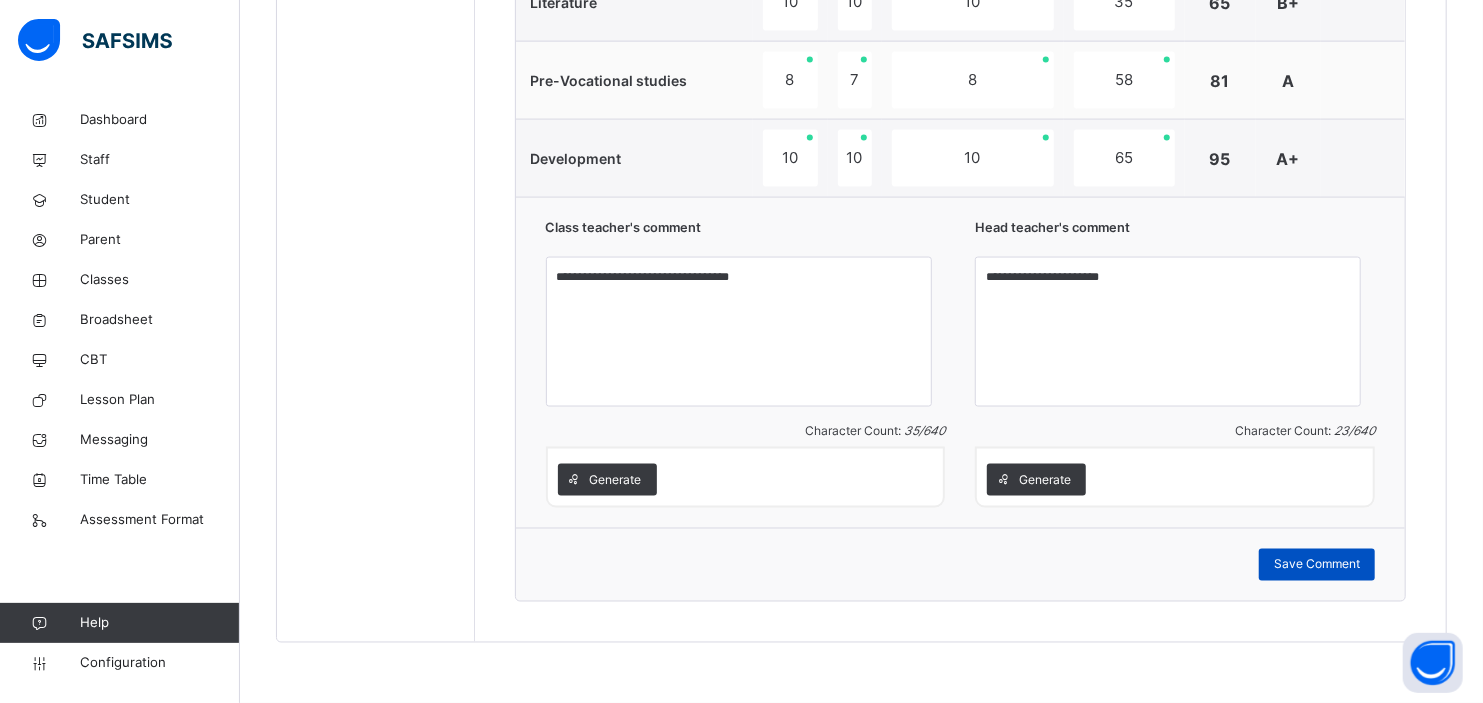 click on "Save Comment" at bounding box center [1317, 565] 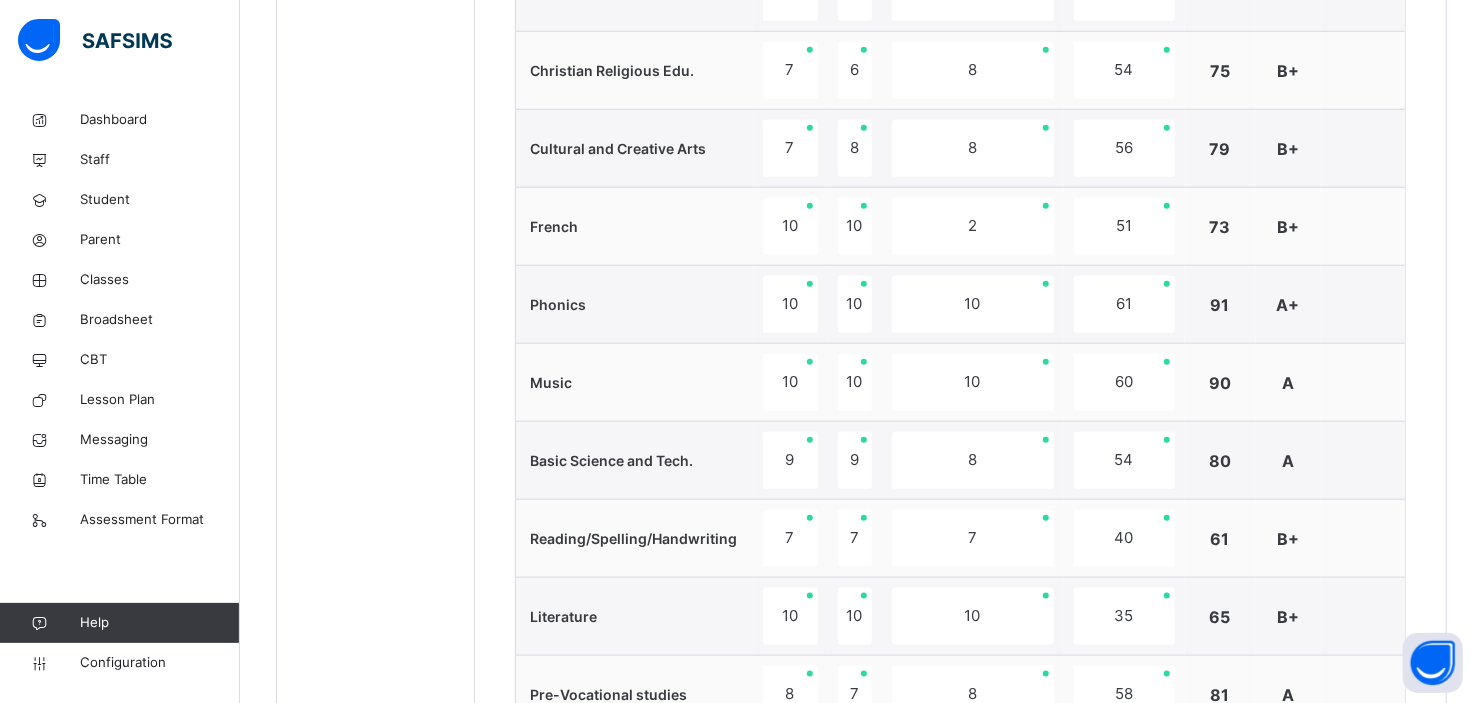 scroll, scrollTop: 503, scrollLeft: 0, axis: vertical 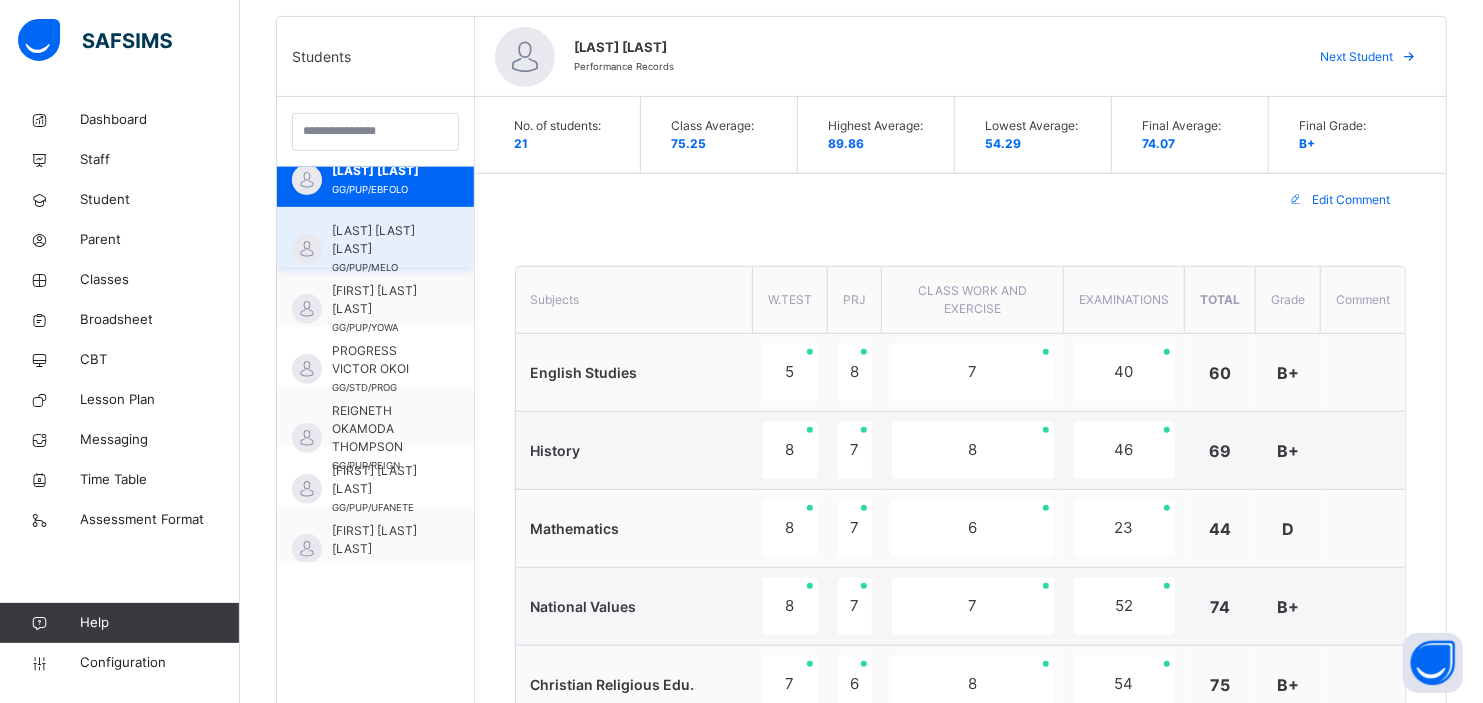 click on "[LAST] [LAST] [LAST]" at bounding box center (380, 240) 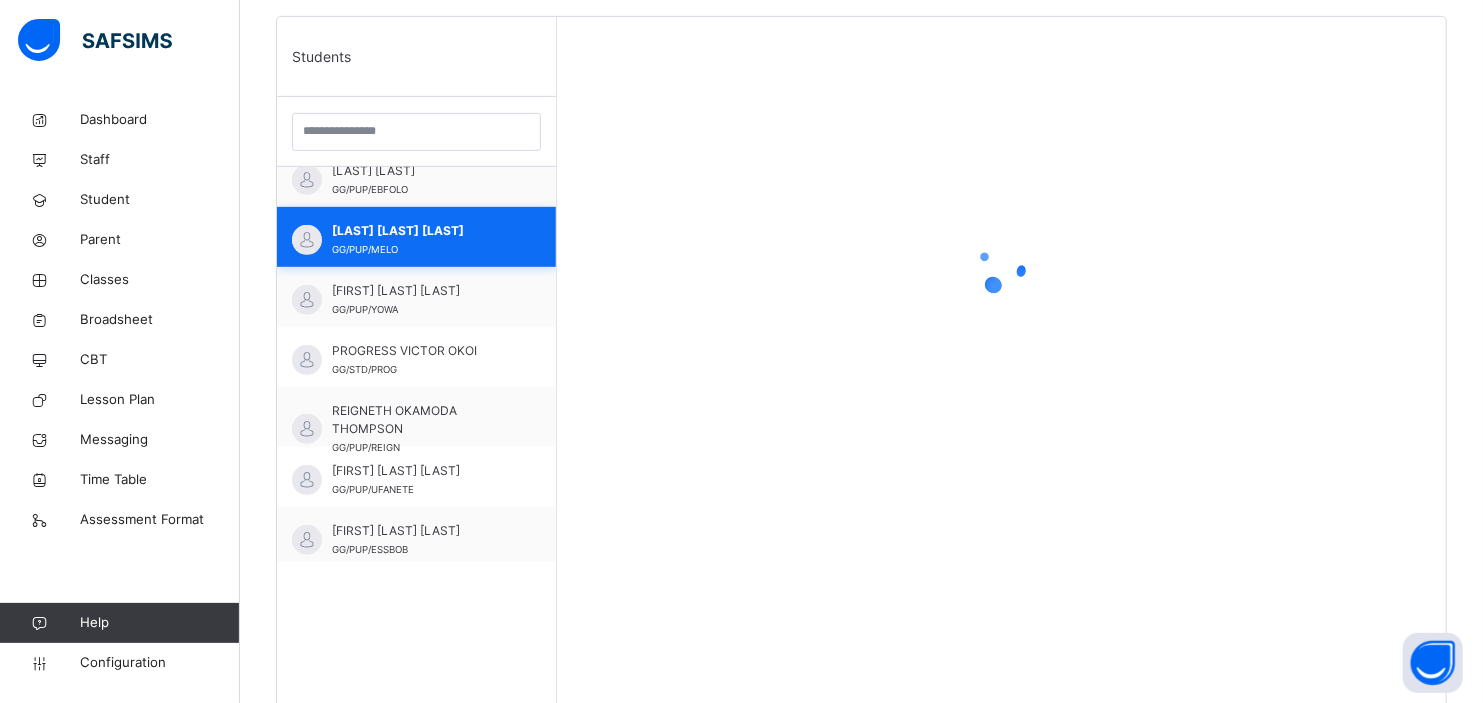 click on "[LAST] [LAST] [LAST]" at bounding box center [421, 231] 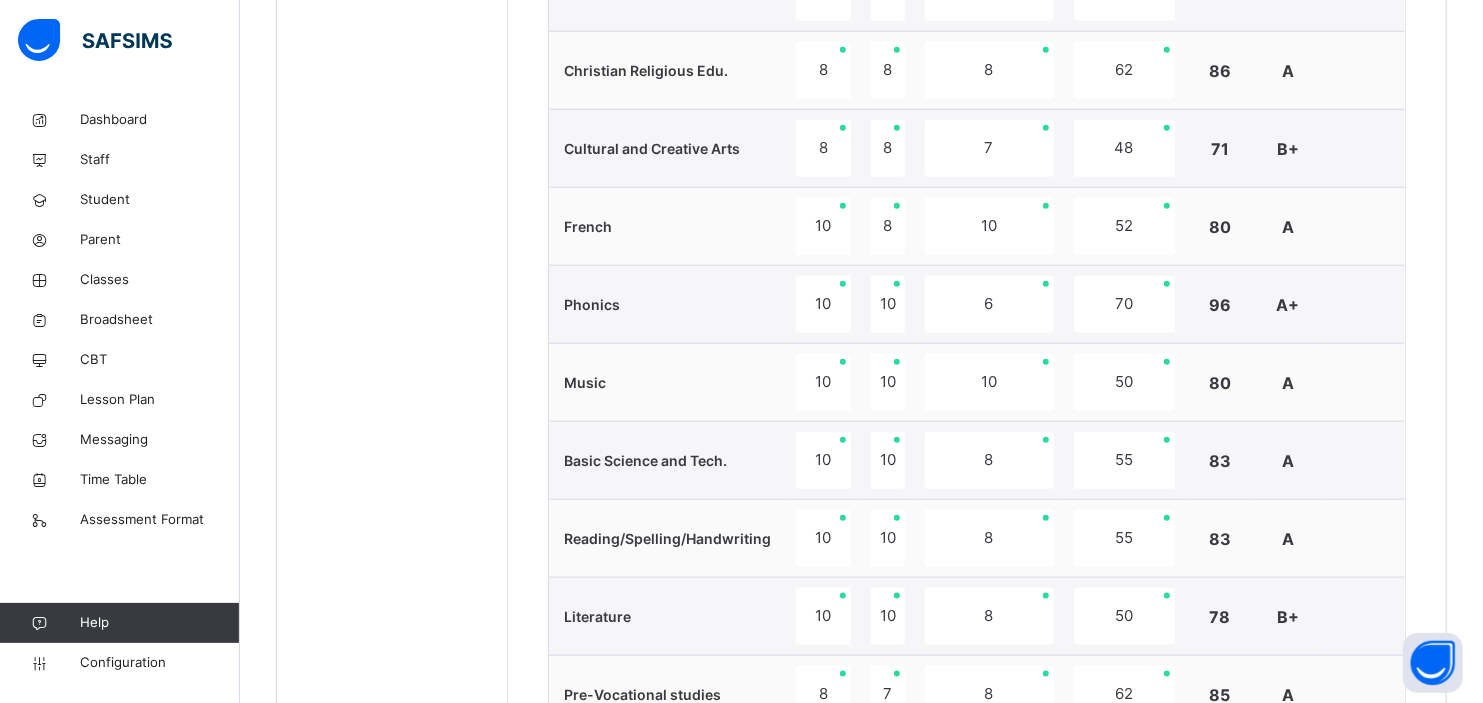 scroll, scrollTop: 1732, scrollLeft: 0, axis: vertical 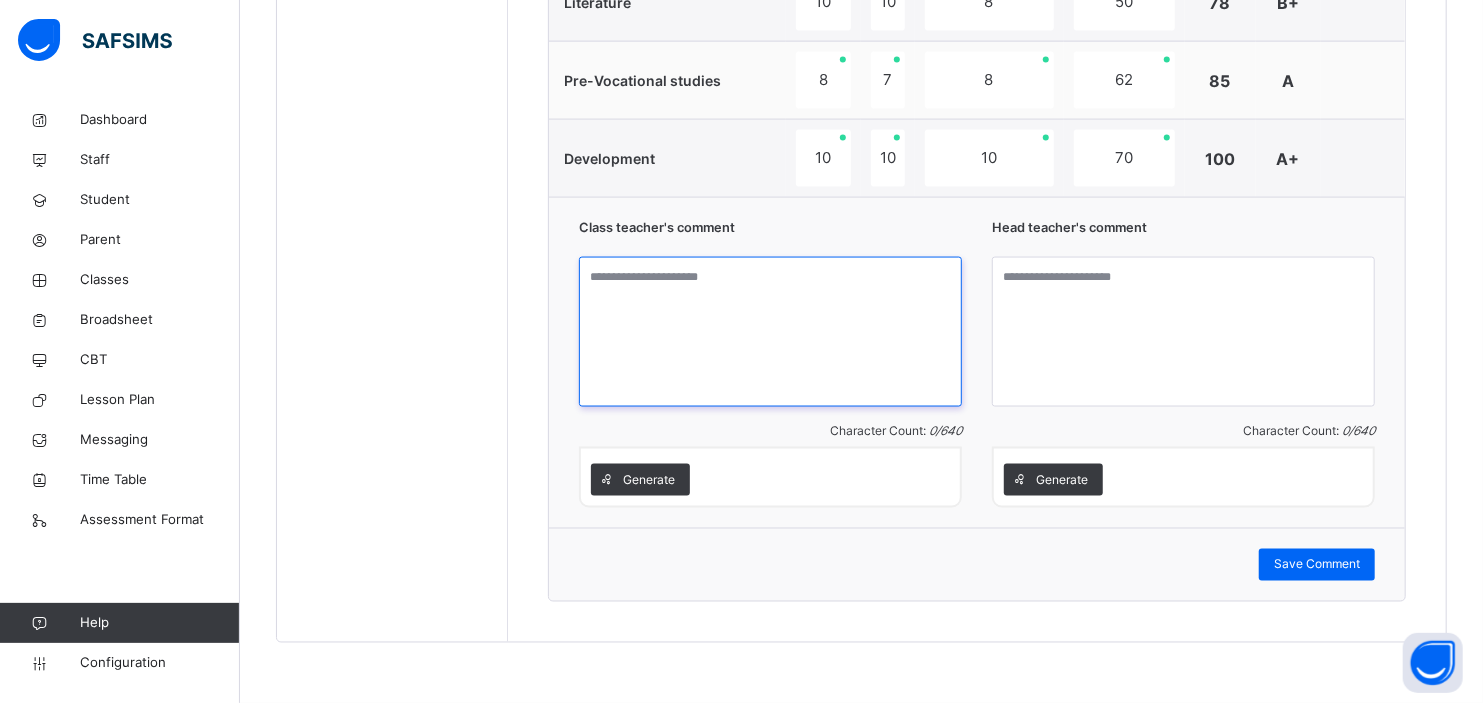 click at bounding box center [770, 332] 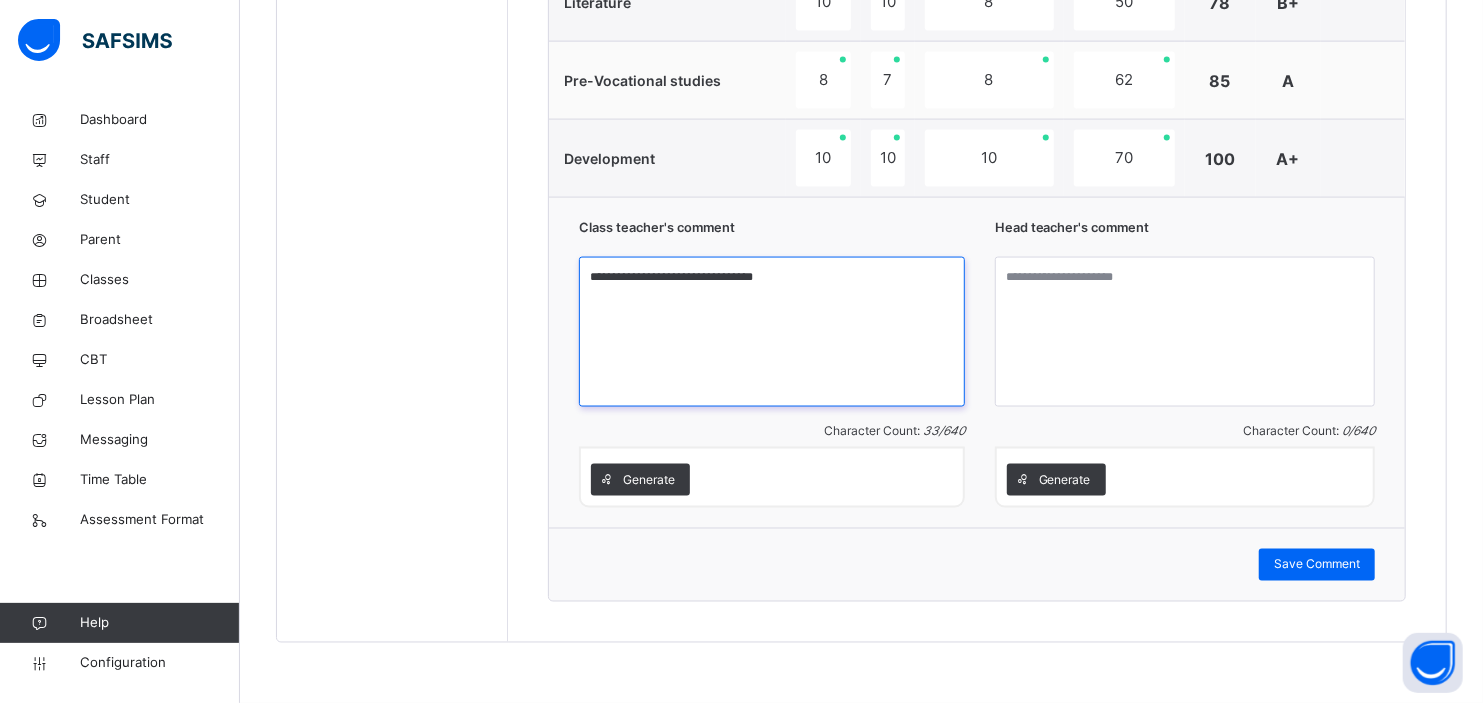 type on "**********" 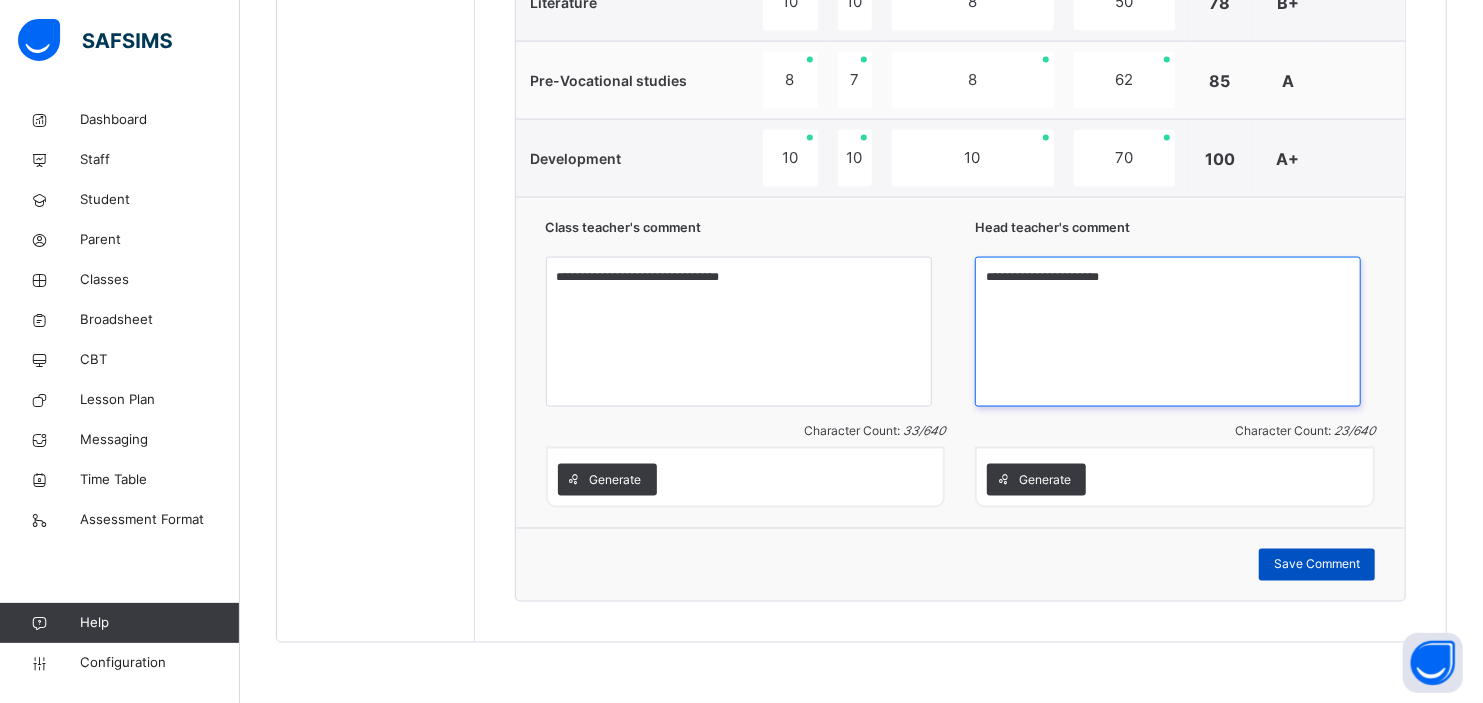 type on "**********" 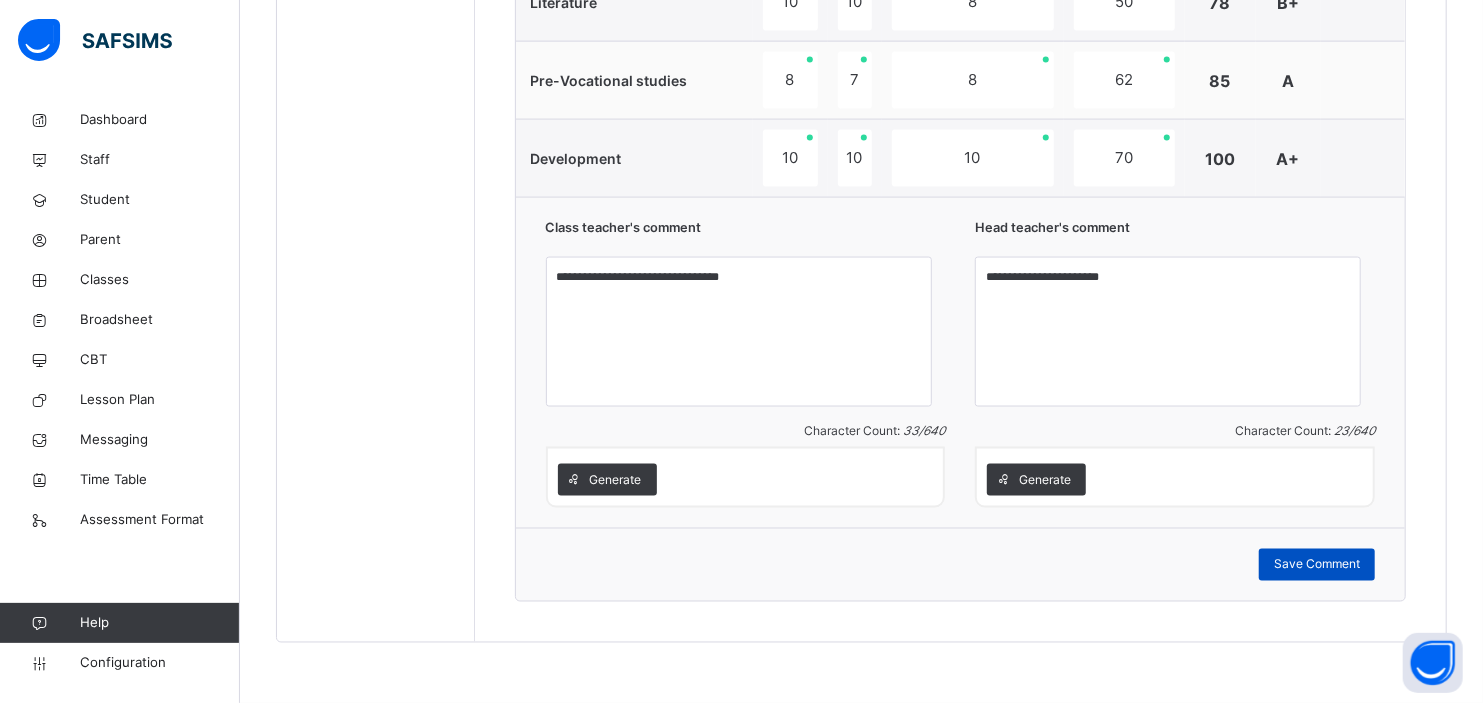 click on "Save Comment" at bounding box center (1317, 565) 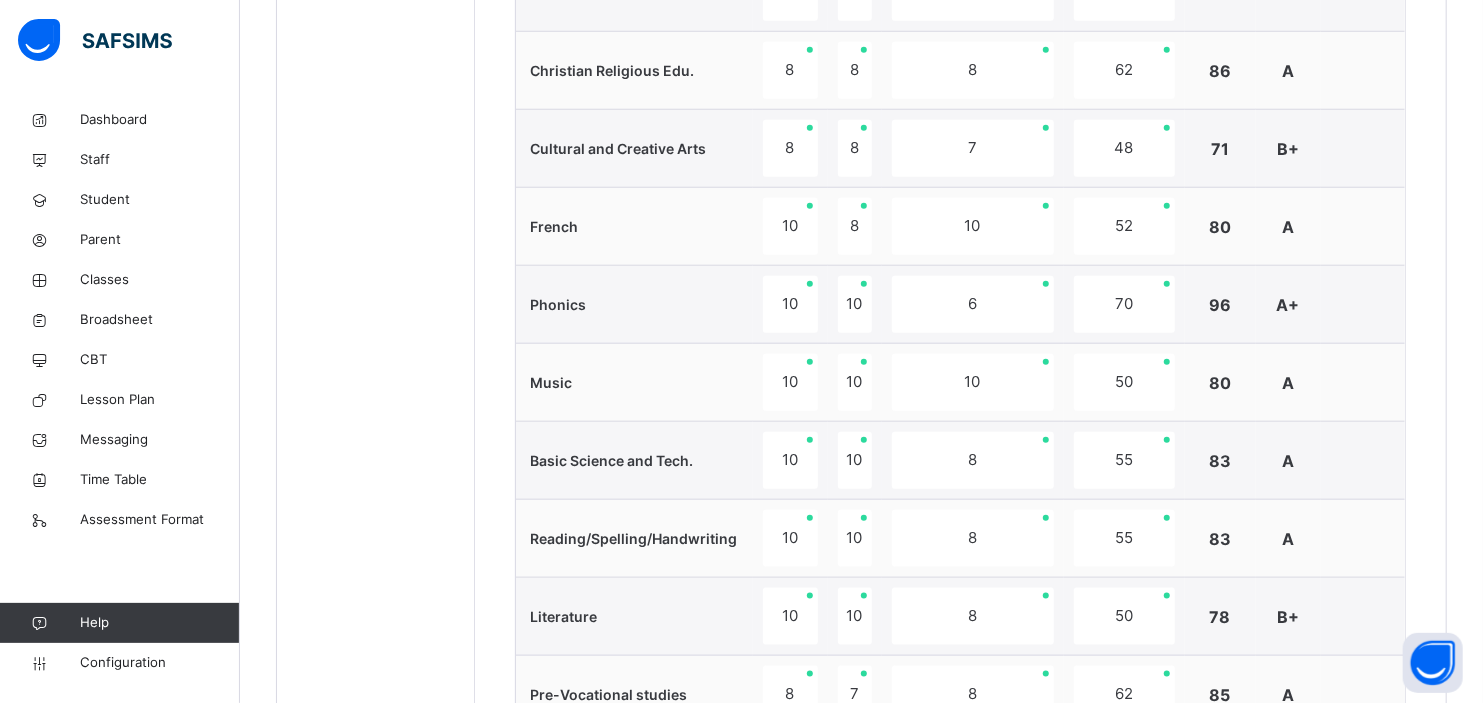 scroll, scrollTop: 503, scrollLeft: 0, axis: vertical 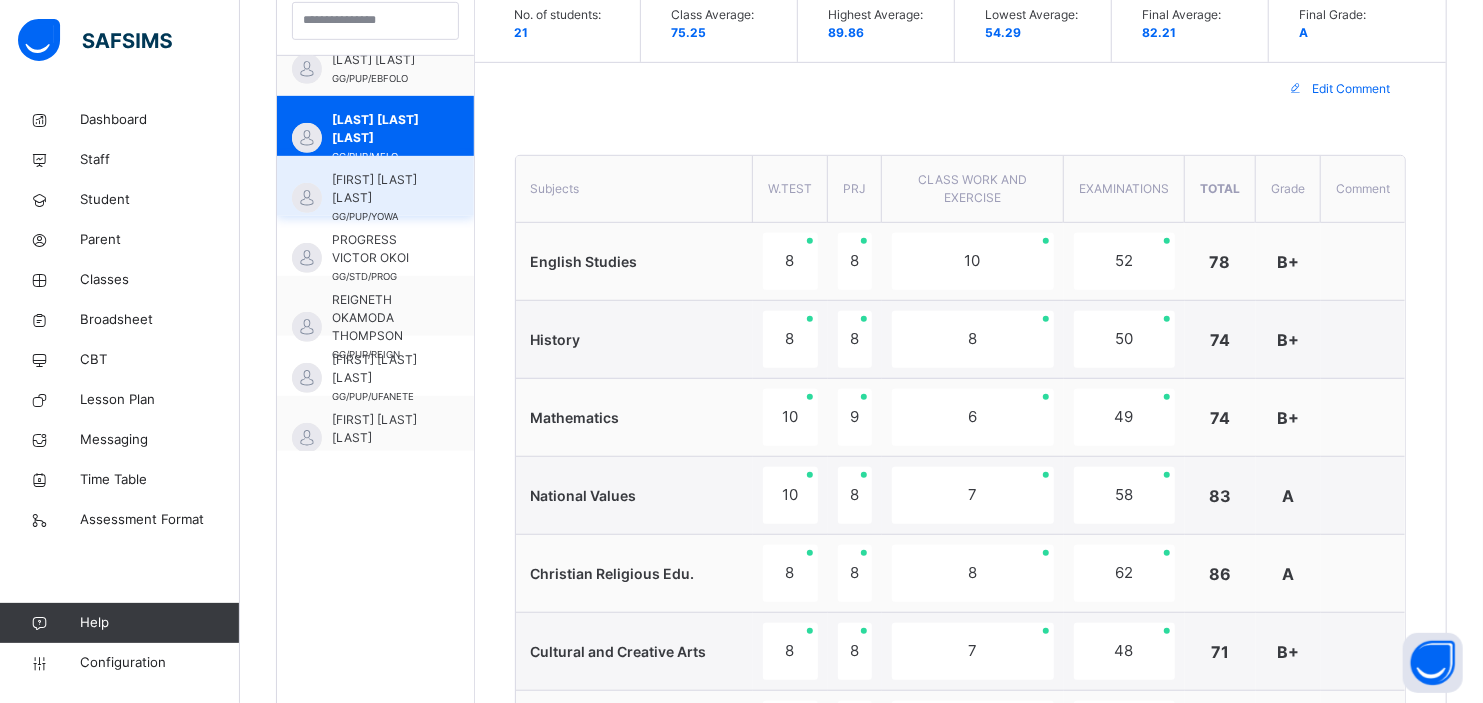 click on "[FIRST] [LAST] [LAST]" at bounding box center [380, 189] 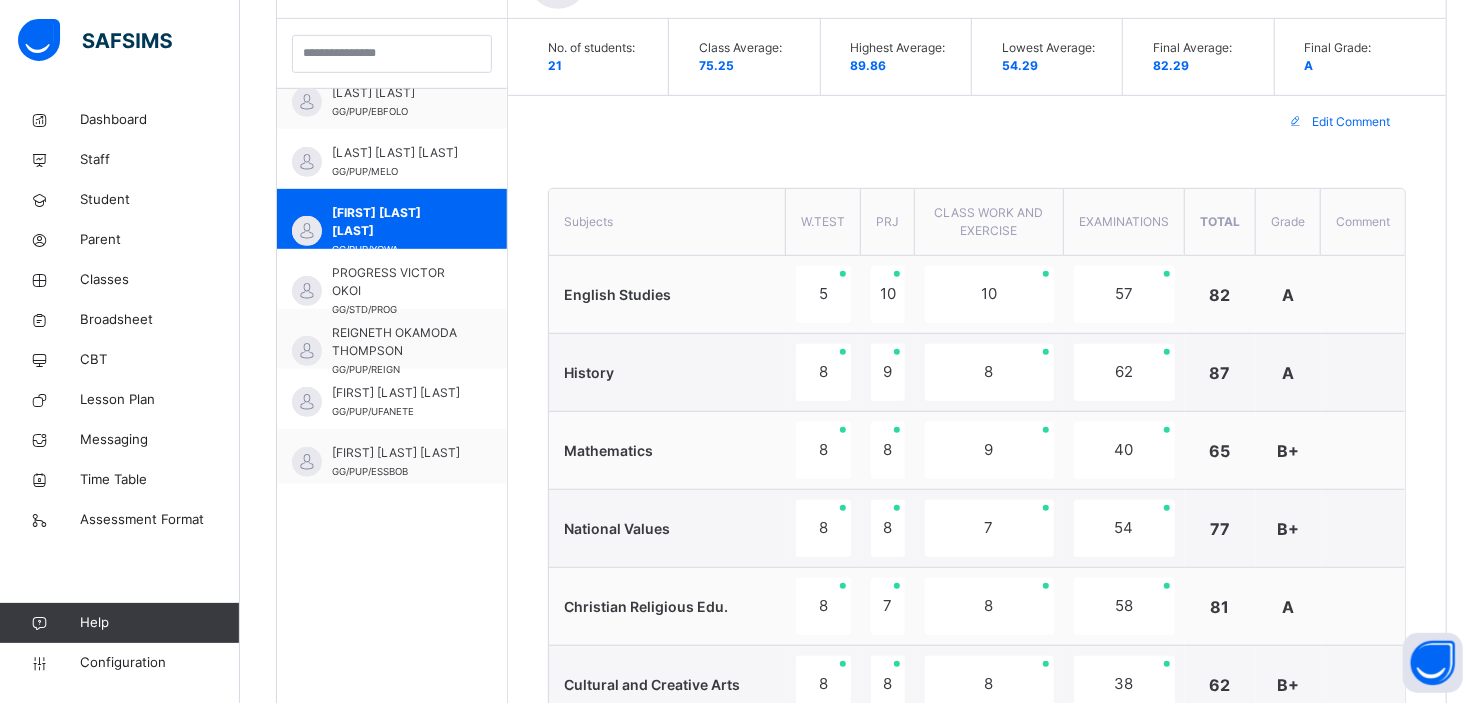 scroll, scrollTop: 614, scrollLeft: 0, axis: vertical 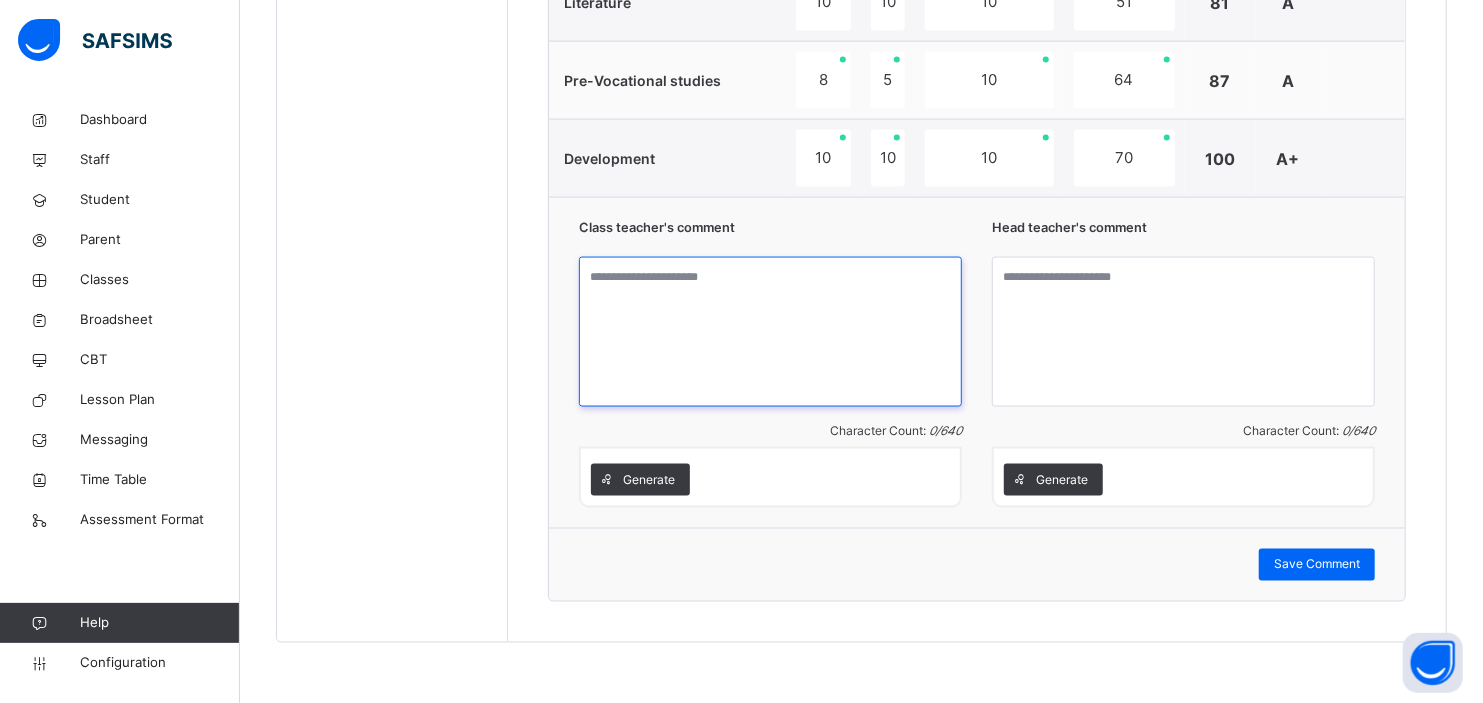click at bounding box center (770, 332) 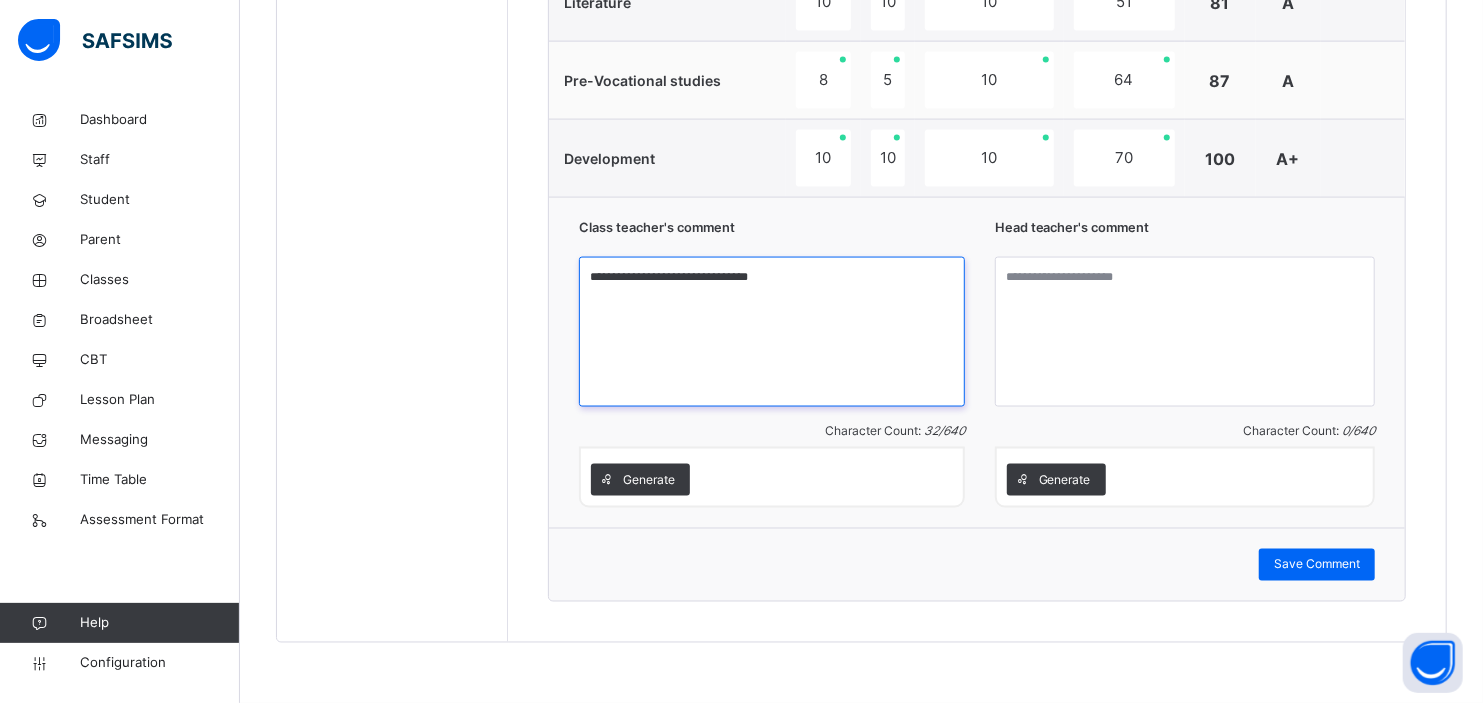 type on "**********" 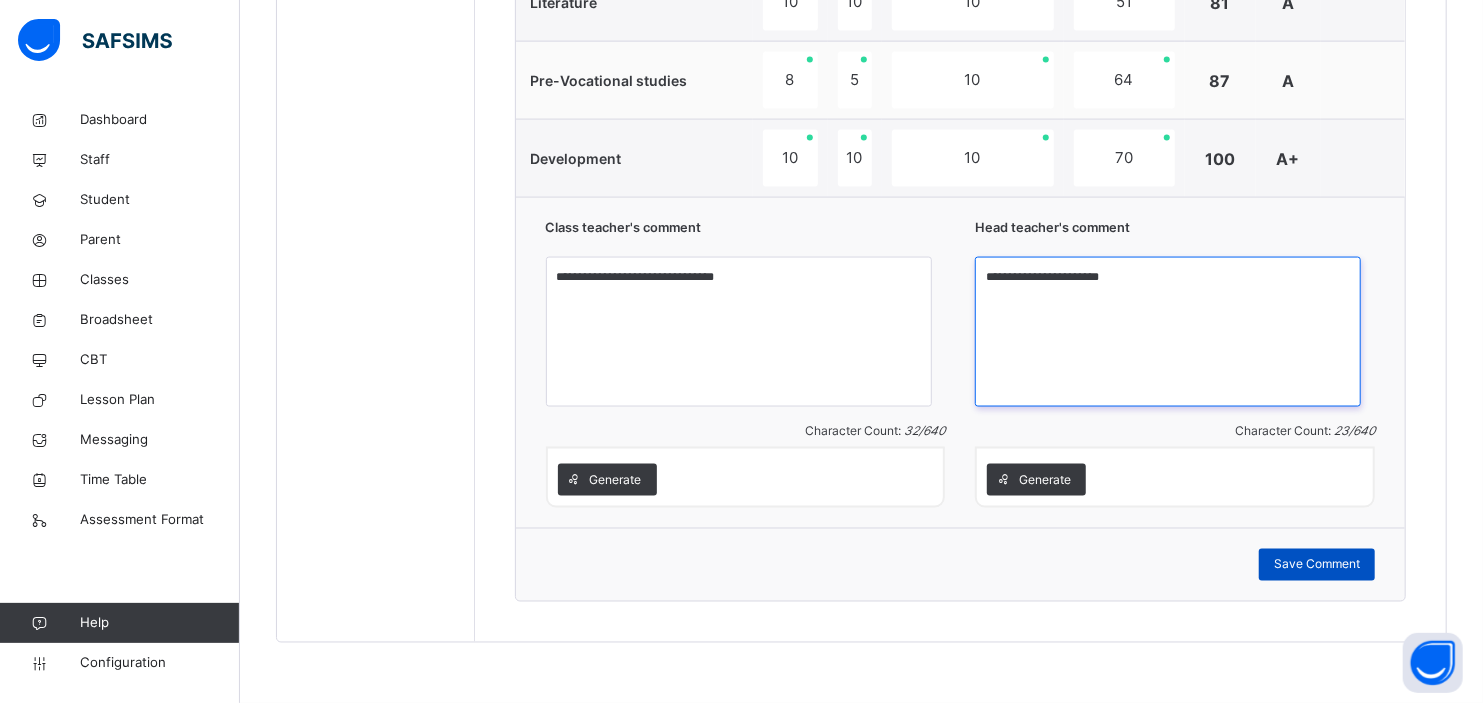 type on "**********" 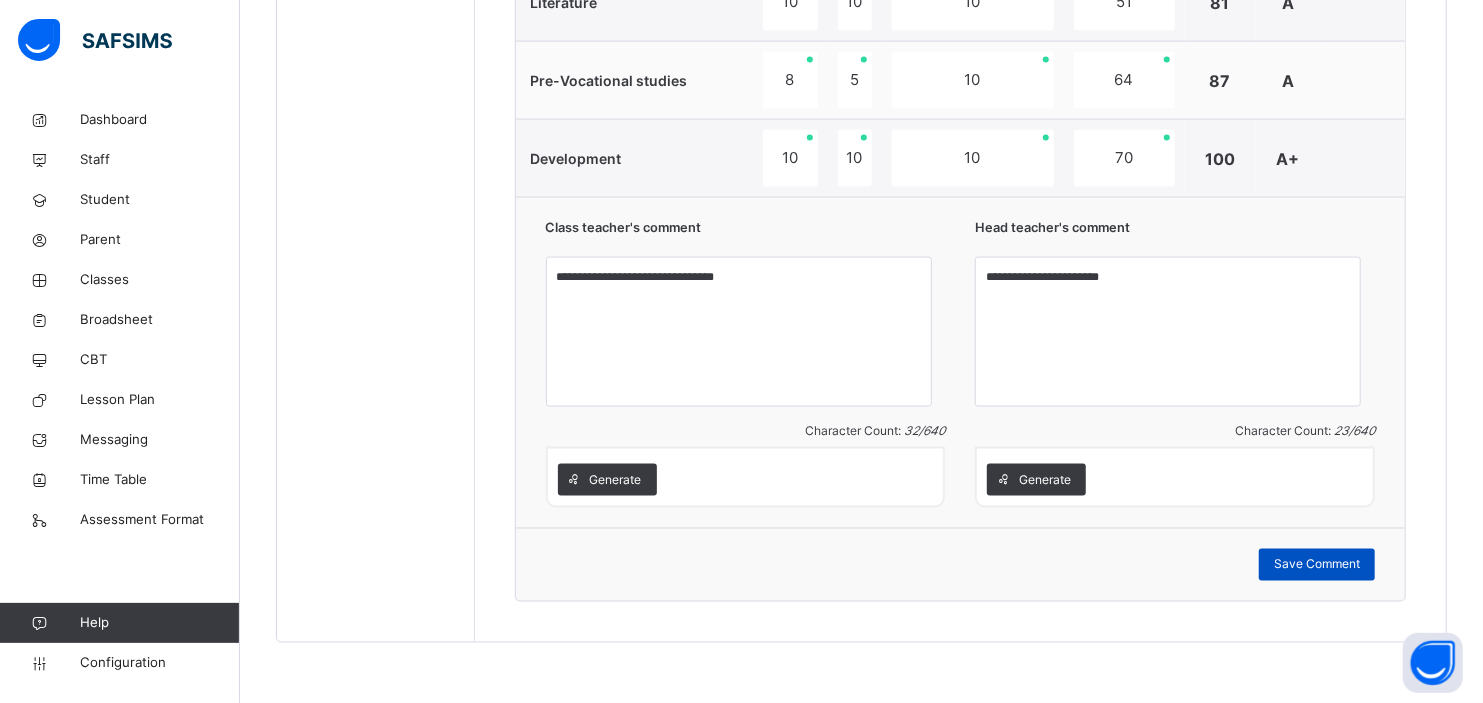 click on "Save Comment" at bounding box center (1317, 565) 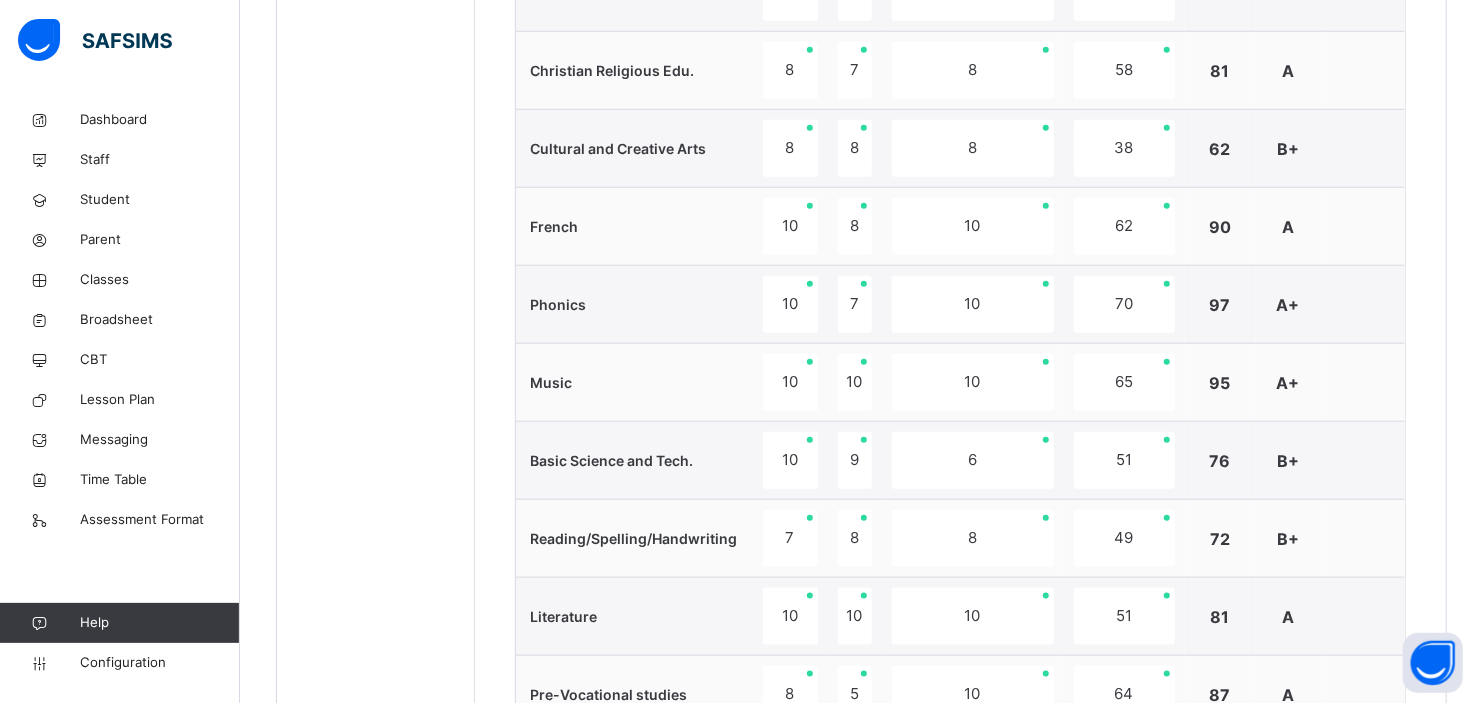 scroll, scrollTop: 503, scrollLeft: 0, axis: vertical 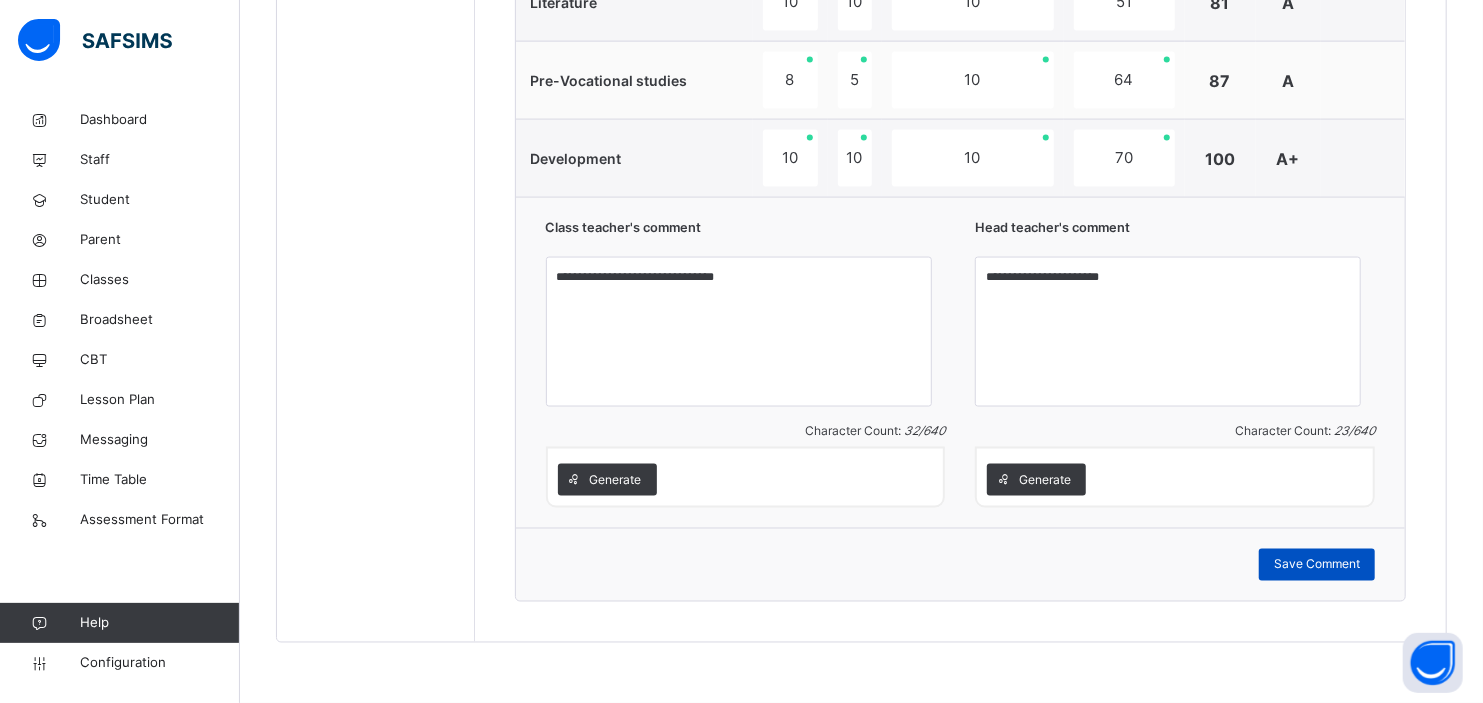 click on "Save Comment" at bounding box center (1317, 565) 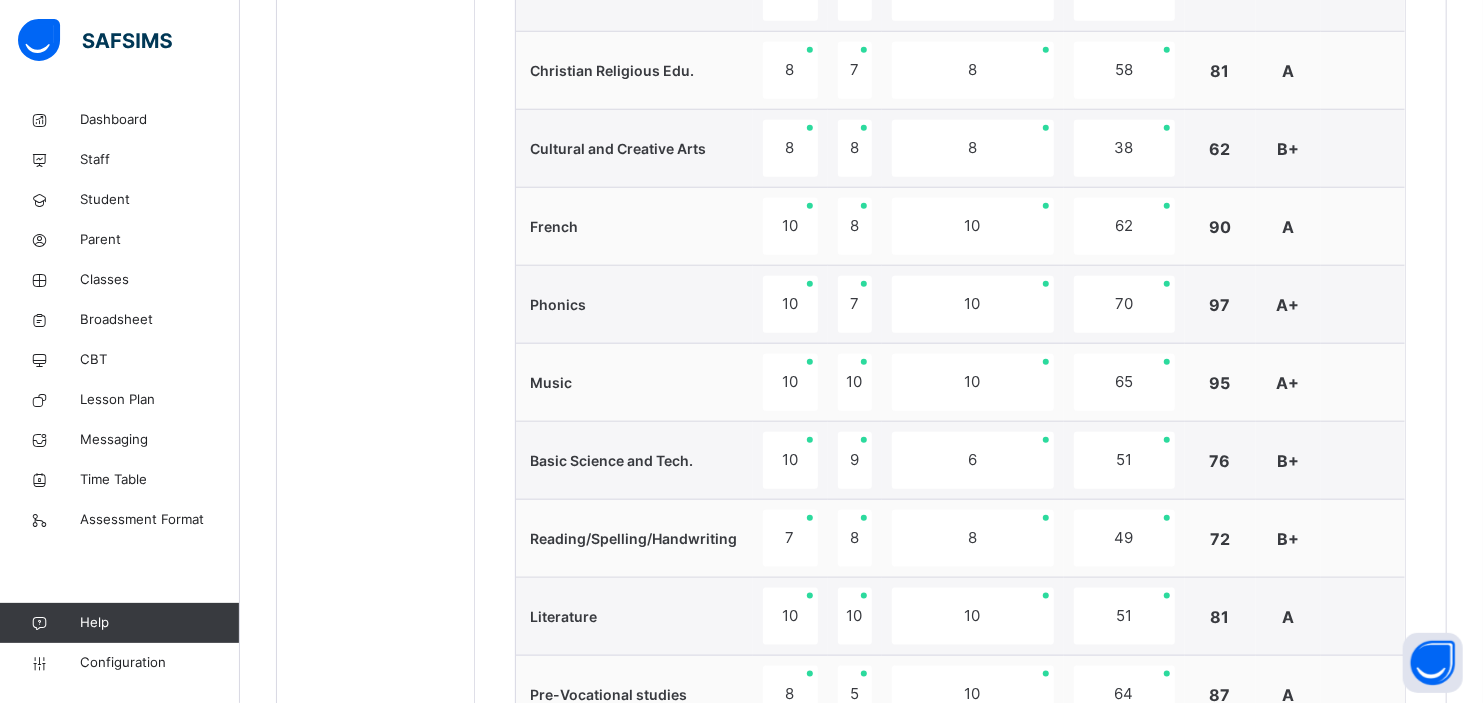 scroll, scrollTop: 503, scrollLeft: 0, axis: vertical 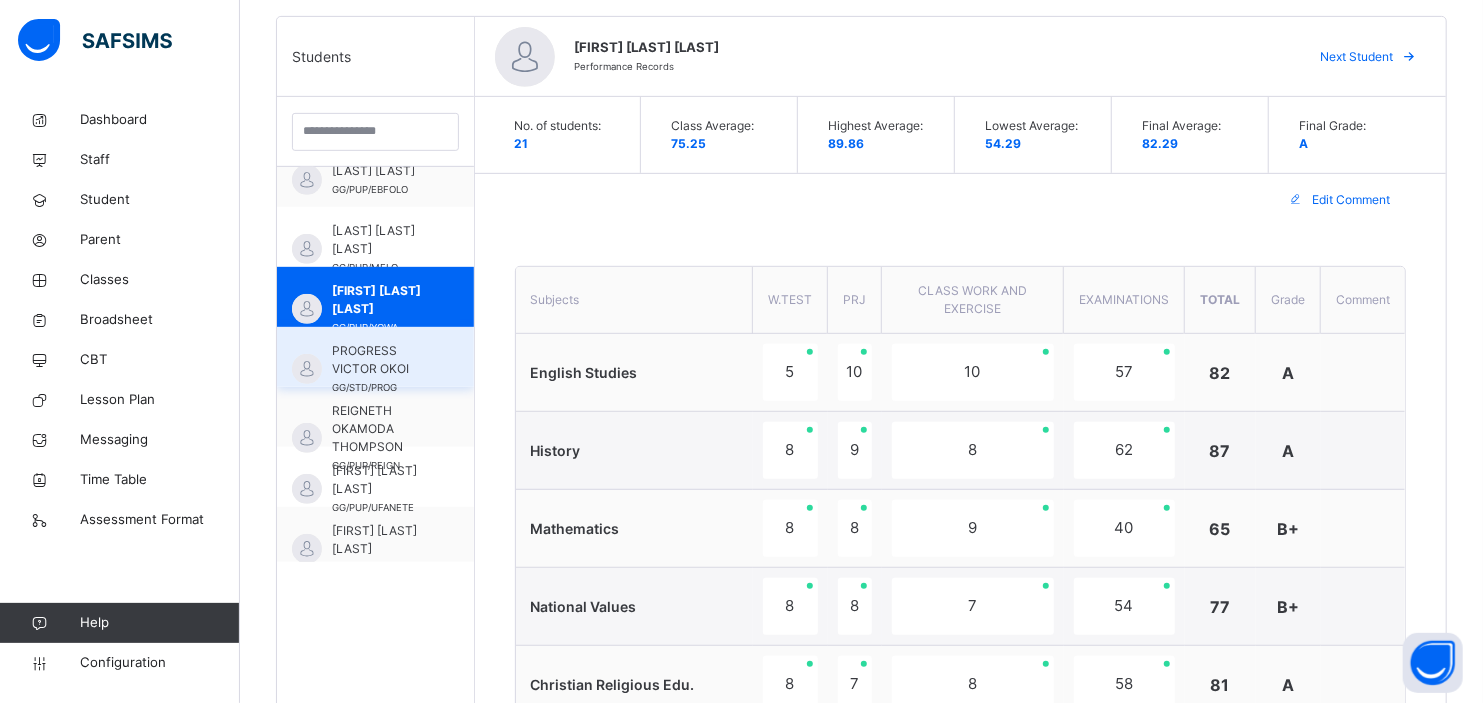 click on "PROGRESS VICTOR OKOI" at bounding box center [380, 360] 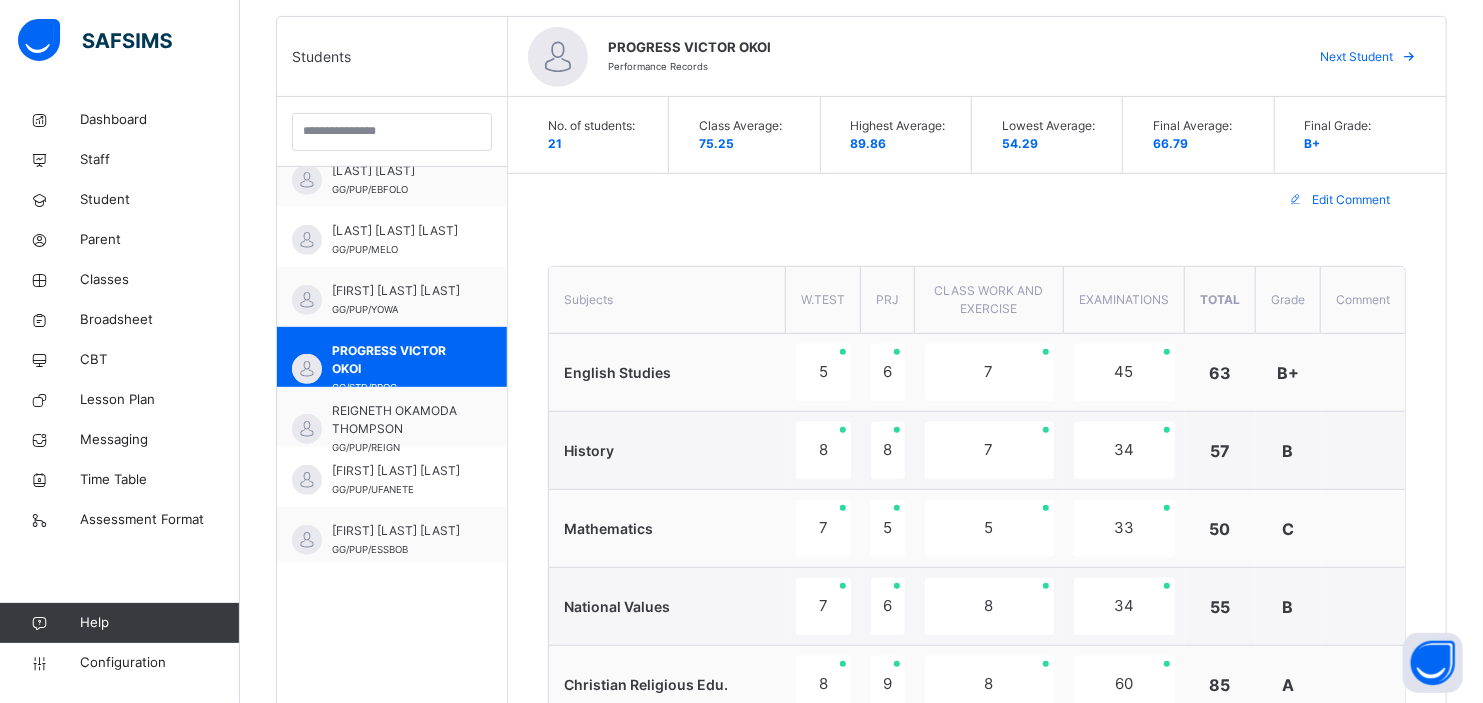 scroll, scrollTop: 1117, scrollLeft: 0, axis: vertical 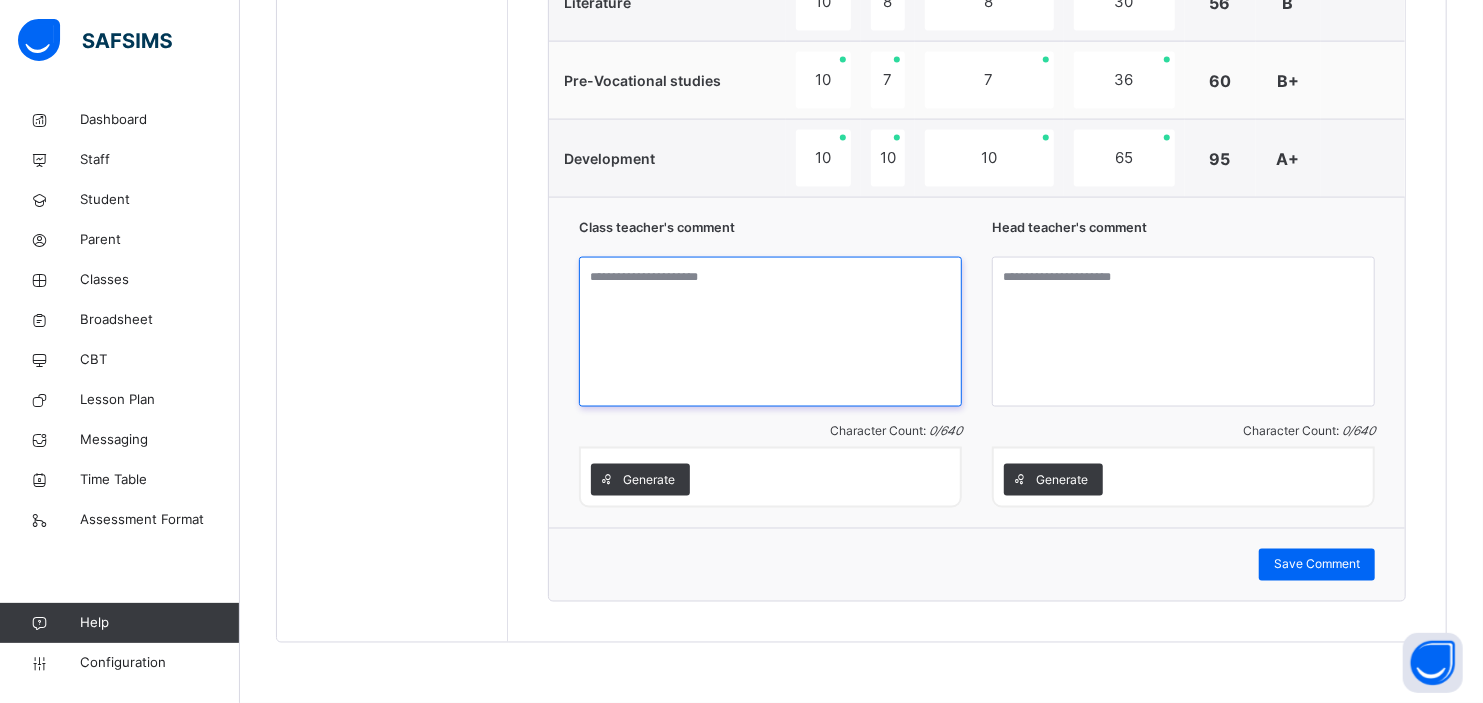 click at bounding box center (770, 332) 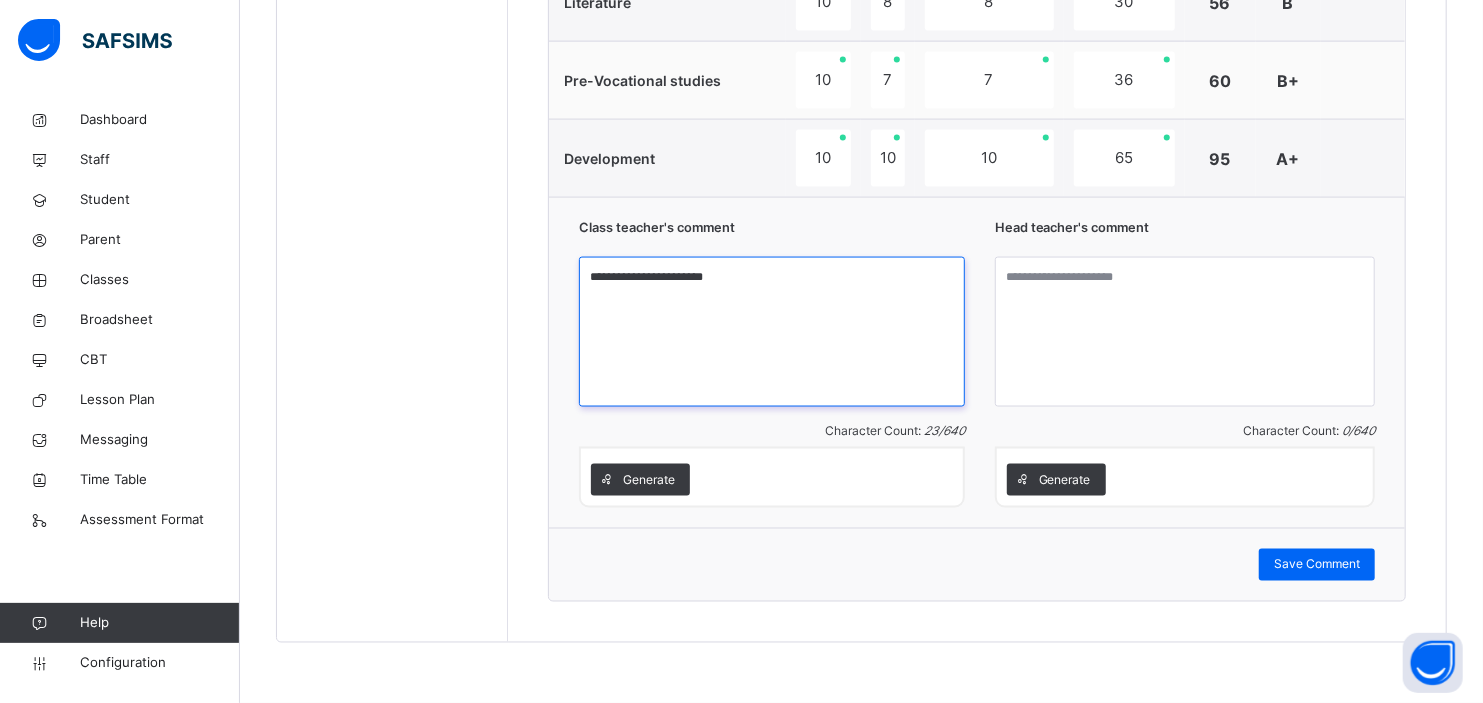 type on "**********" 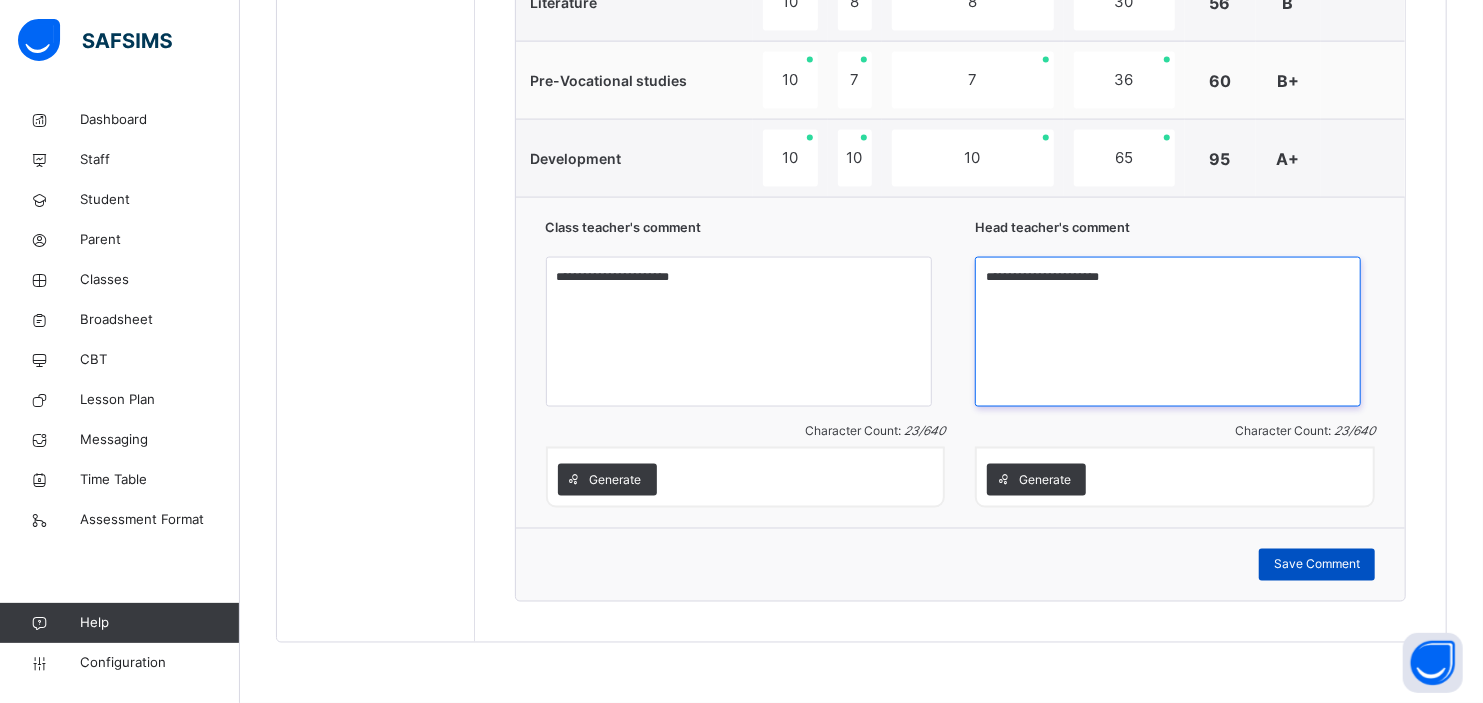 type on "**********" 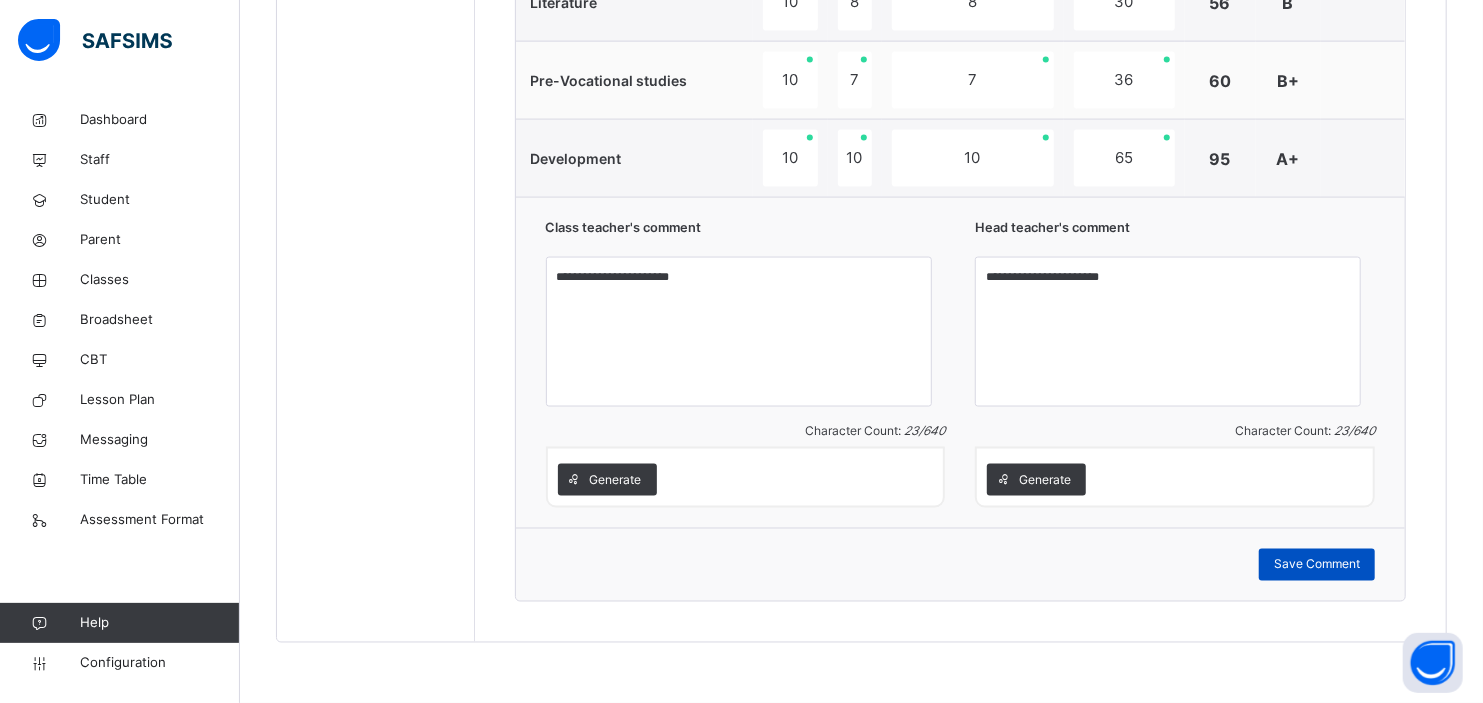 click on "Save Comment" at bounding box center (1317, 565) 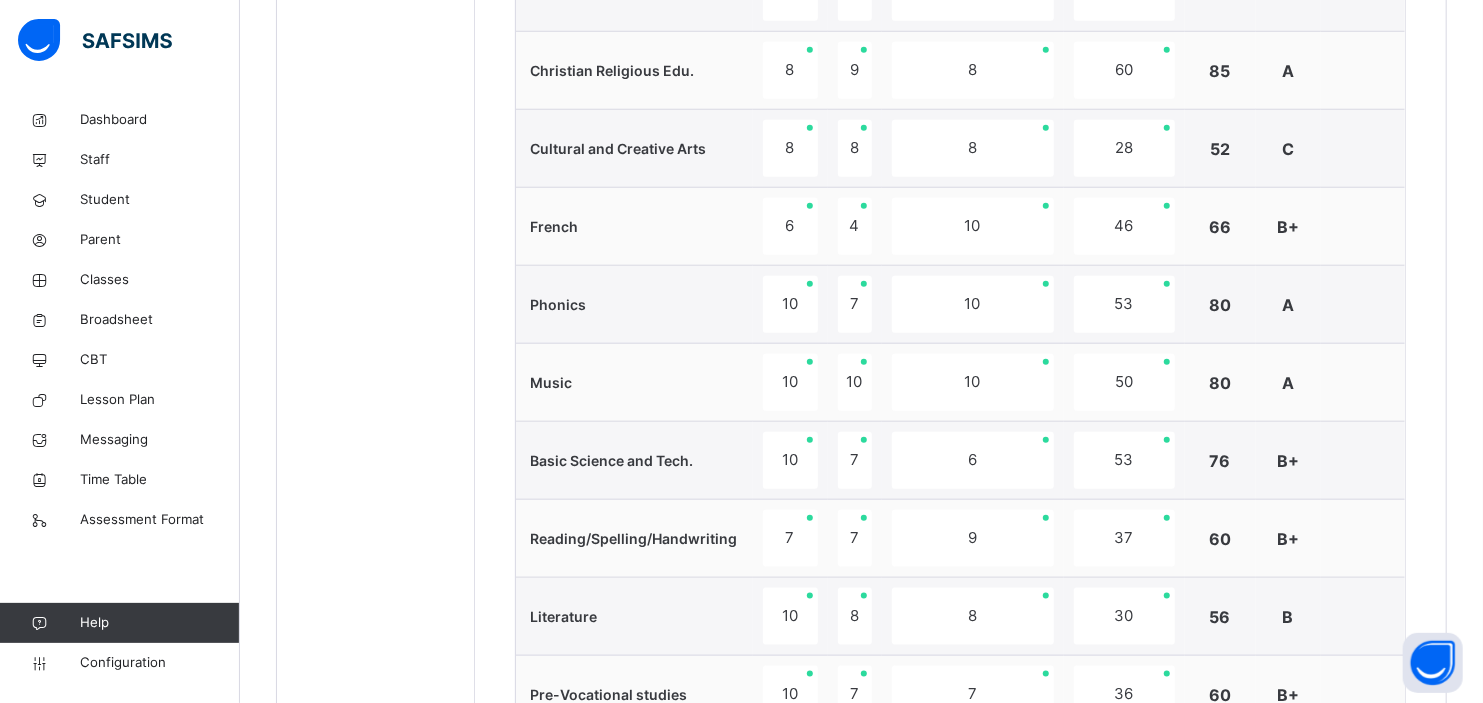 scroll, scrollTop: 503, scrollLeft: 0, axis: vertical 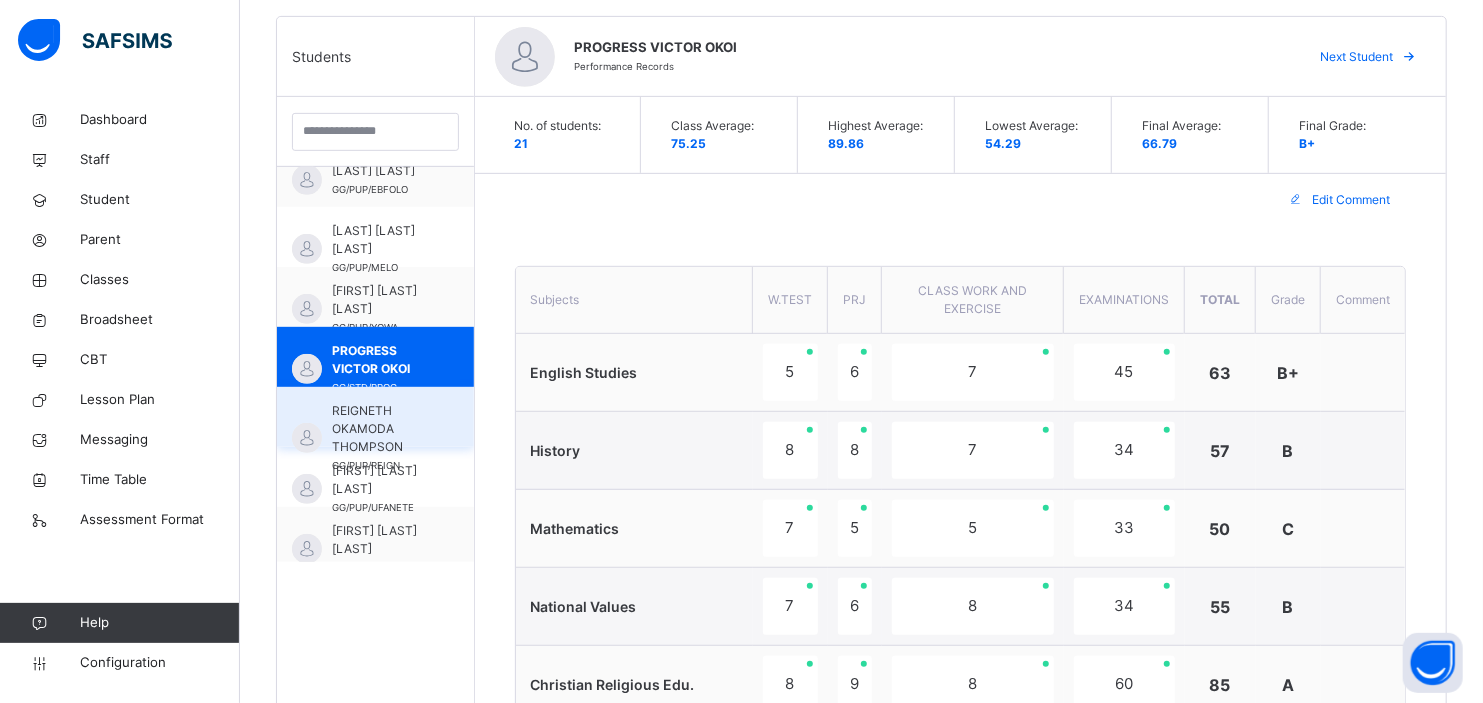 click on "REIGNETH OKAMODA THOMPSON" at bounding box center [380, 429] 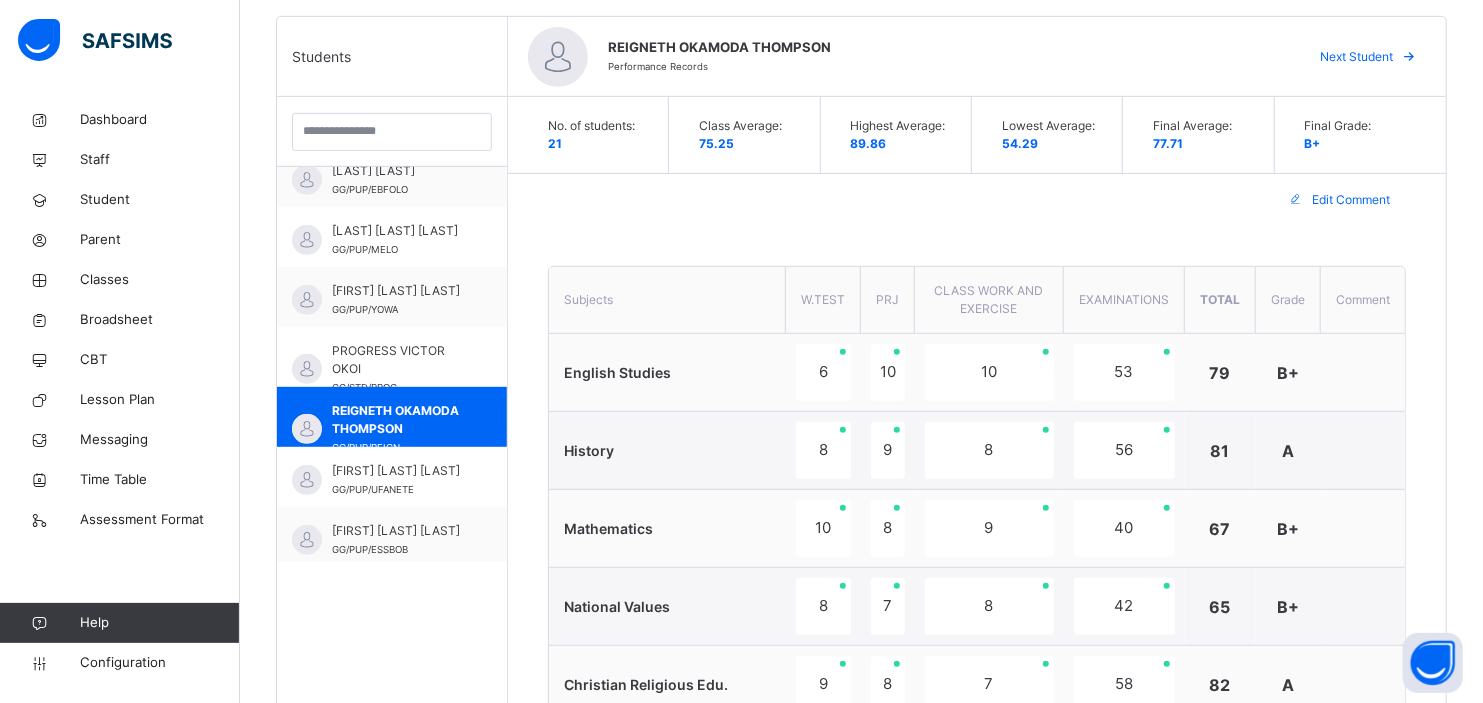 scroll, scrollTop: 1117, scrollLeft: 0, axis: vertical 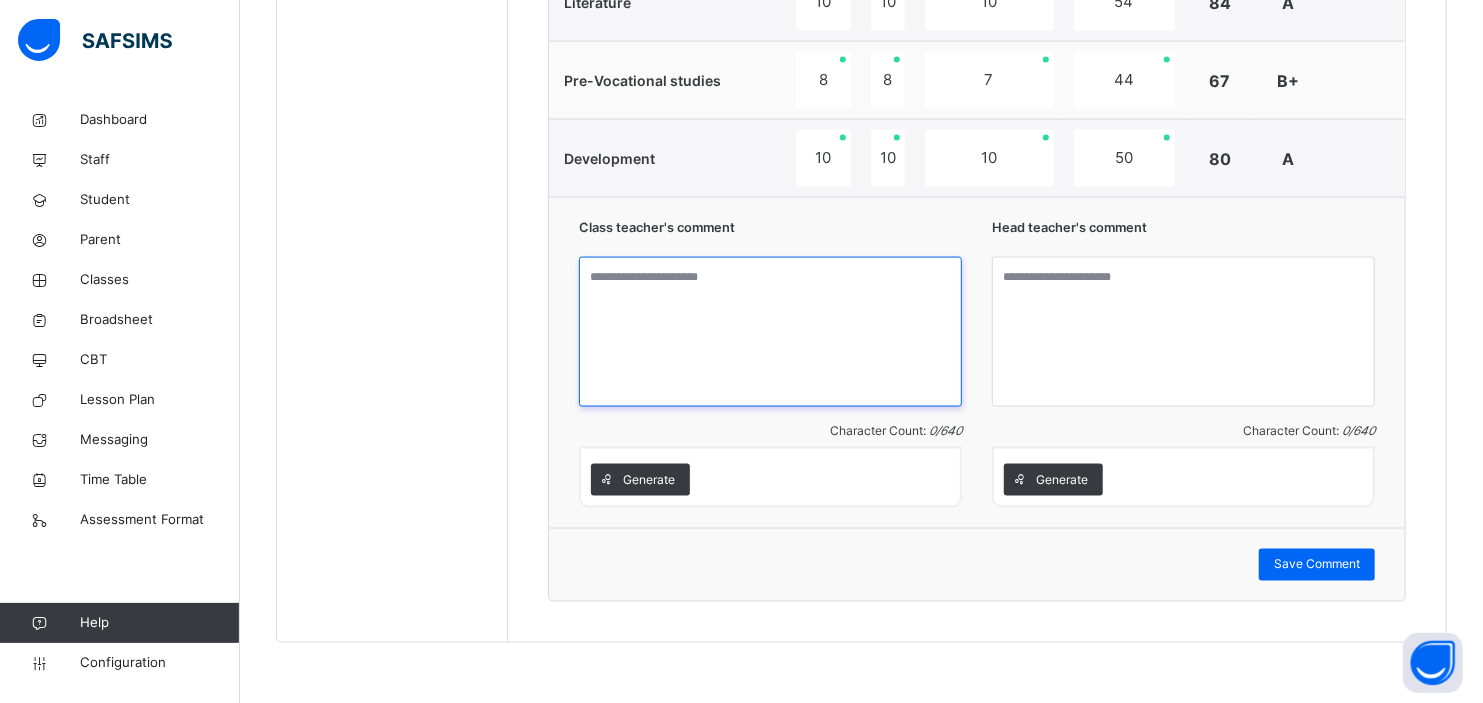click at bounding box center [770, 332] 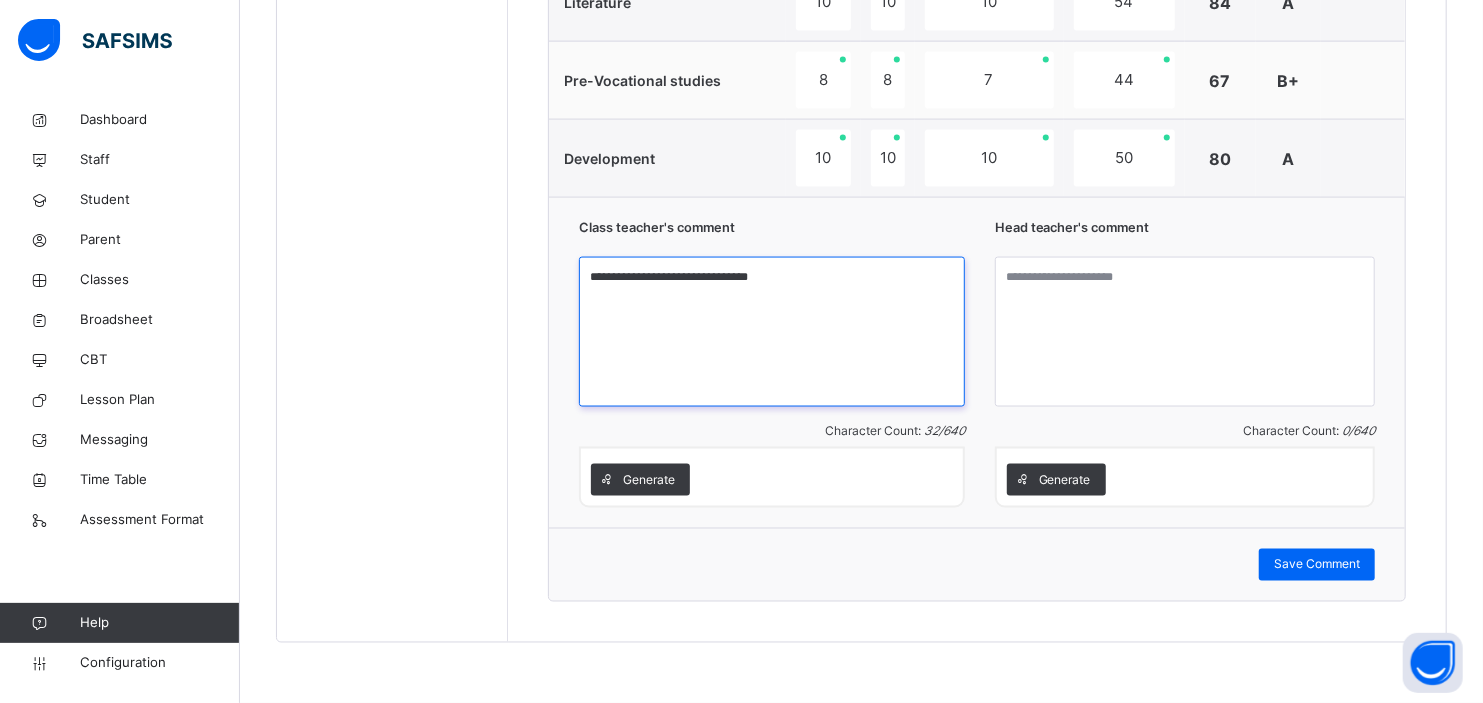 type on "**********" 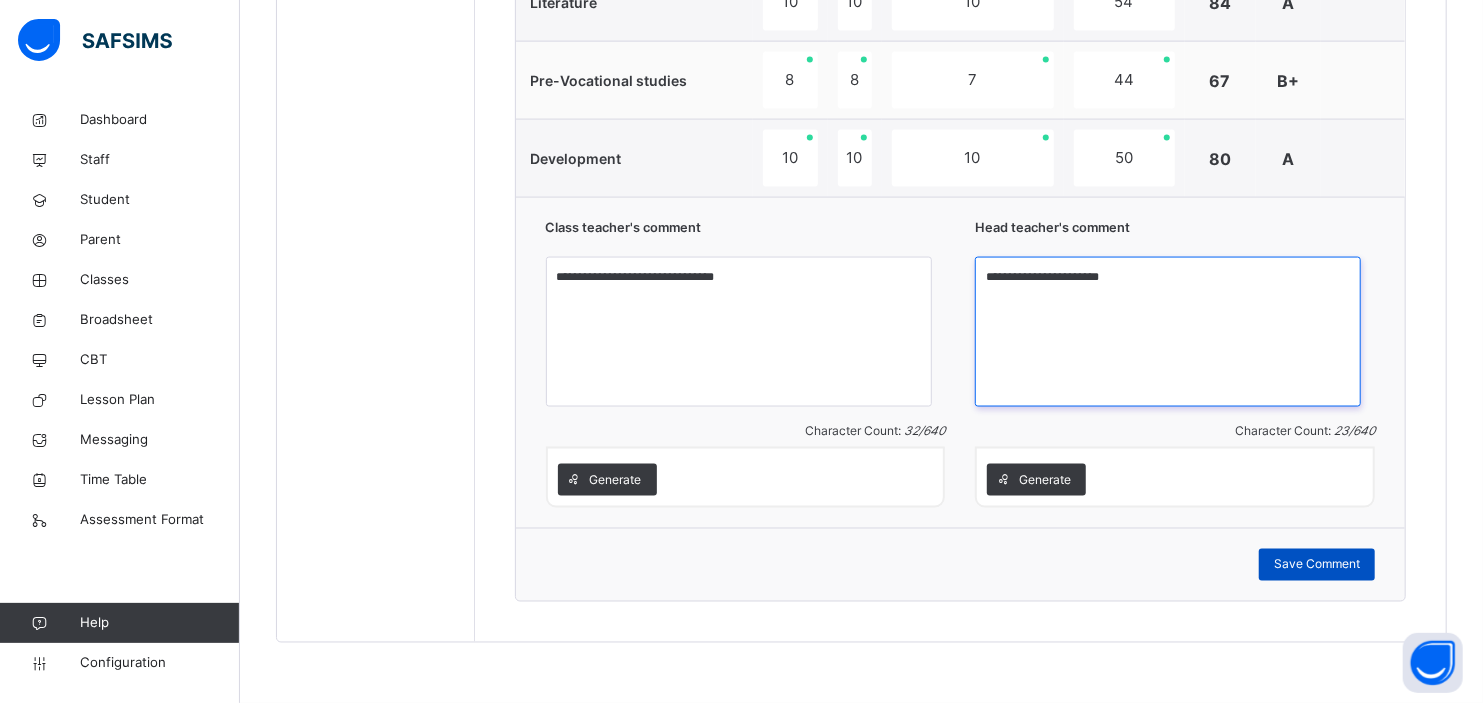 type on "**********" 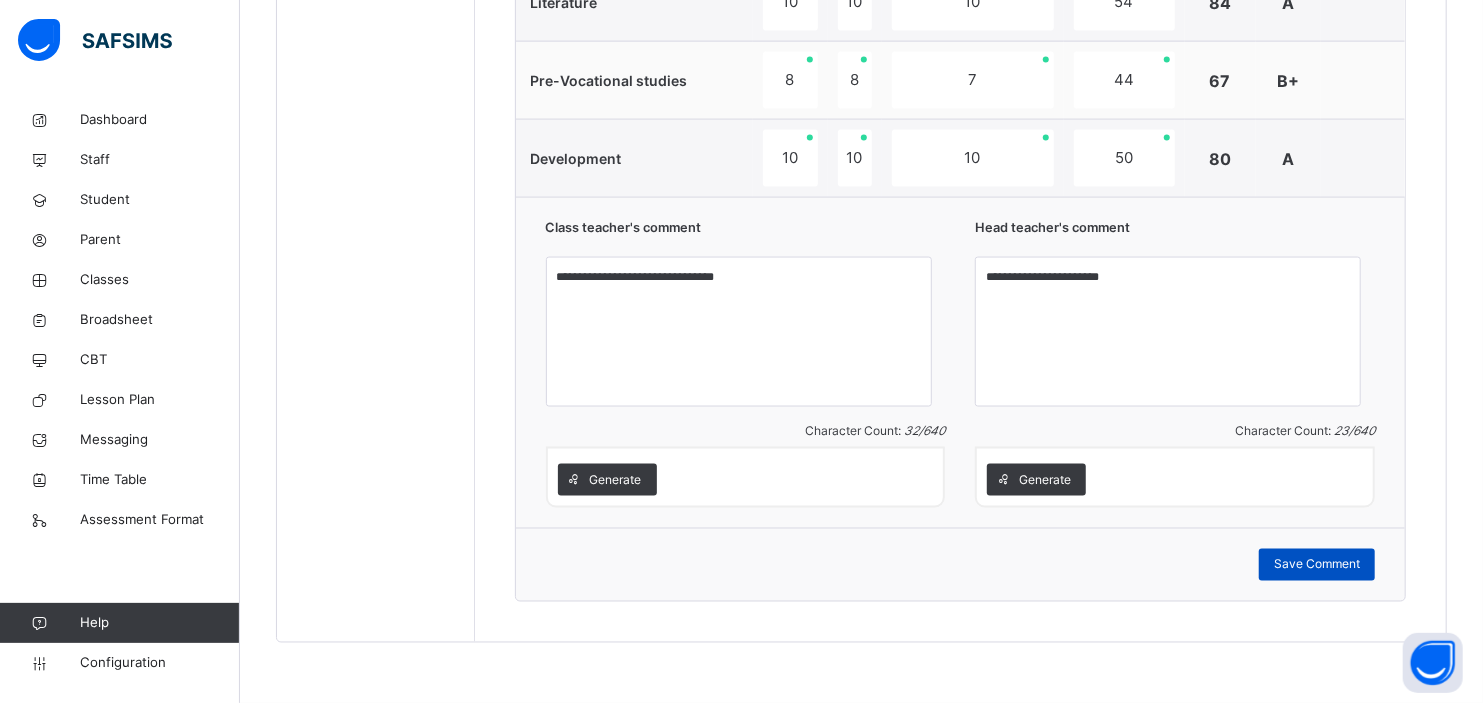 click on "Save Comment" at bounding box center (1317, 565) 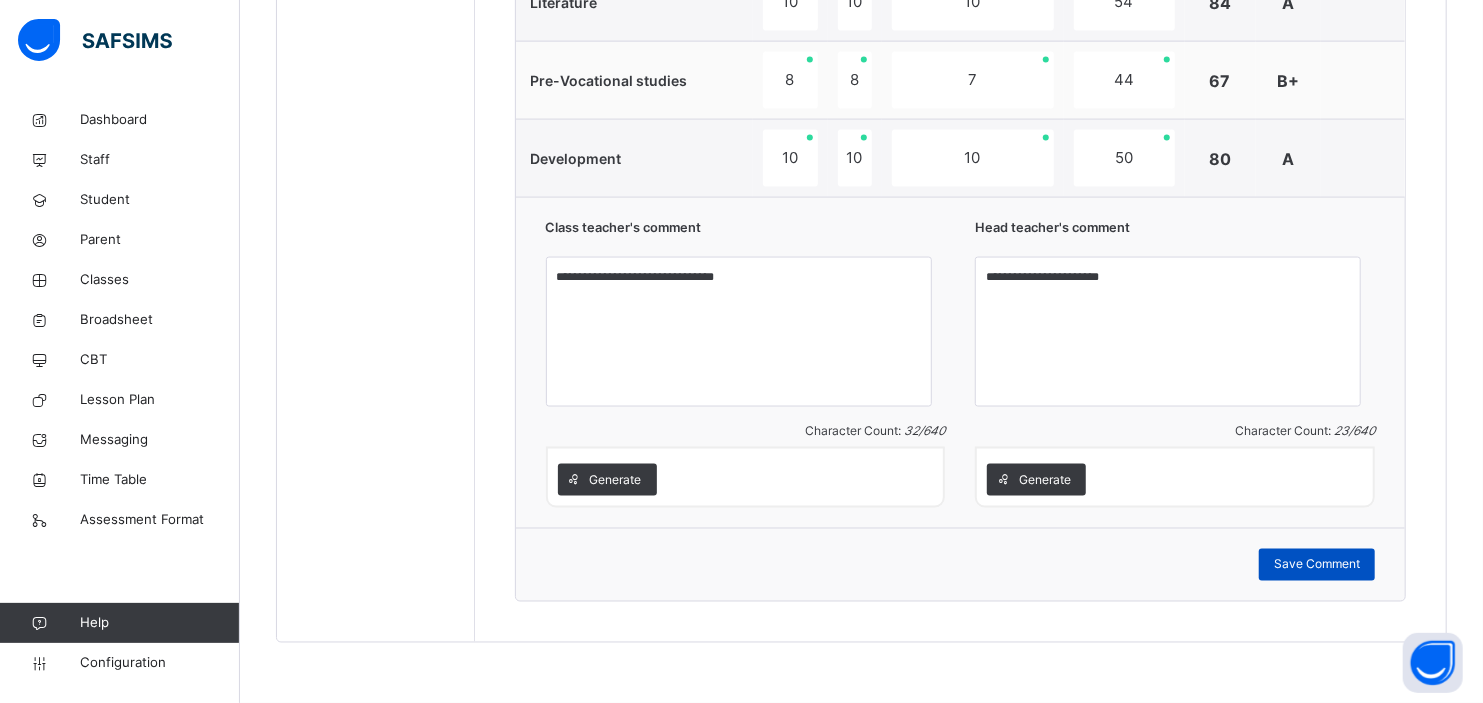 click on "Save Comment" at bounding box center [1317, 565] 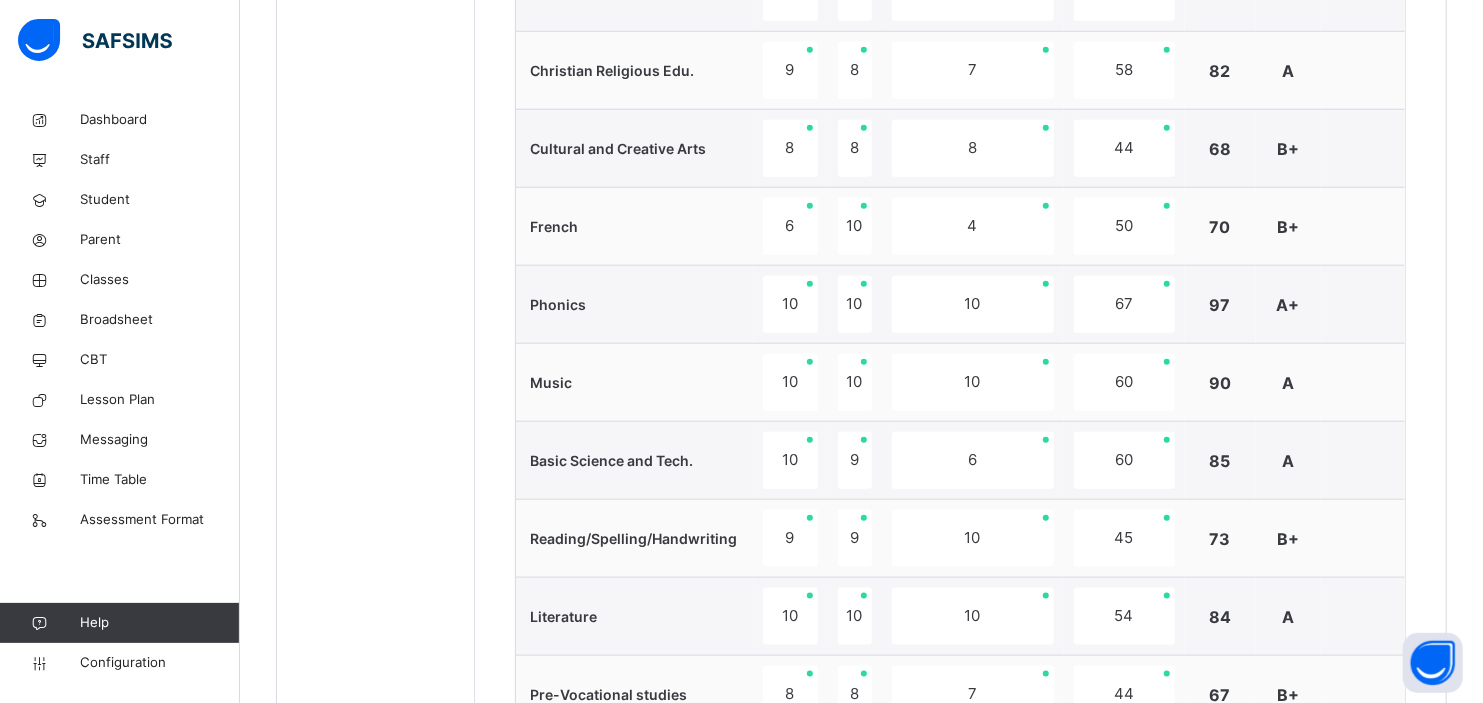scroll, scrollTop: 503, scrollLeft: 0, axis: vertical 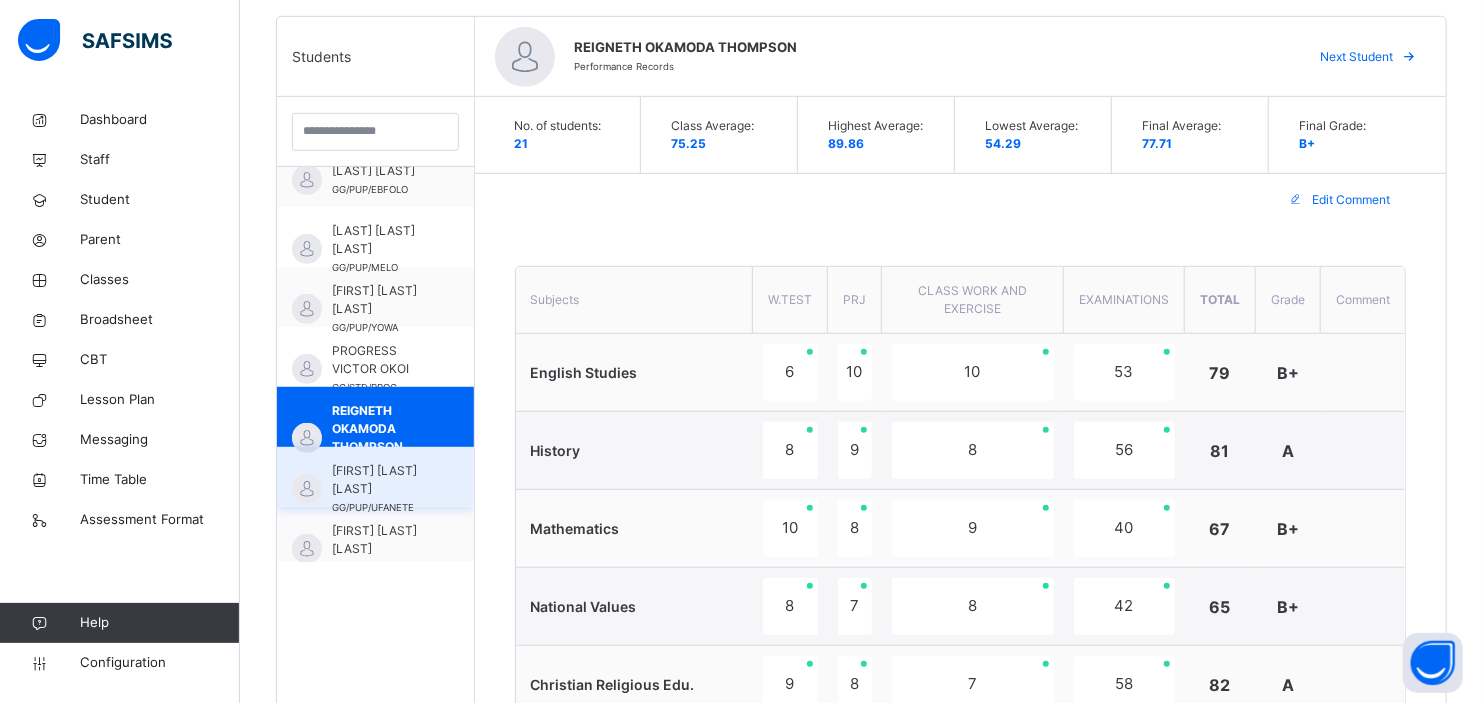 click on "[FIRST] [LAST] [LAST]" at bounding box center (380, 480) 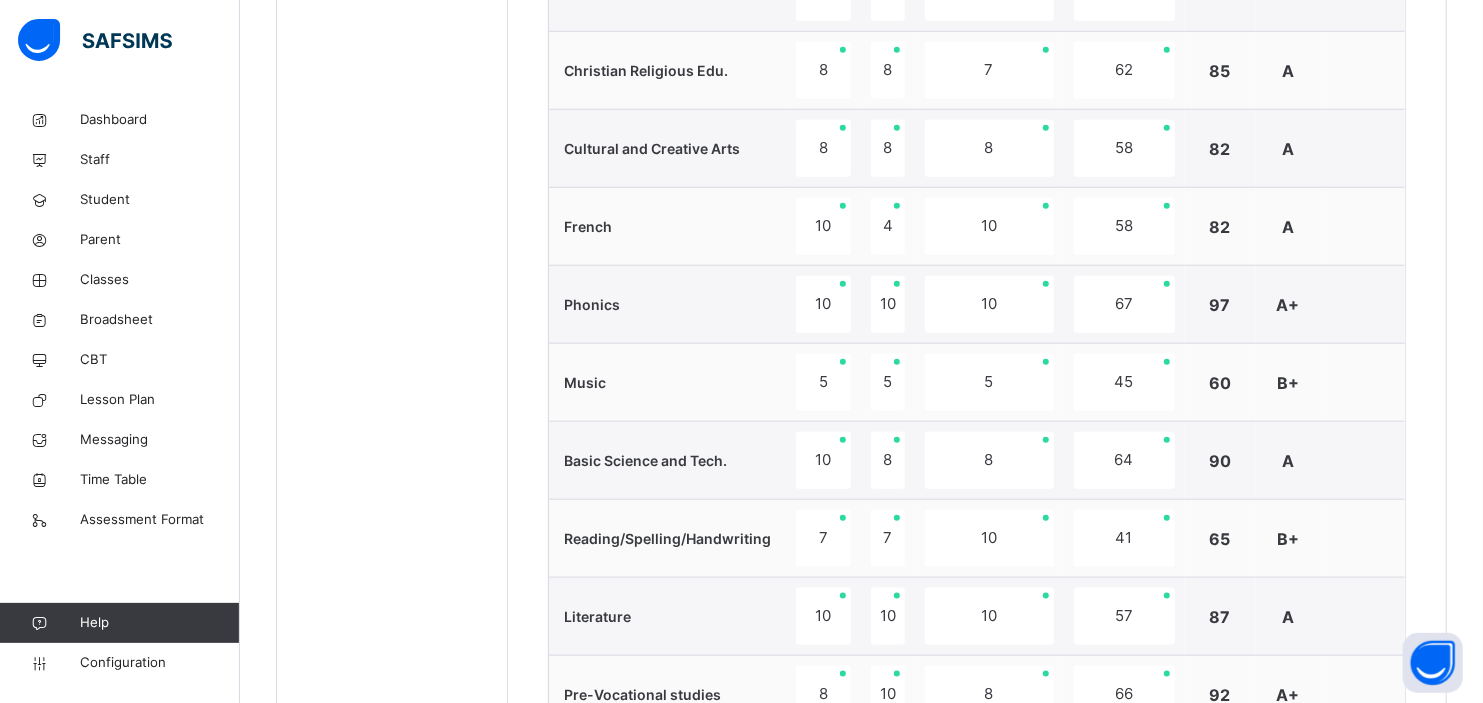 scroll, scrollTop: 1732, scrollLeft: 0, axis: vertical 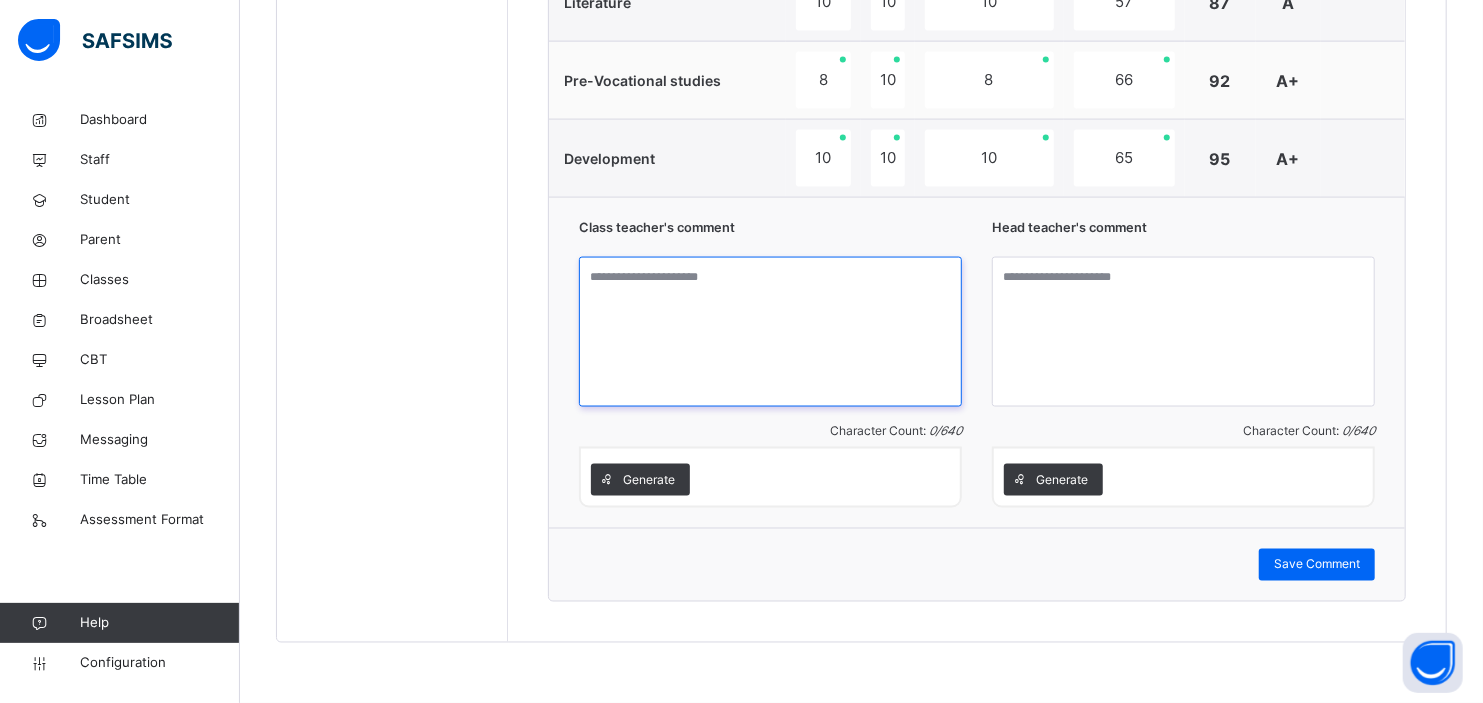 click at bounding box center [770, 332] 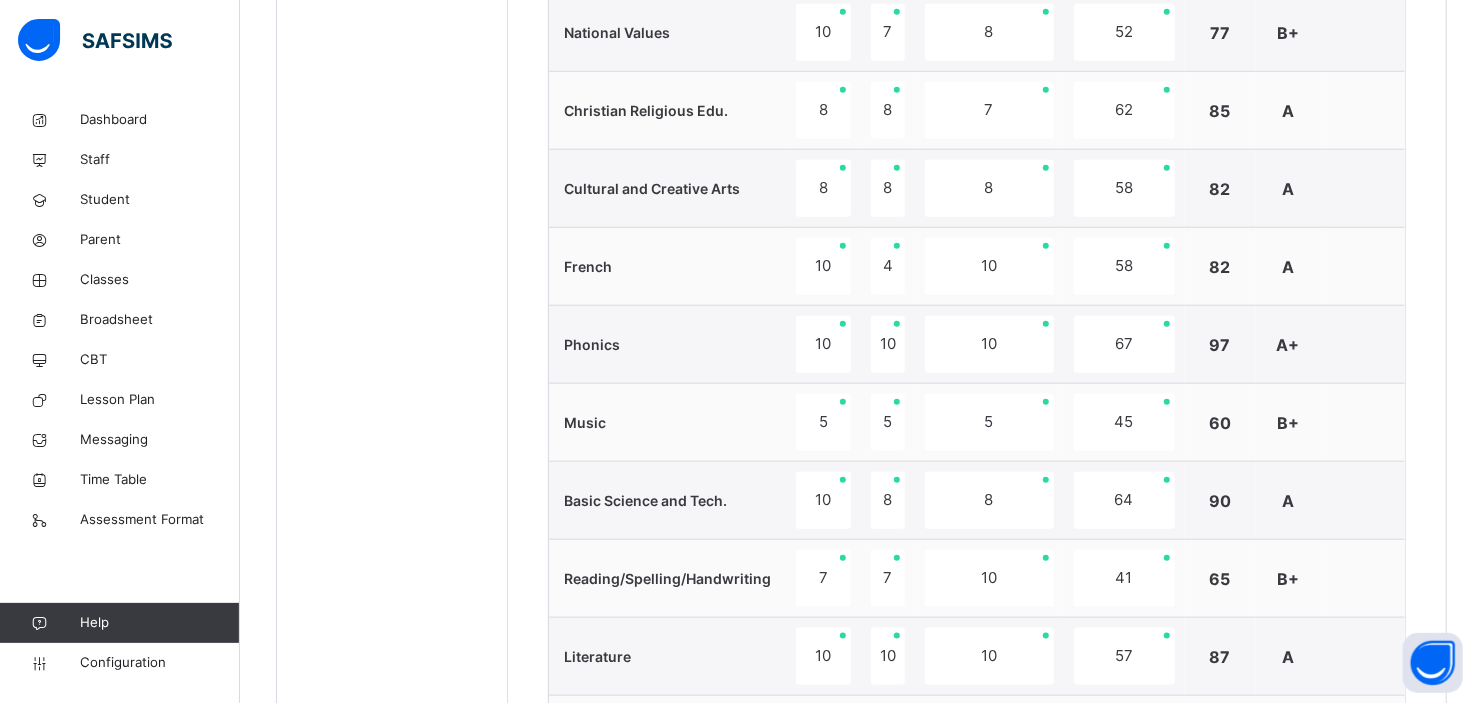 scroll, scrollTop: 503, scrollLeft: 0, axis: vertical 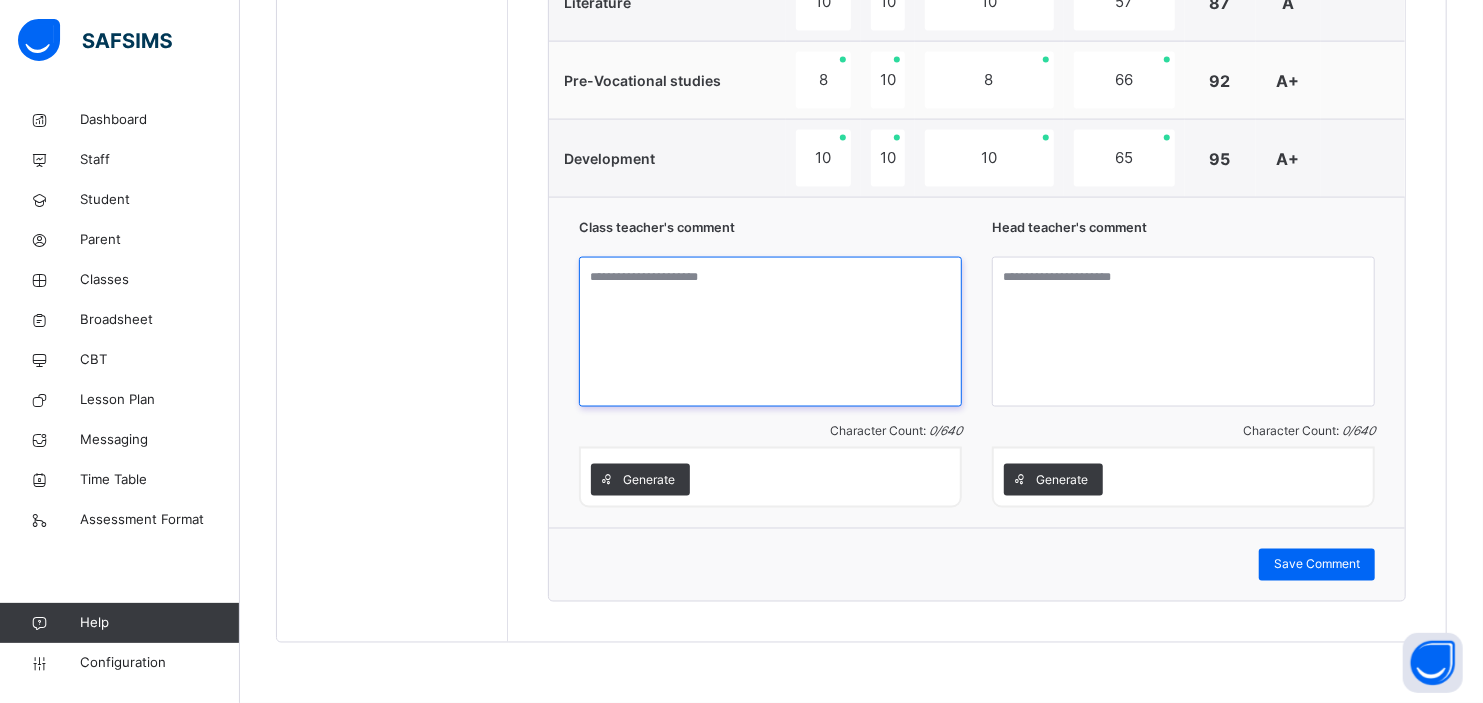 click at bounding box center (770, 332) 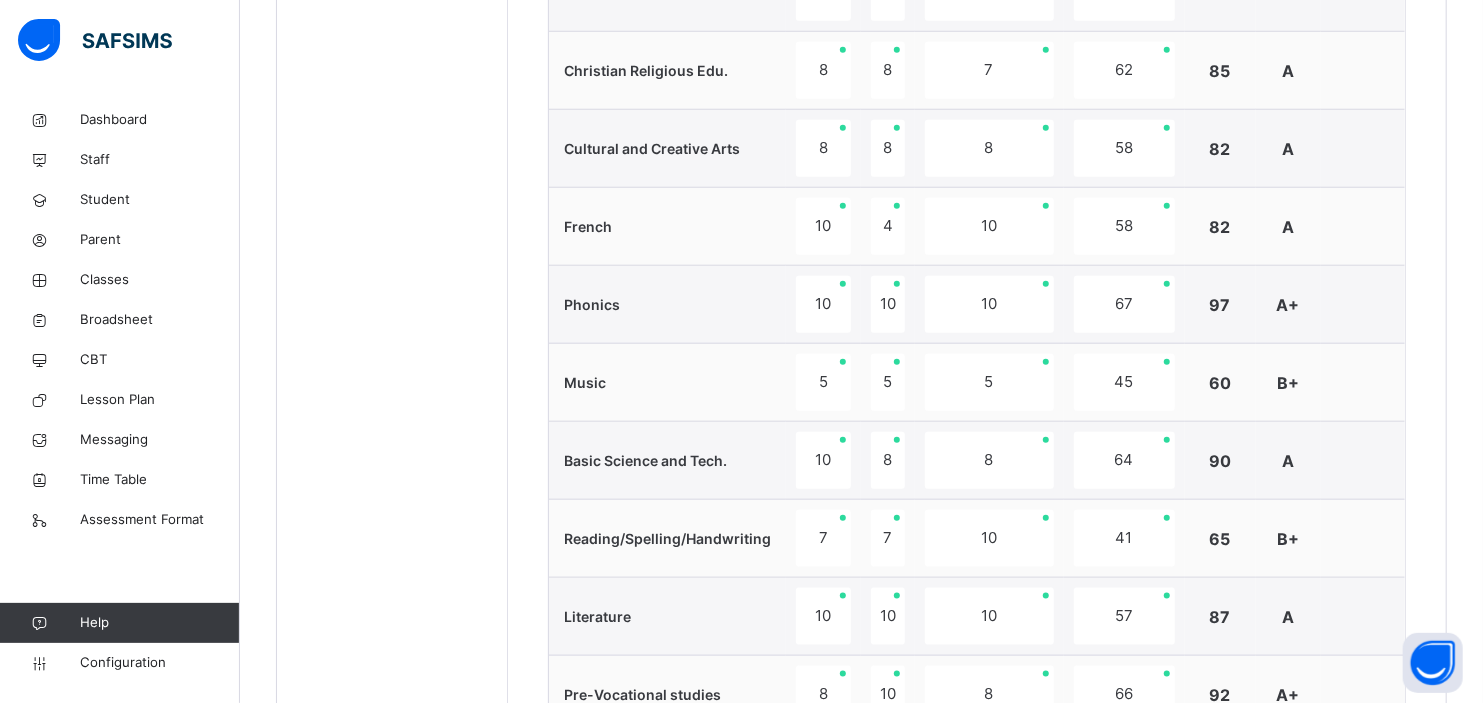 scroll, scrollTop: 1732, scrollLeft: 0, axis: vertical 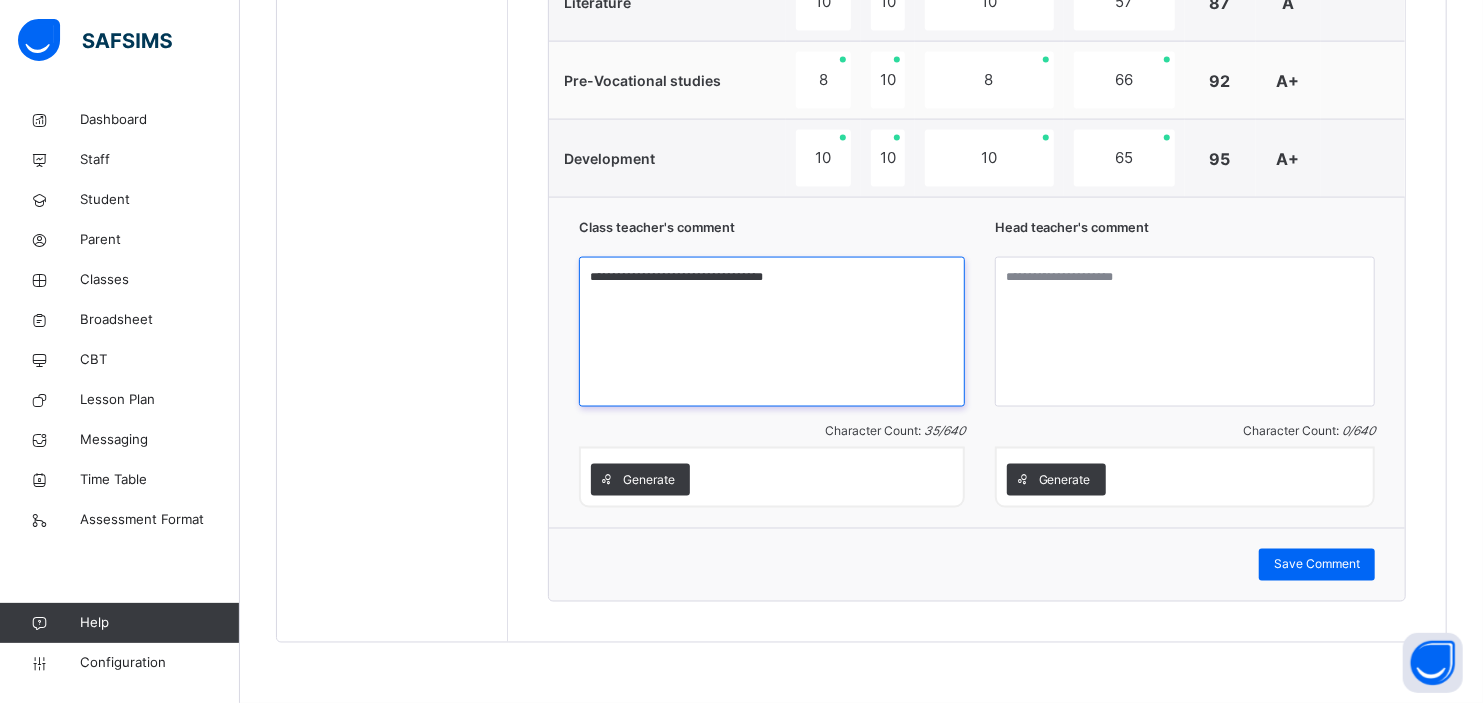 type on "**********" 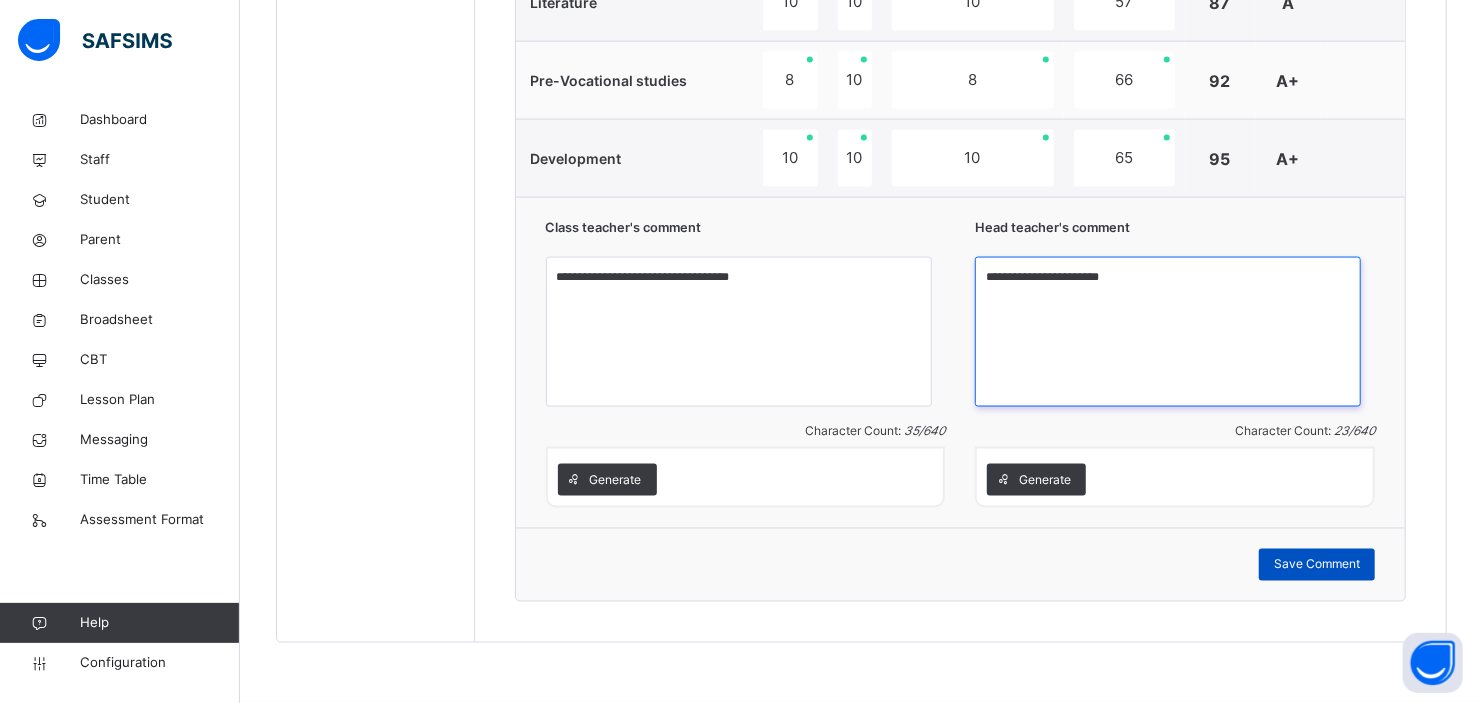type on "**********" 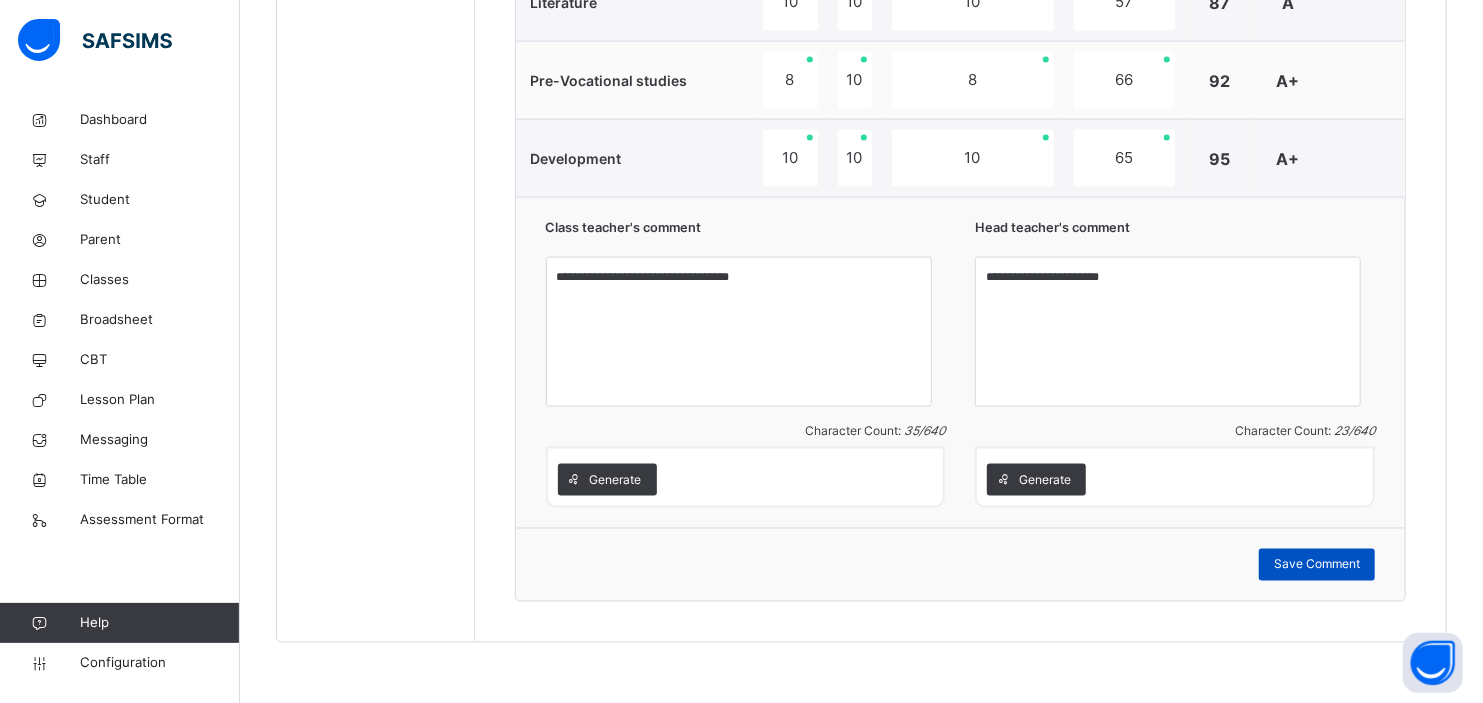 click on "Save Comment" at bounding box center (1317, 565) 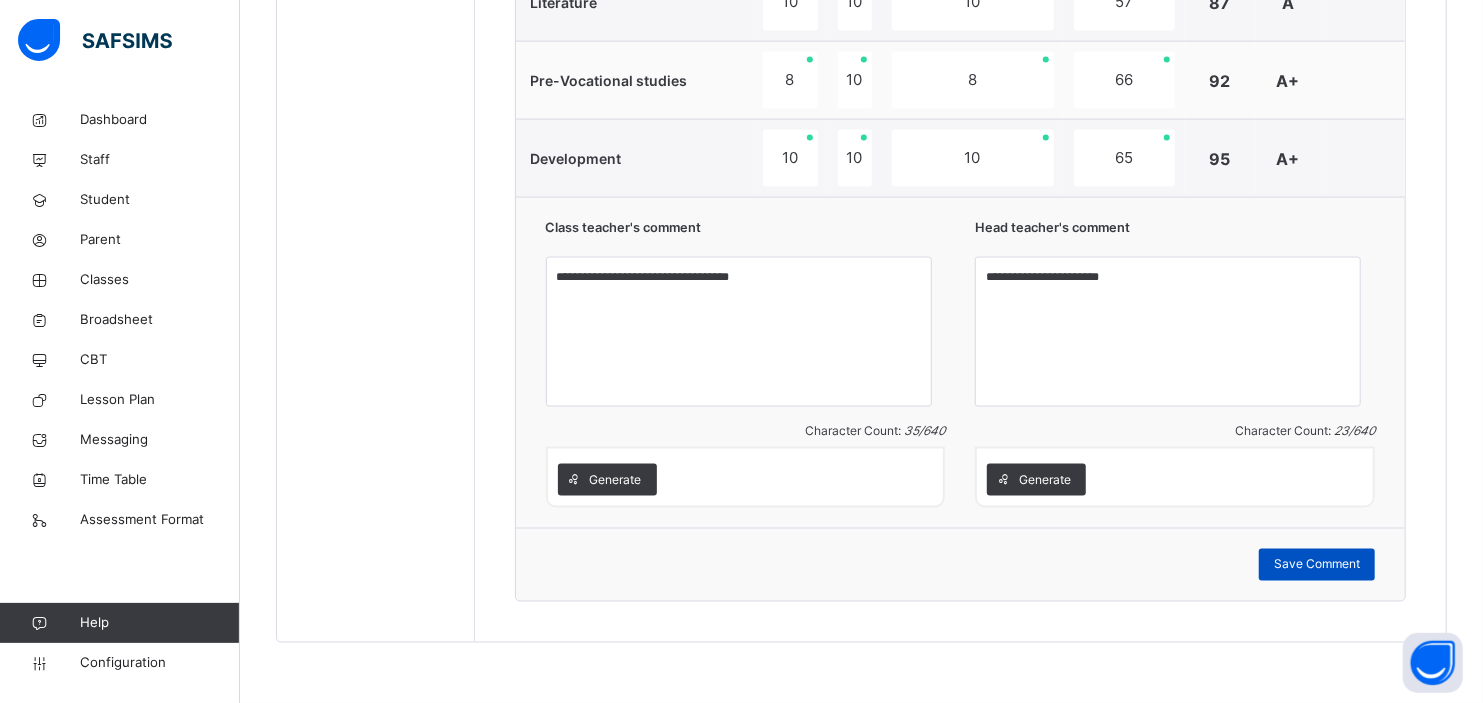 click on "Save Comment" at bounding box center (1317, 565) 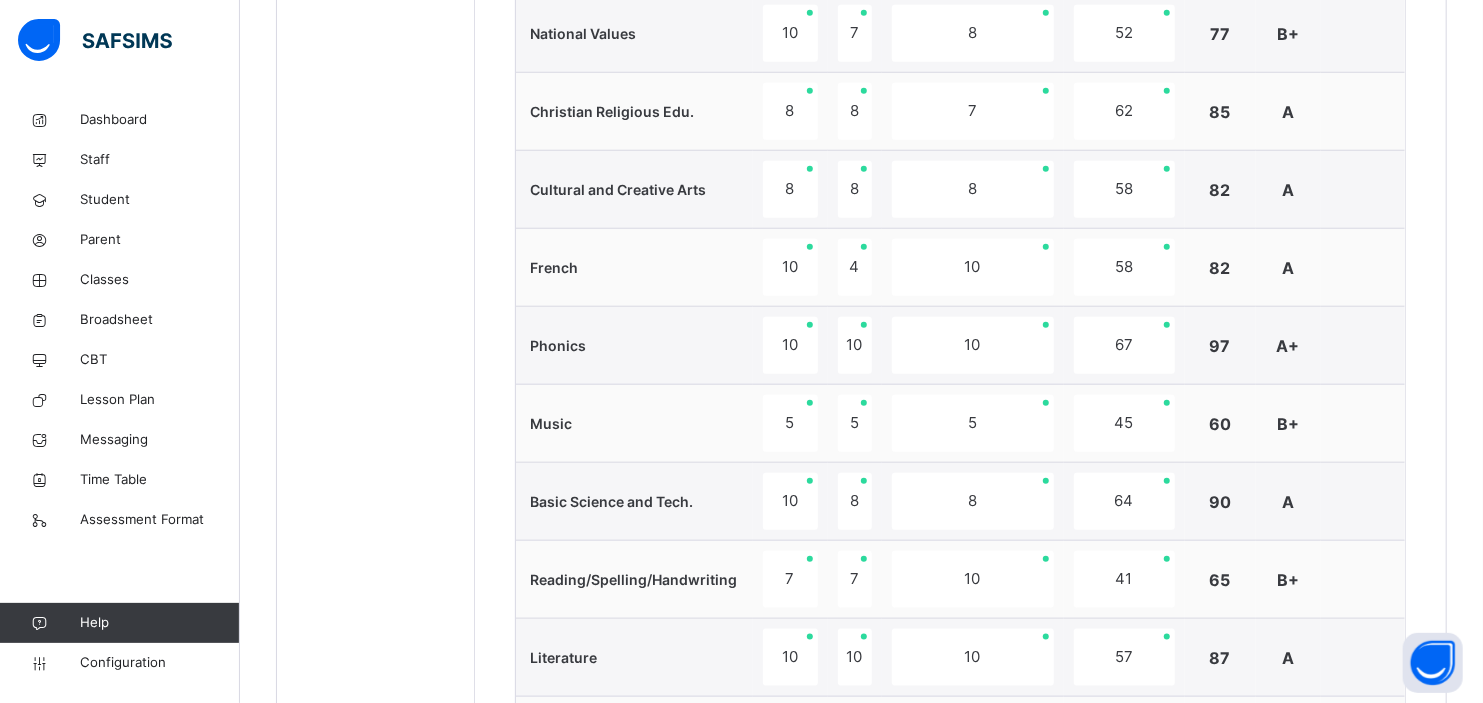 scroll, scrollTop: 503, scrollLeft: 0, axis: vertical 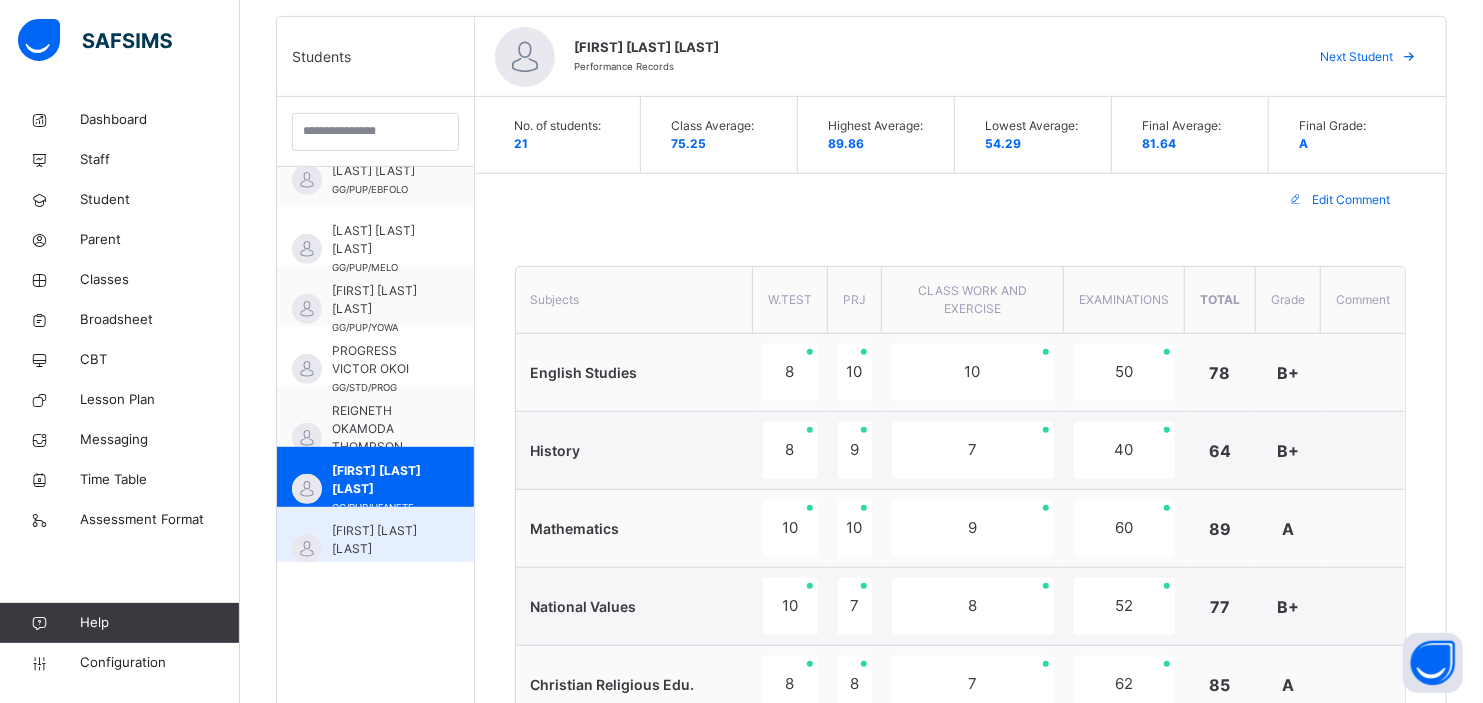click on "[FIRST] [LAST] [LAST]" at bounding box center (380, 540) 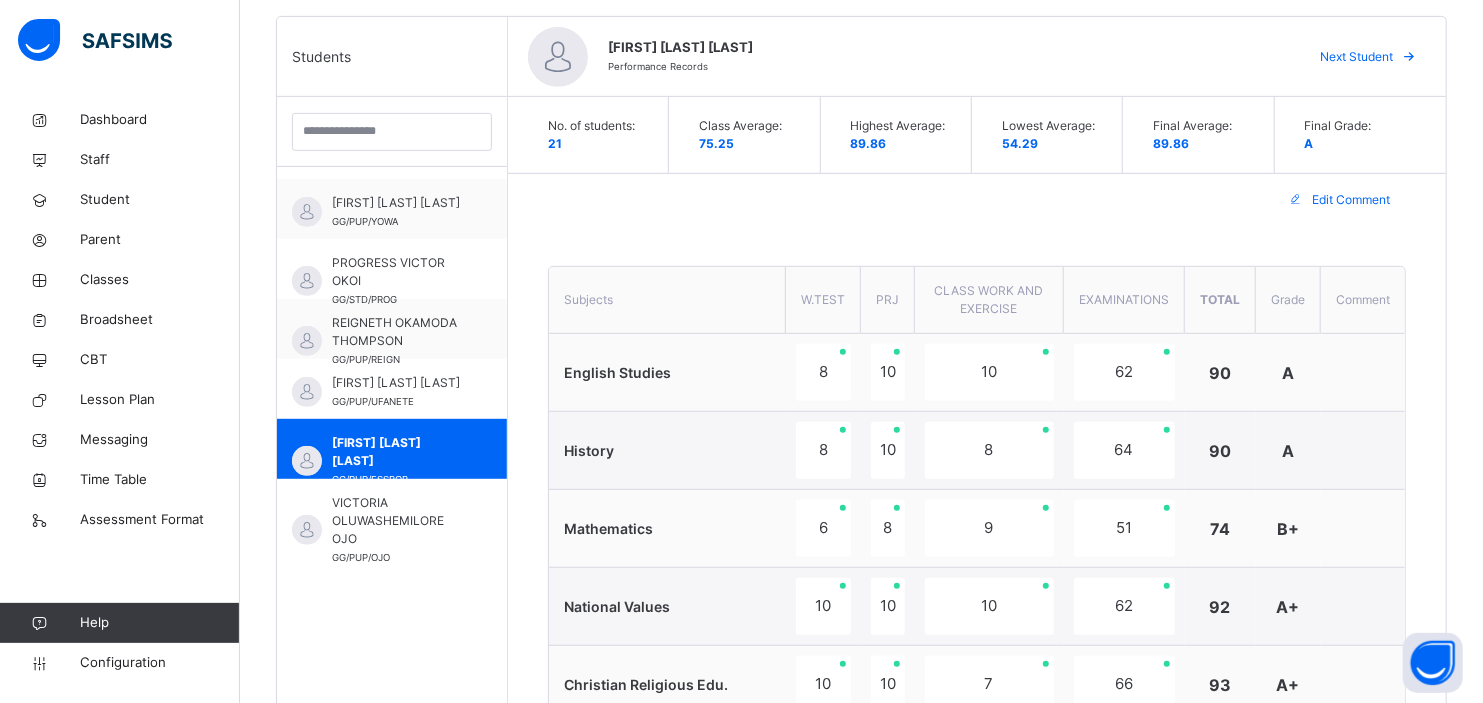 scroll, scrollTop: 891, scrollLeft: 0, axis: vertical 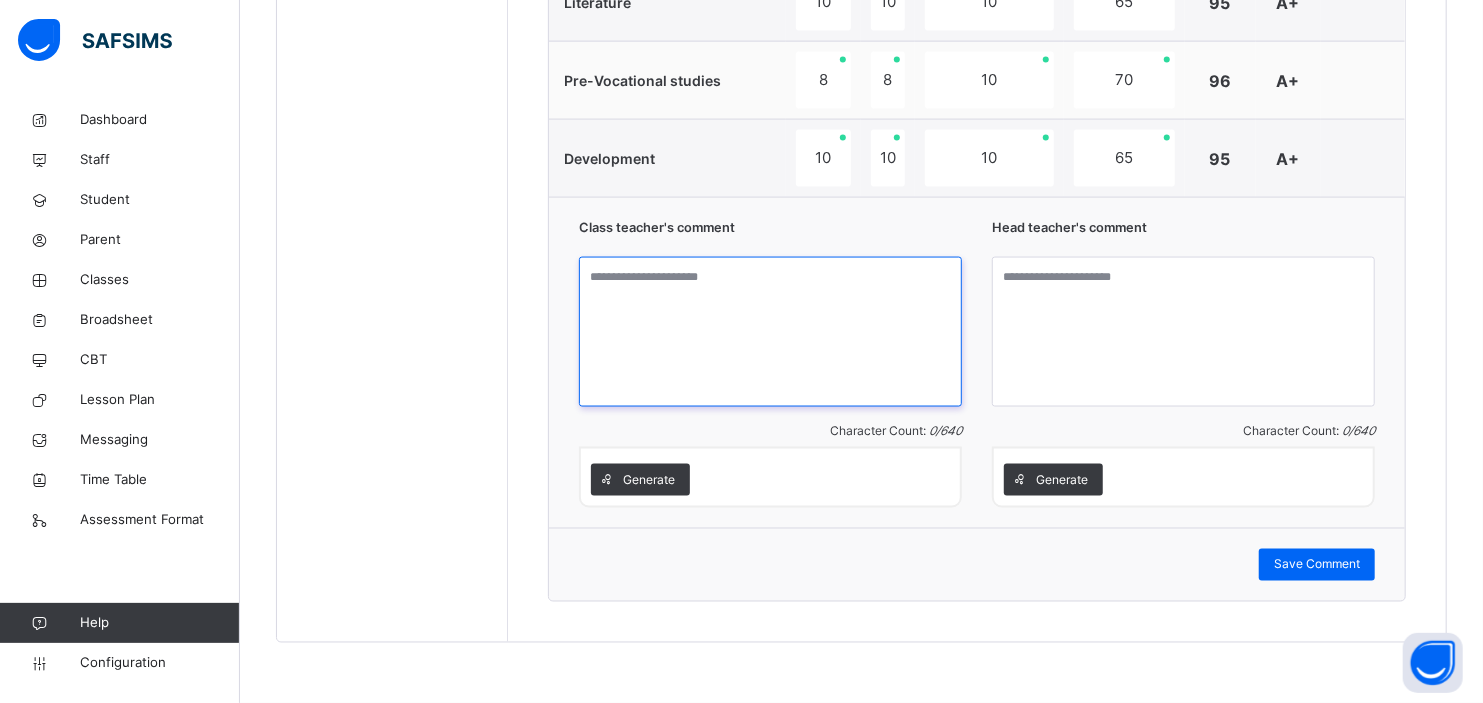 click at bounding box center [770, 332] 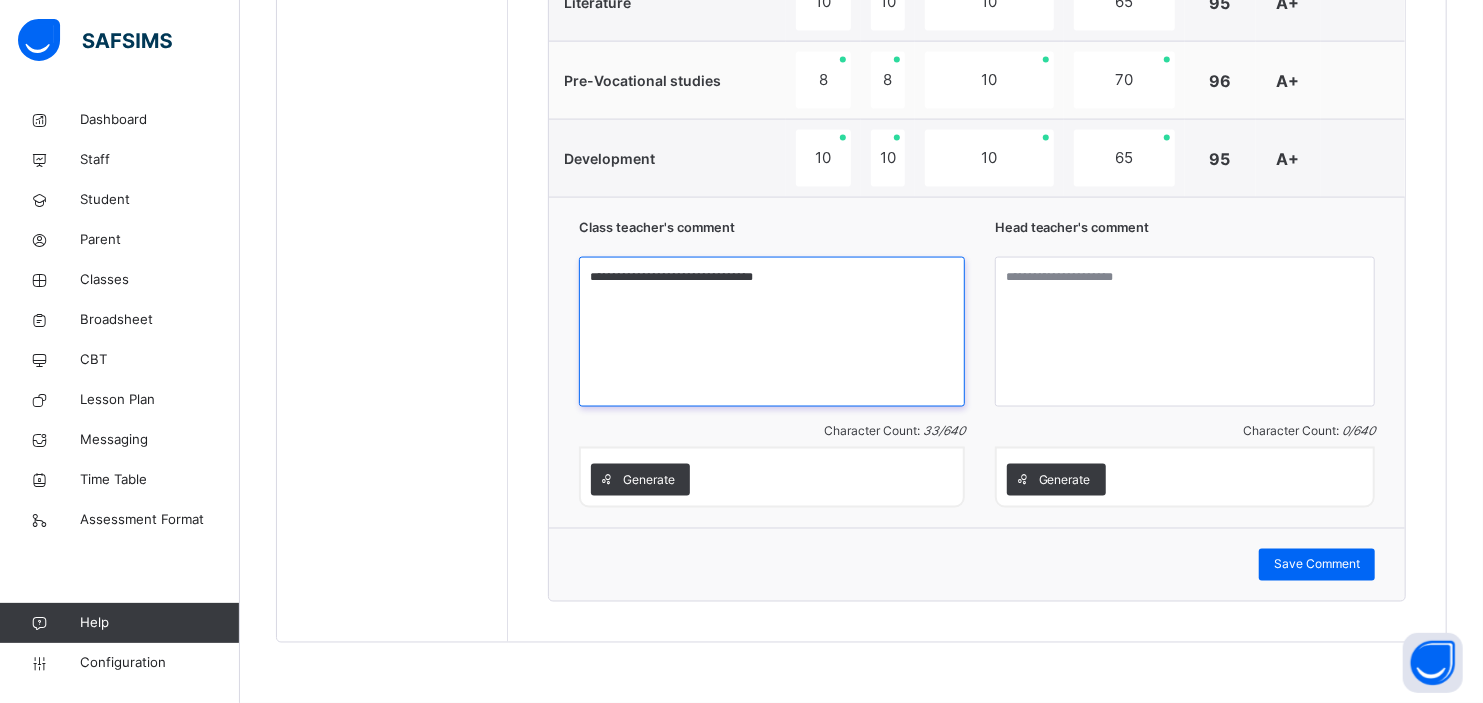 type on "**********" 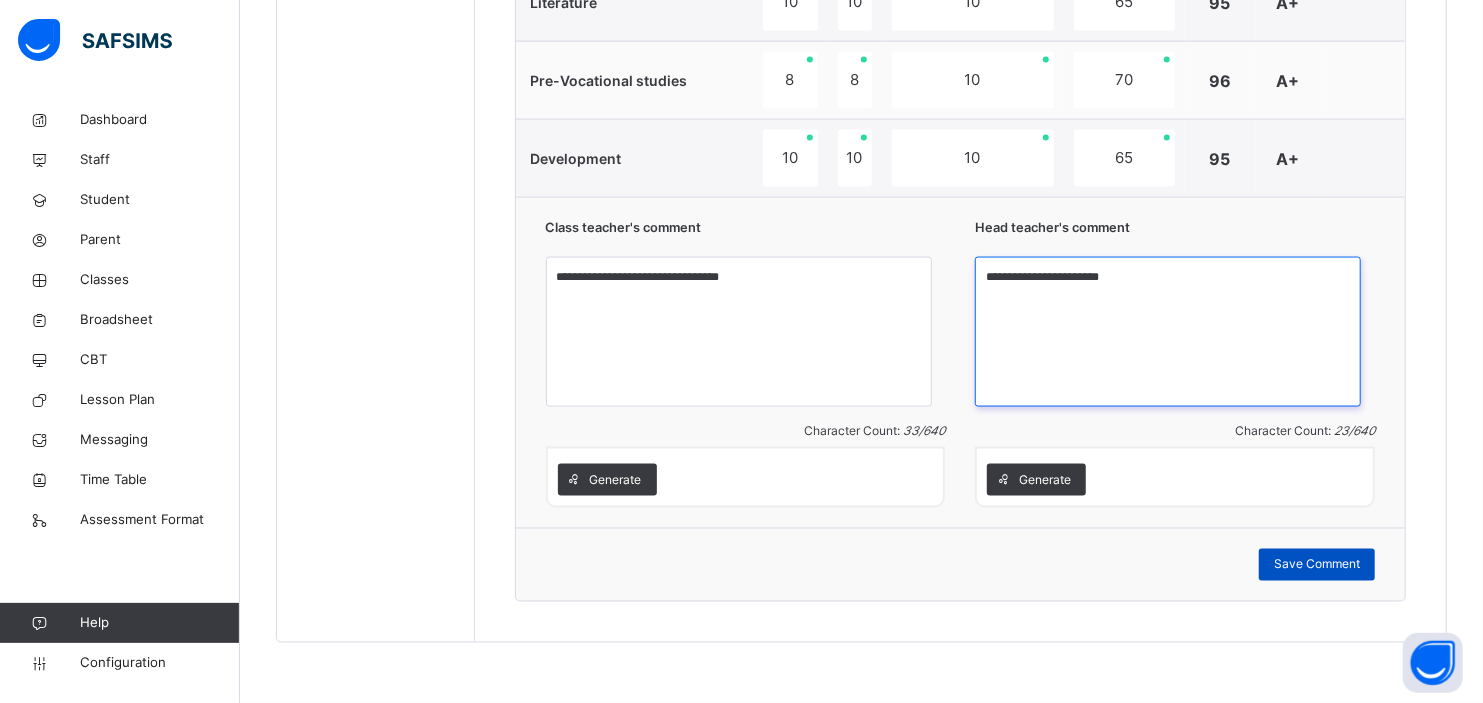 type on "**********" 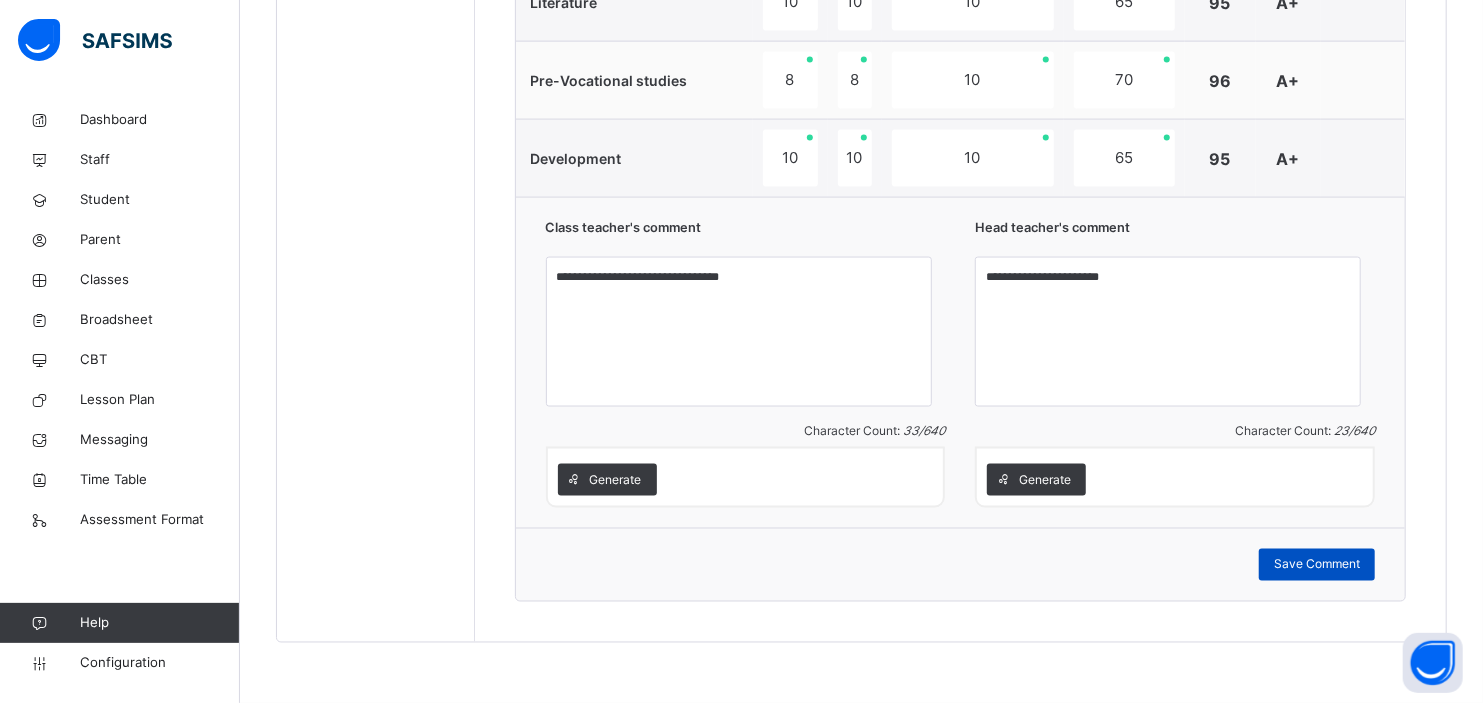 click on "Save Comment" at bounding box center [1317, 565] 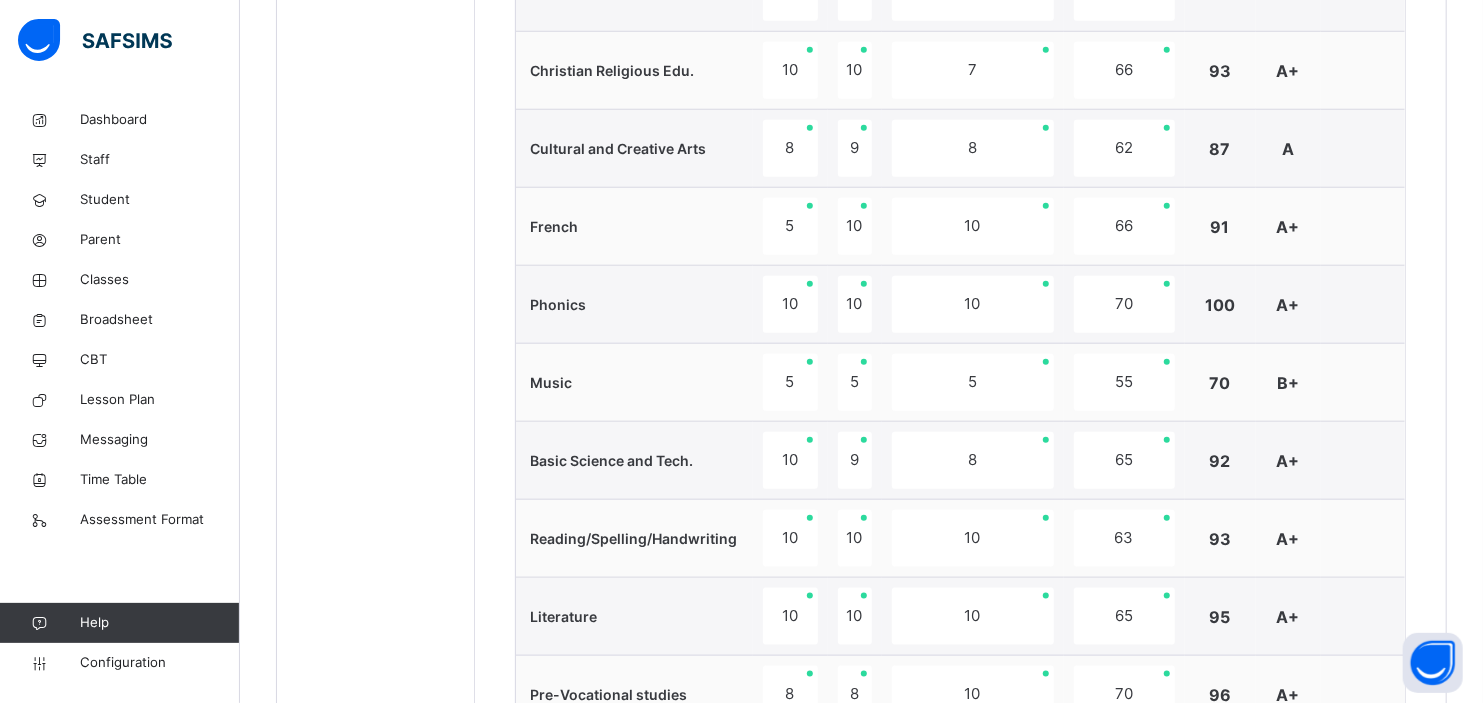 scroll, scrollTop: 503, scrollLeft: 0, axis: vertical 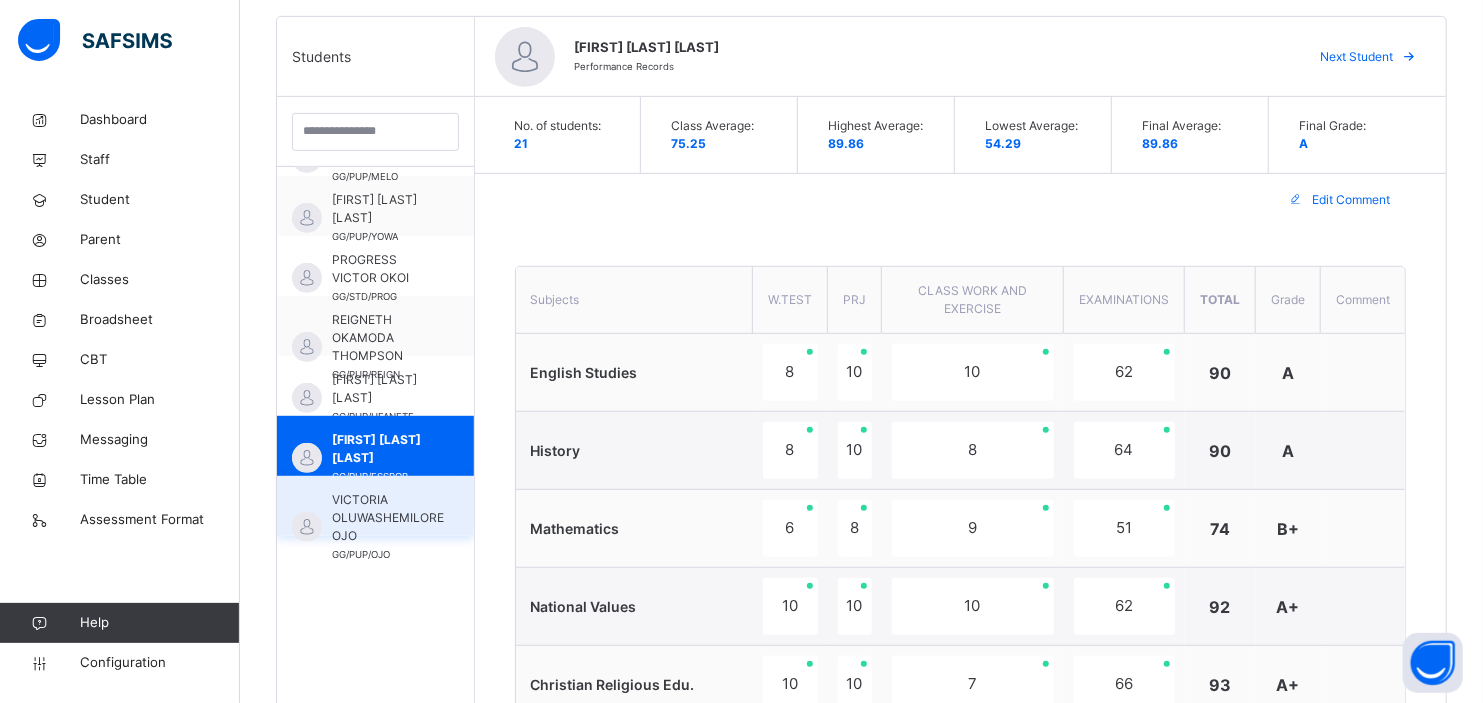 click on "VICTORIA OLUWASHEMILORE OJO" at bounding box center (388, 518) 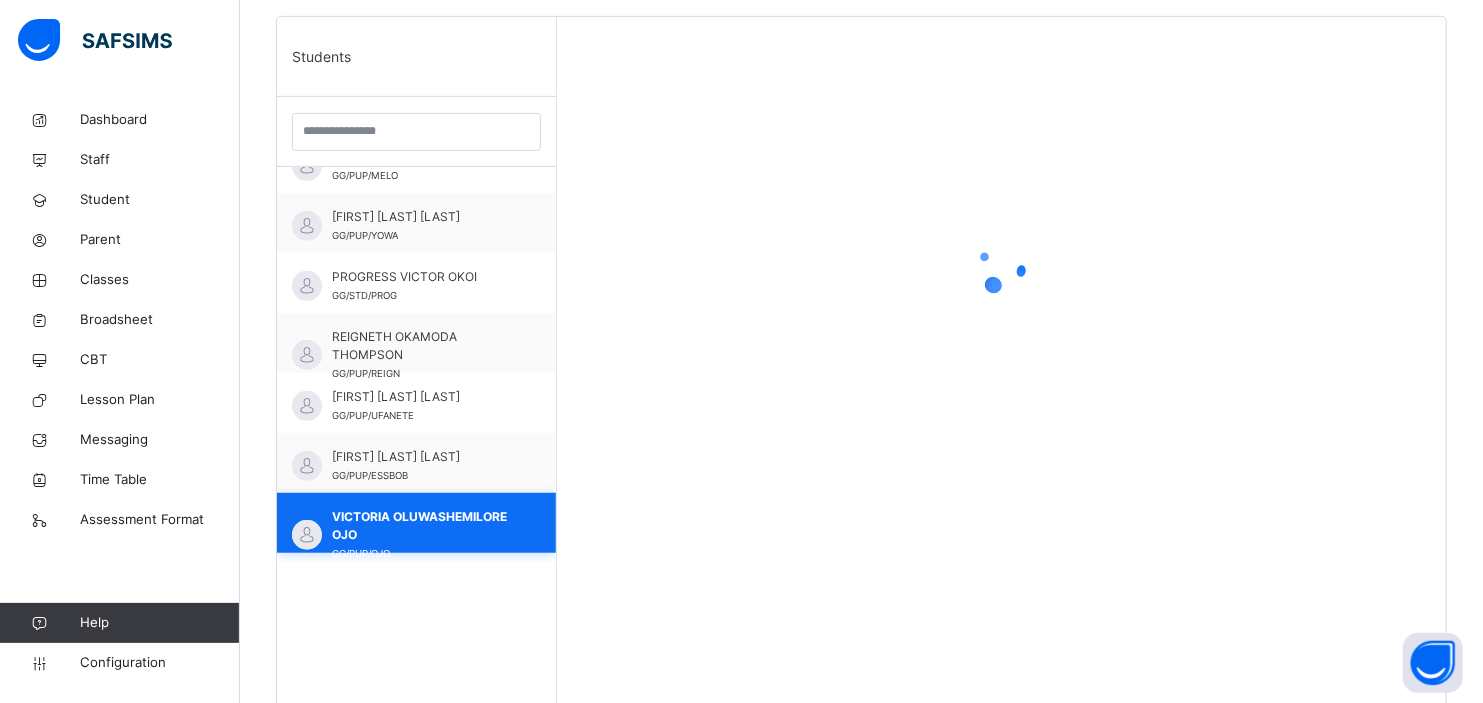 scroll, scrollTop: 873, scrollLeft: 0, axis: vertical 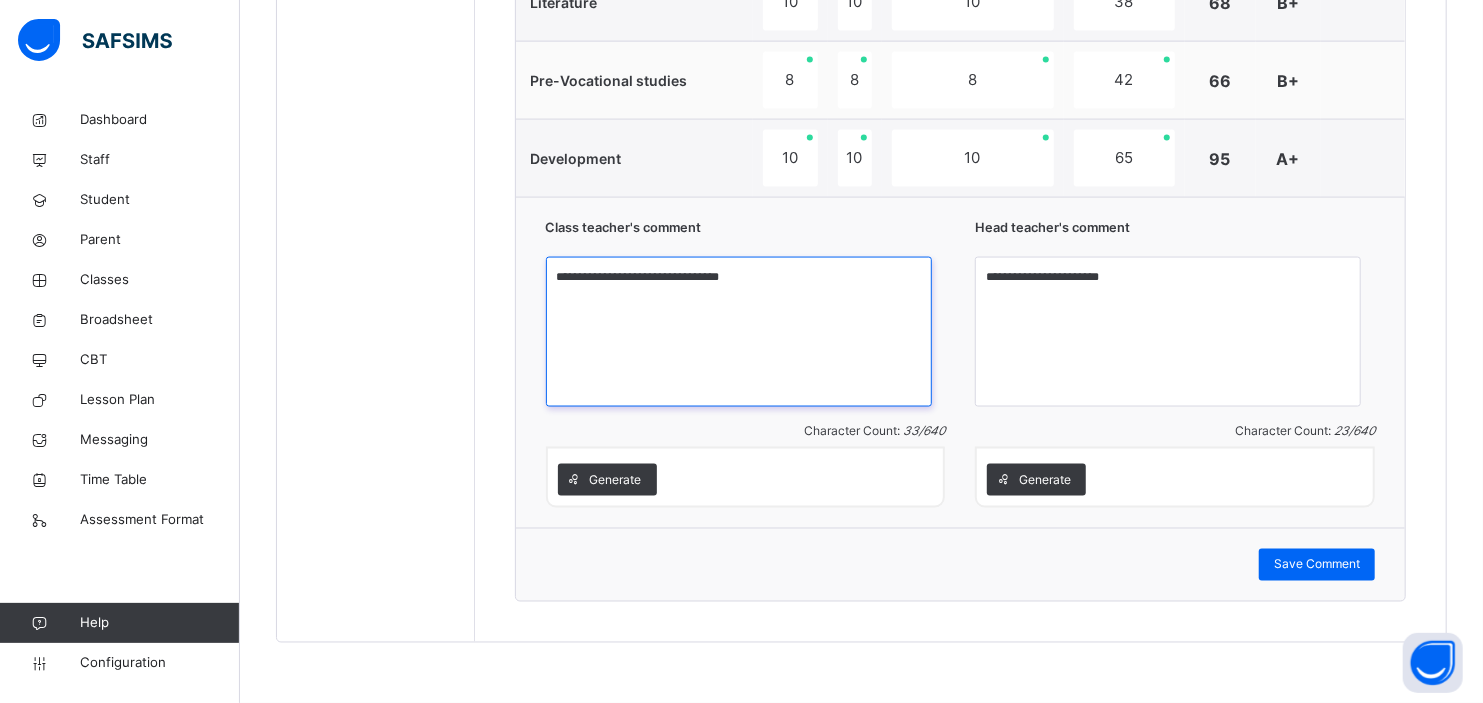 click on "**********" at bounding box center (739, 332) 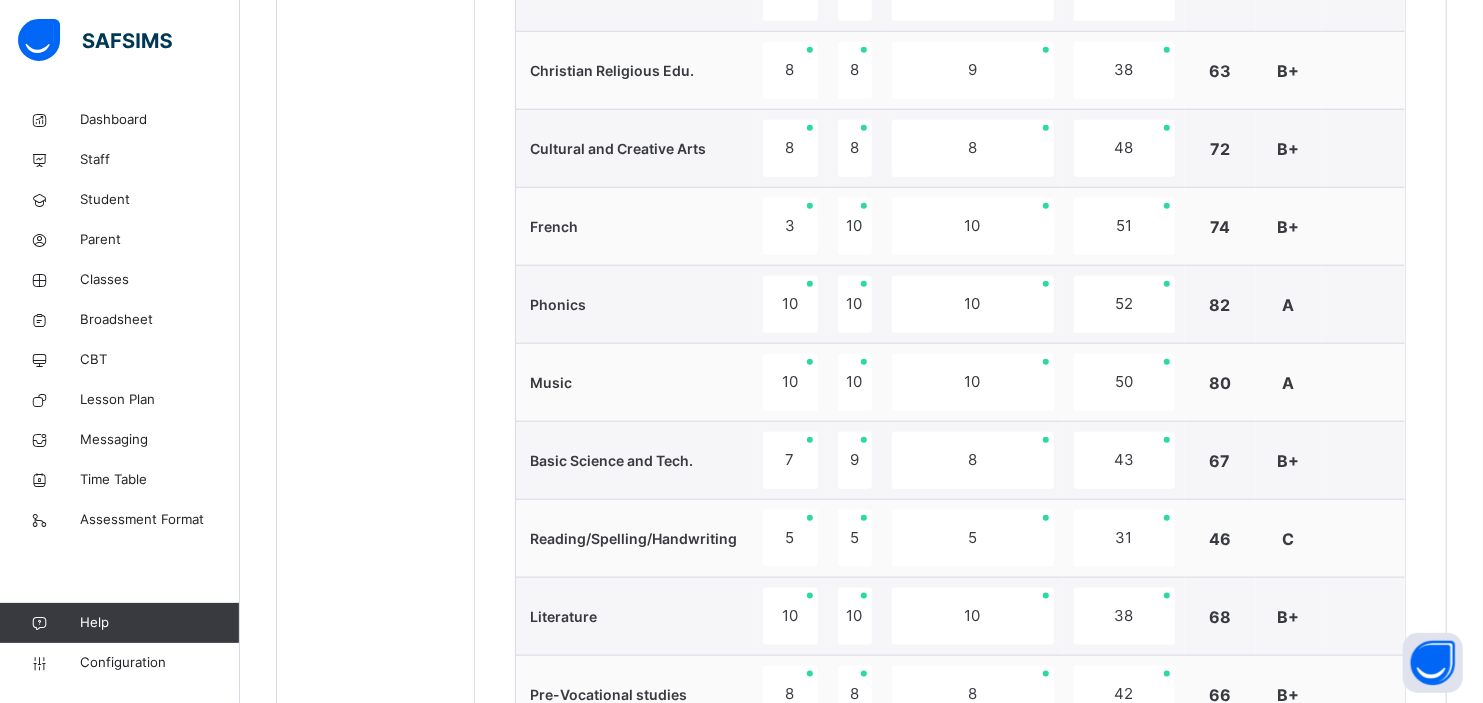 scroll, scrollTop: 503, scrollLeft: 0, axis: vertical 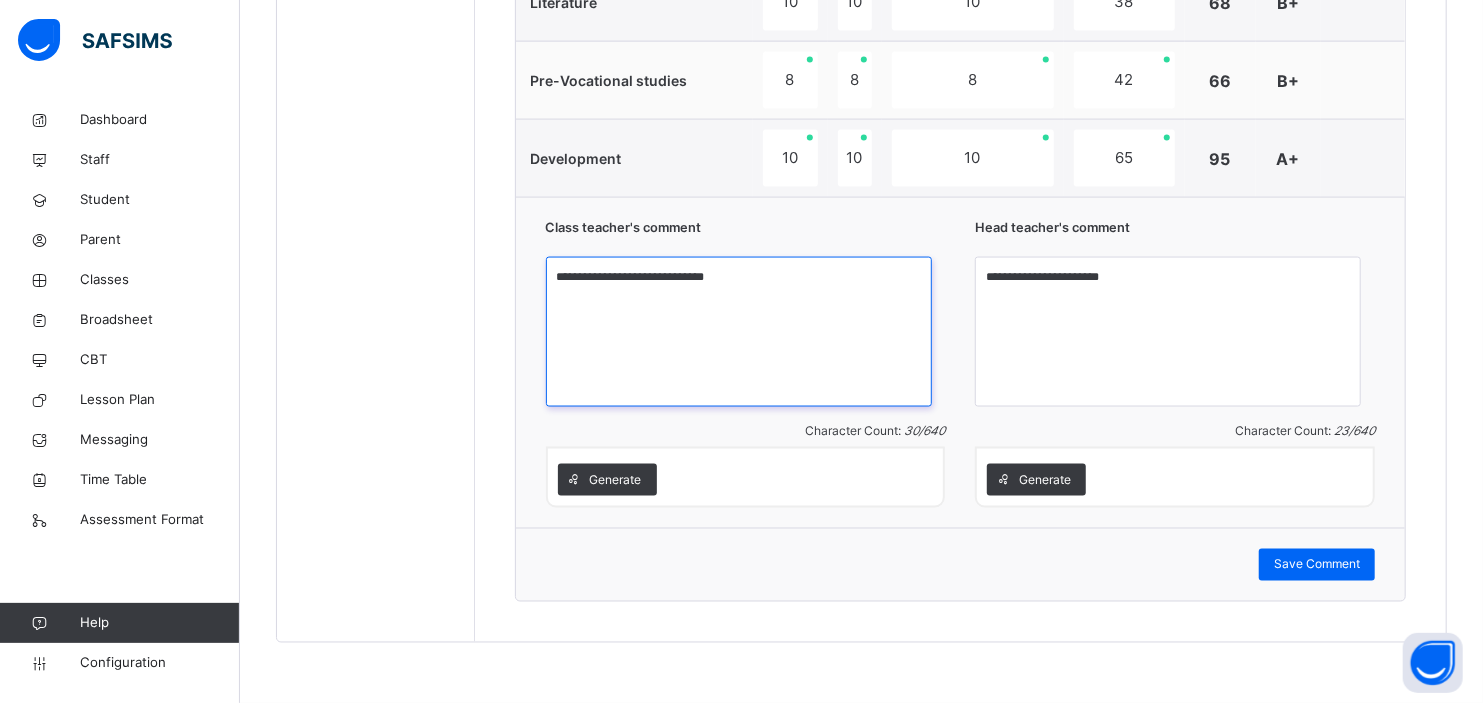type on "**********" 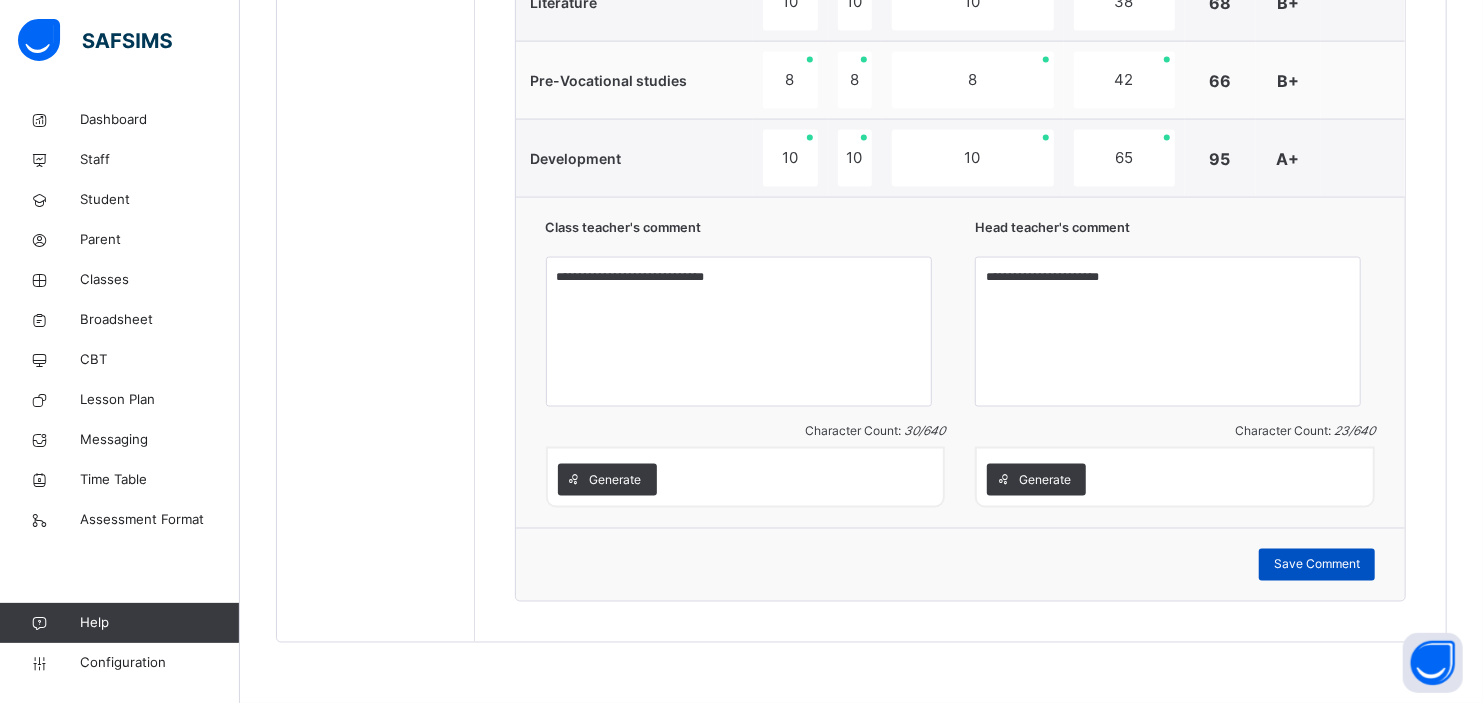 click on "Save Comment" at bounding box center [1317, 565] 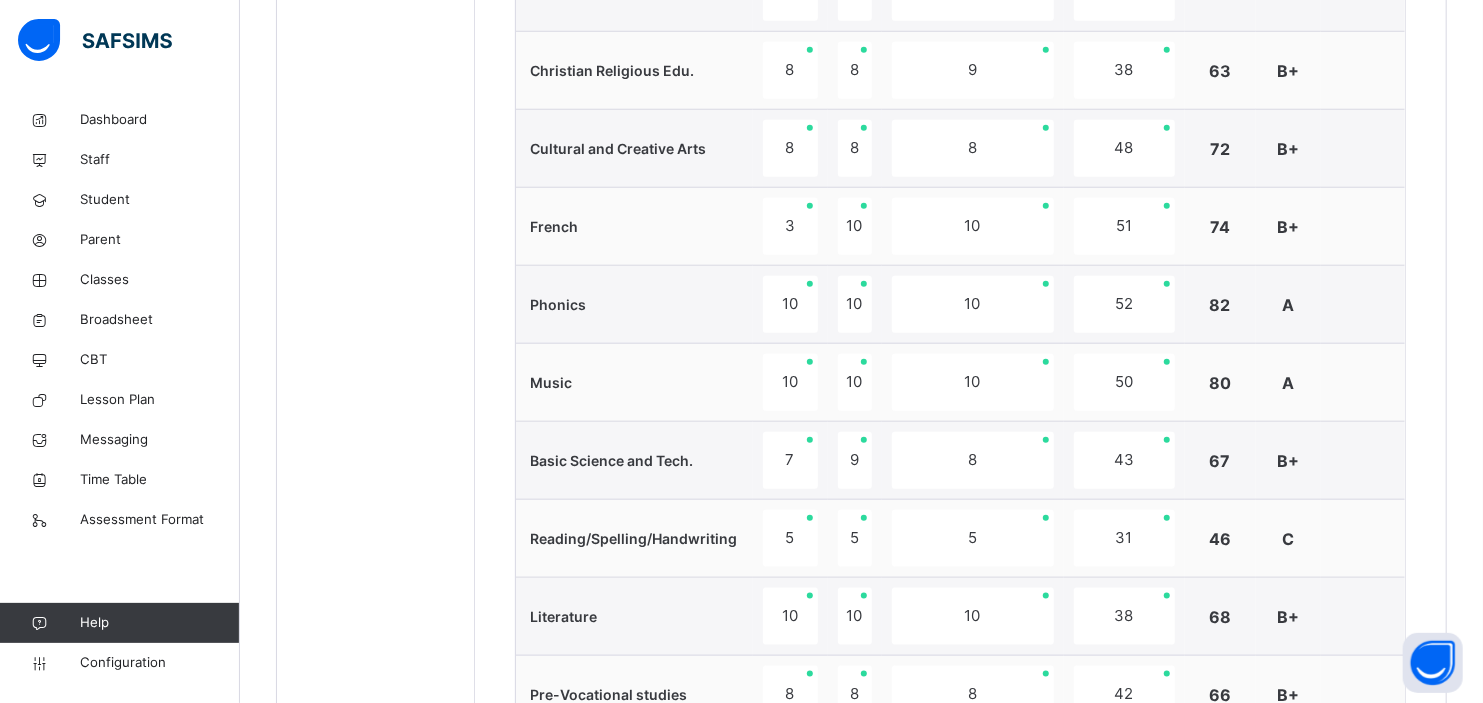 scroll, scrollTop: 503, scrollLeft: 0, axis: vertical 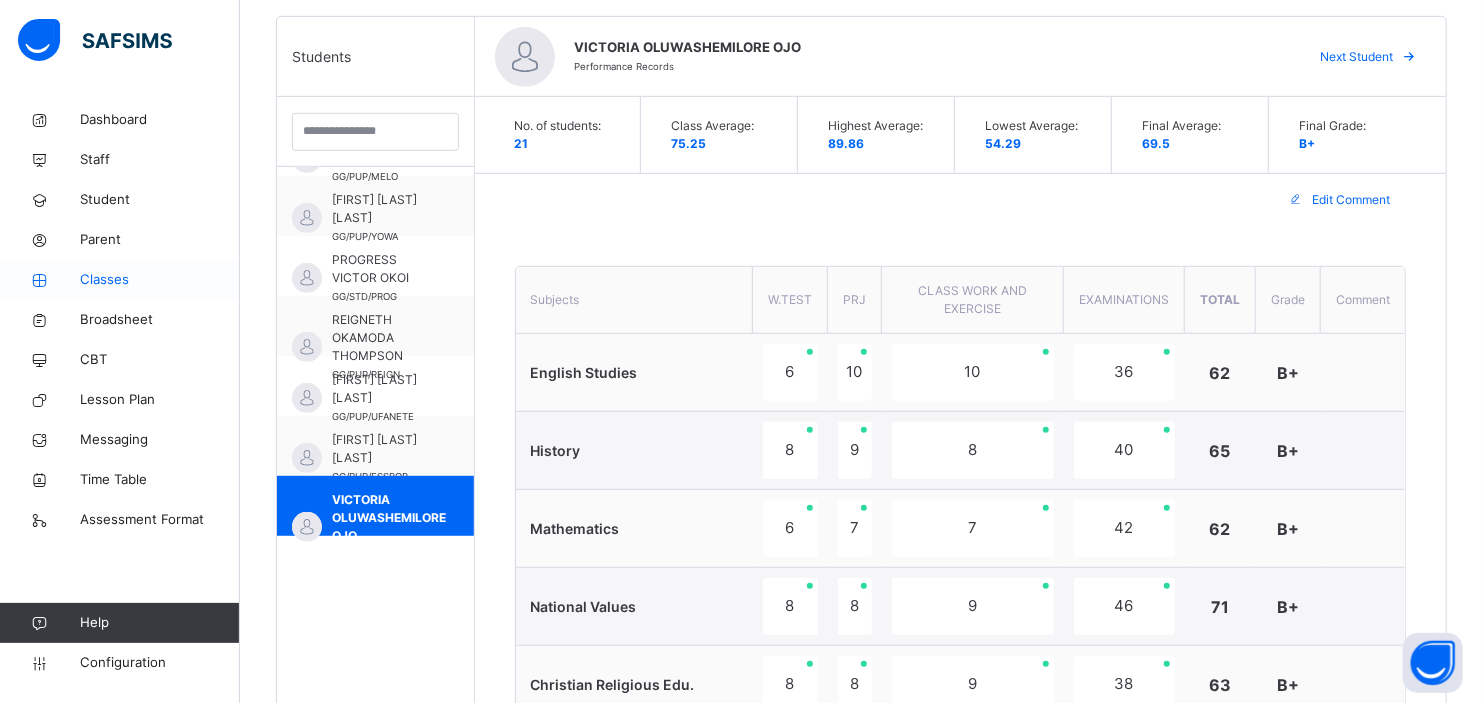 click on "Classes" at bounding box center (160, 280) 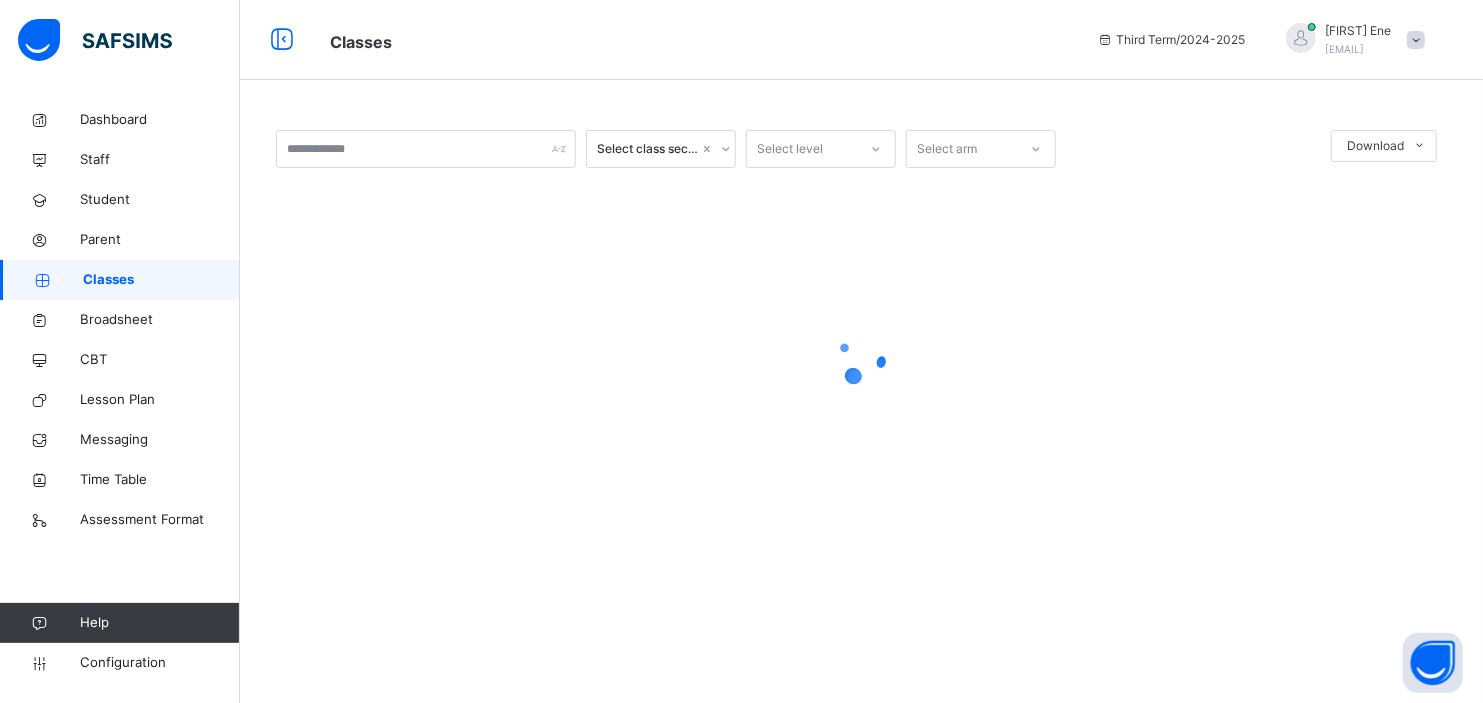 scroll, scrollTop: 0, scrollLeft: 0, axis: both 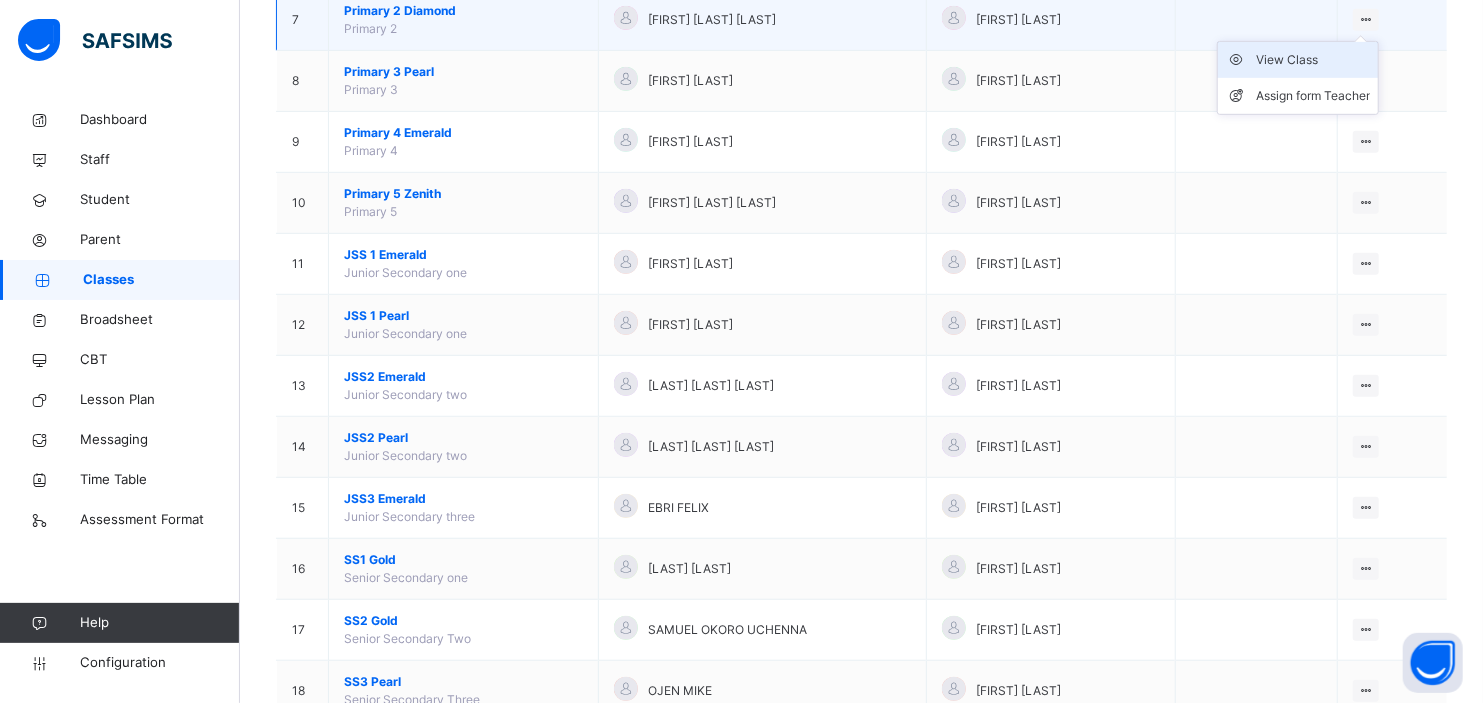 click on "View Class" at bounding box center (1313, 60) 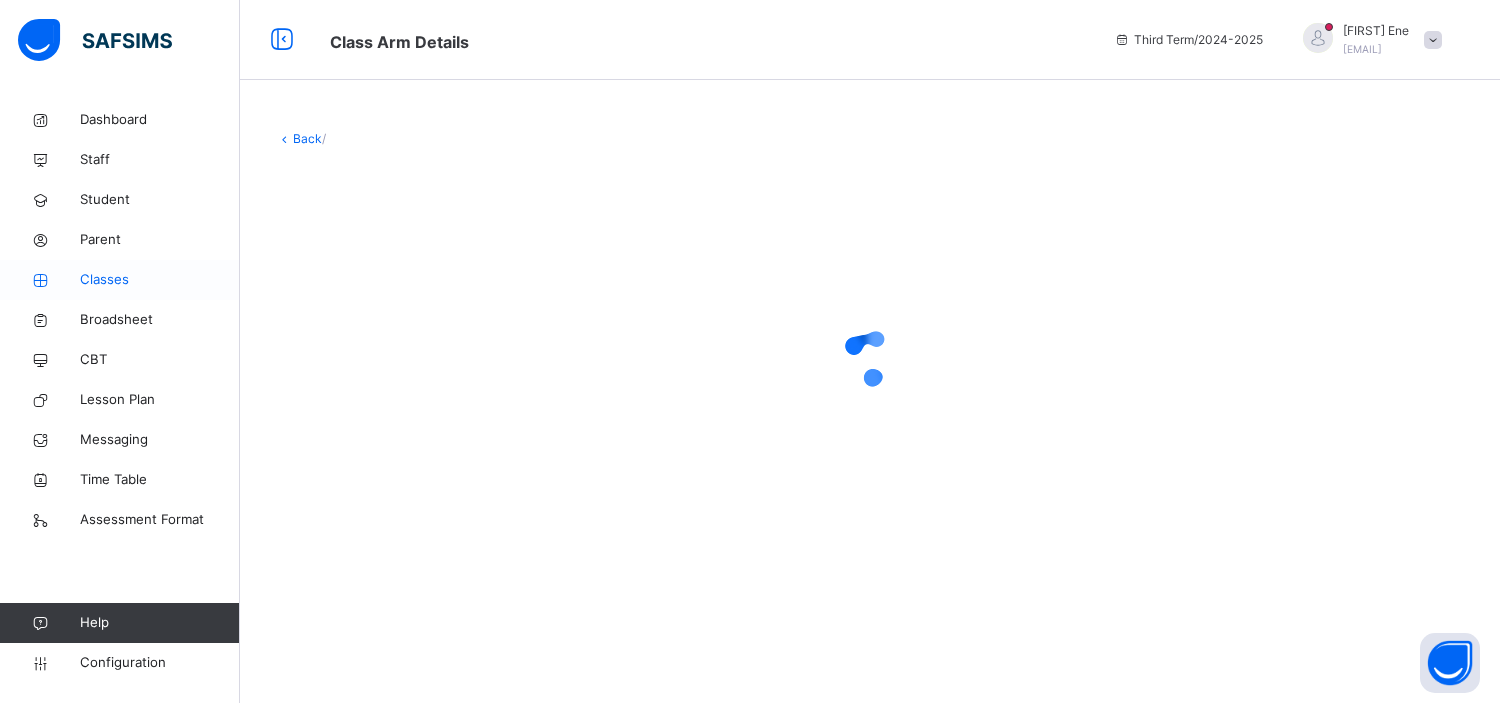 click on "Classes" at bounding box center (160, 280) 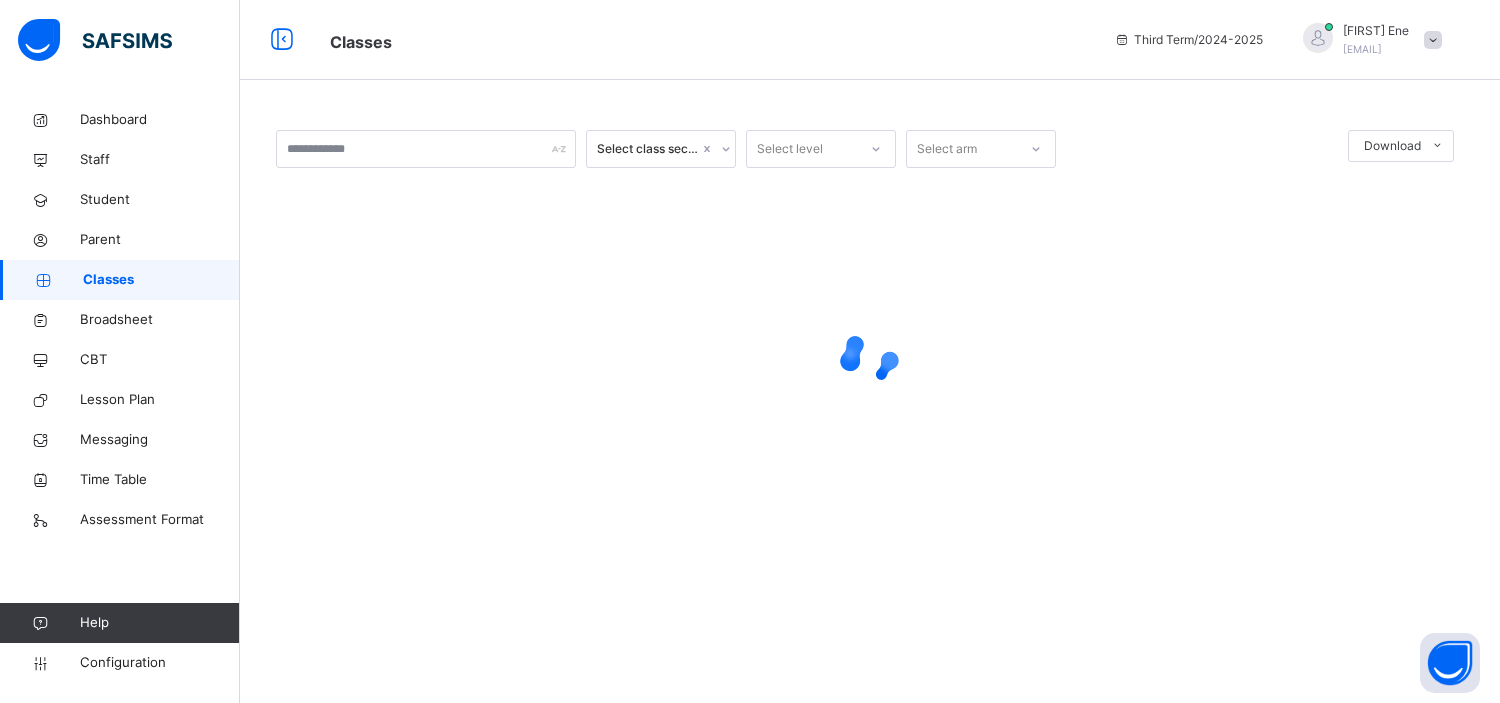 click on "Select class section Select level Select arm DownloadPdf Report Excel Report × Form Teacher Select Form Teacher [FIRST] [LAST] Select Assistant Form Teacher [FIRST] [LAST] Cancel Save" at bounding box center [870, 339] 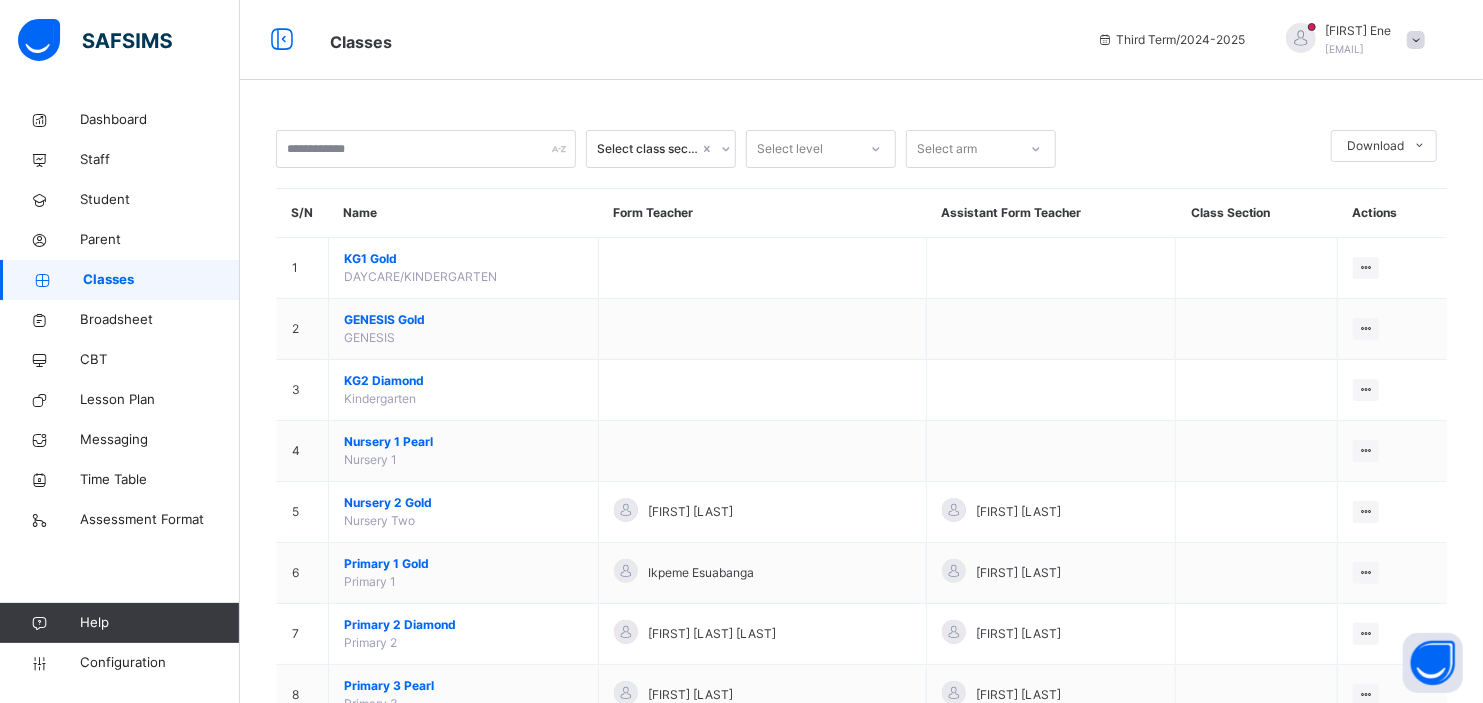 scroll, scrollTop: 614, scrollLeft: 0, axis: vertical 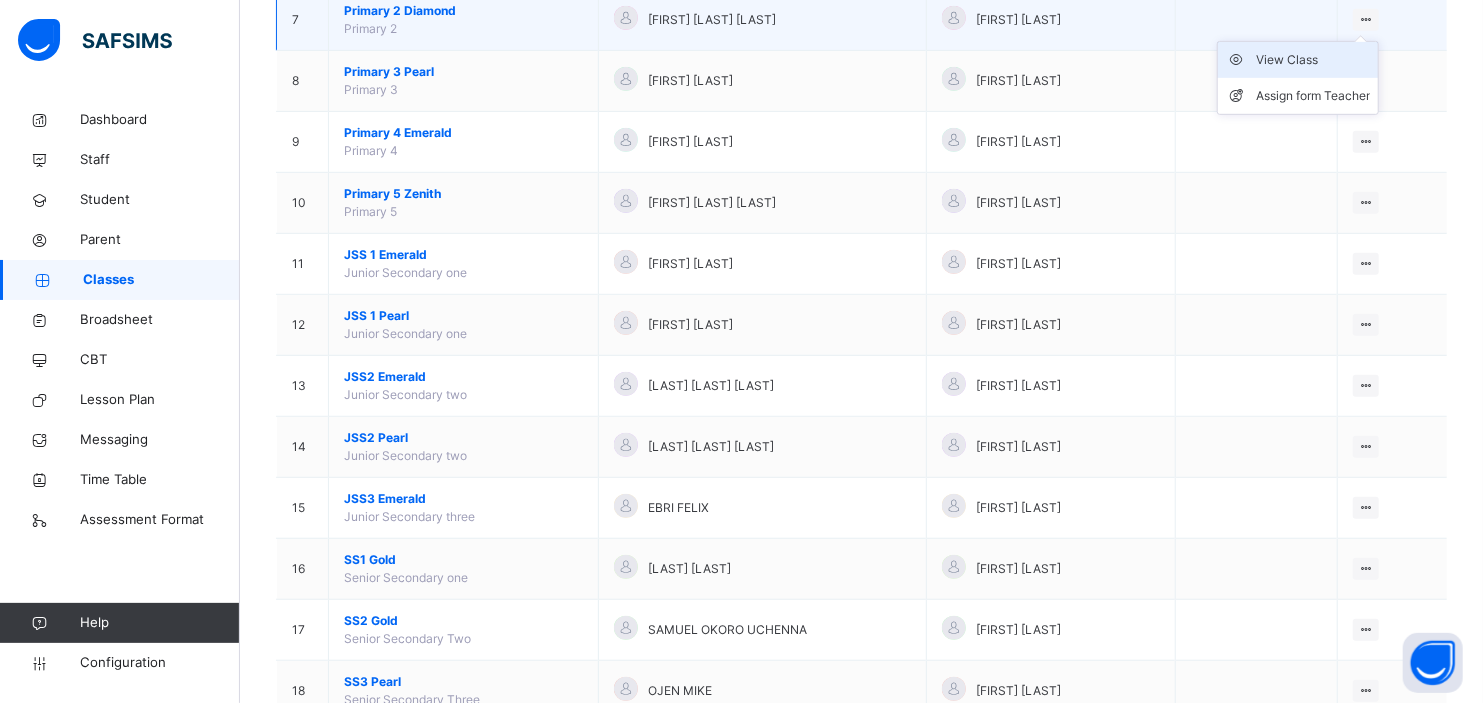 click on "View Class" at bounding box center [1313, 60] 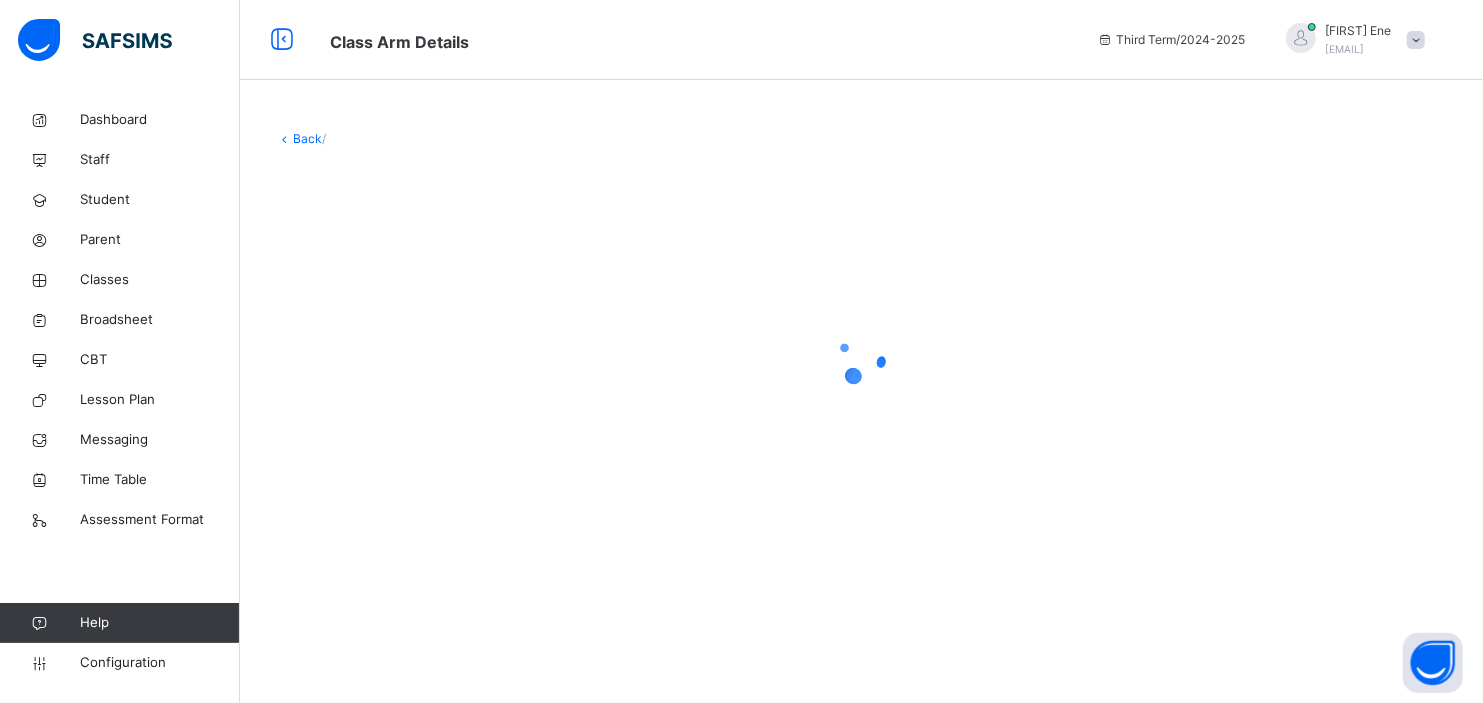 scroll, scrollTop: 0, scrollLeft: 0, axis: both 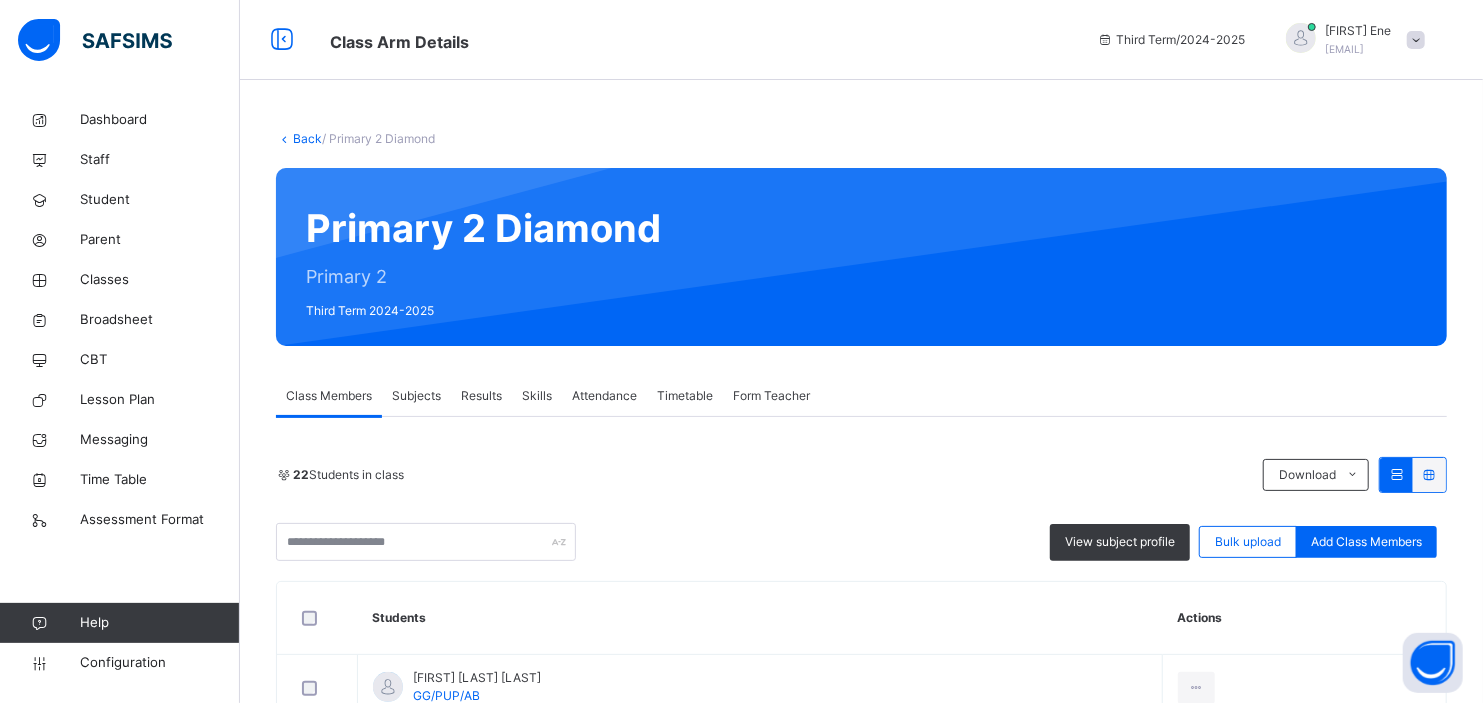 click on "Results" at bounding box center (481, 396) 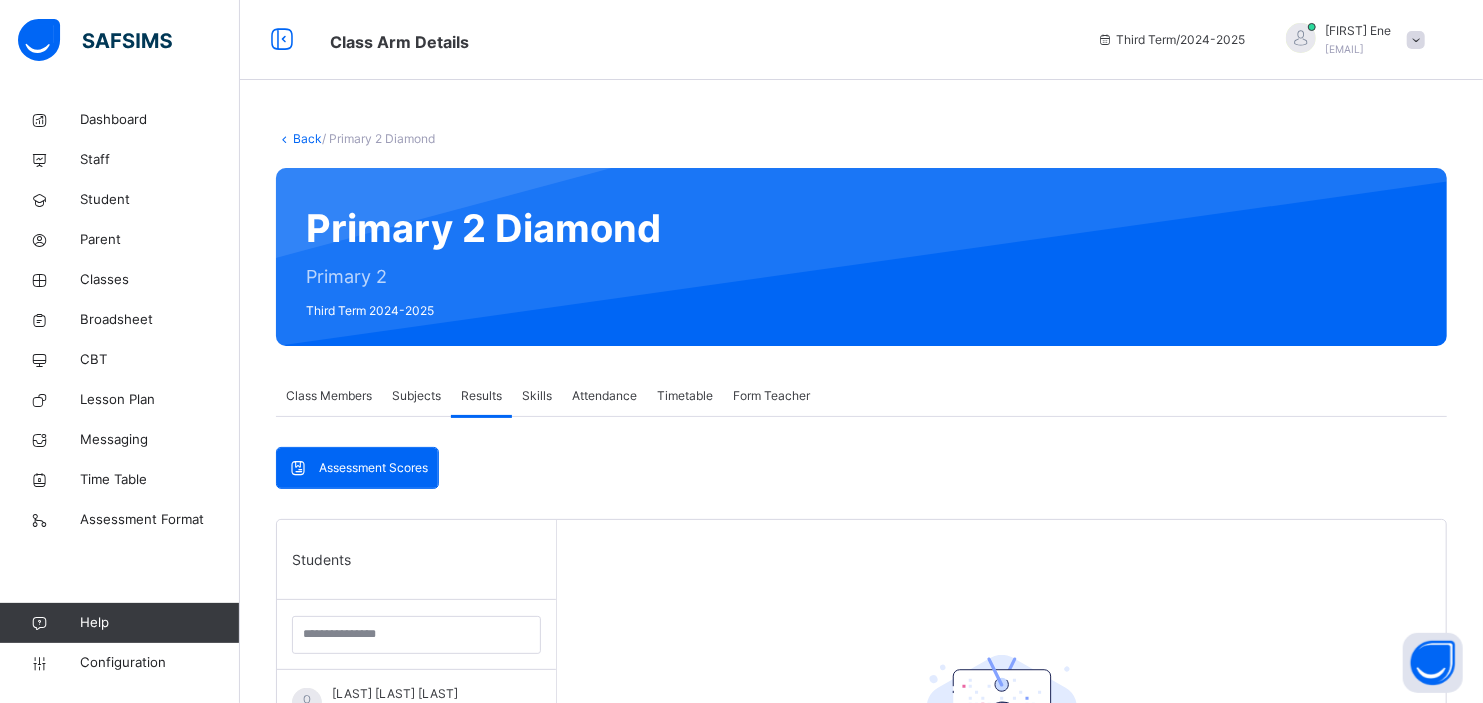 scroll, scrollTop: 581, scrollLeft: 0, axis: vertical 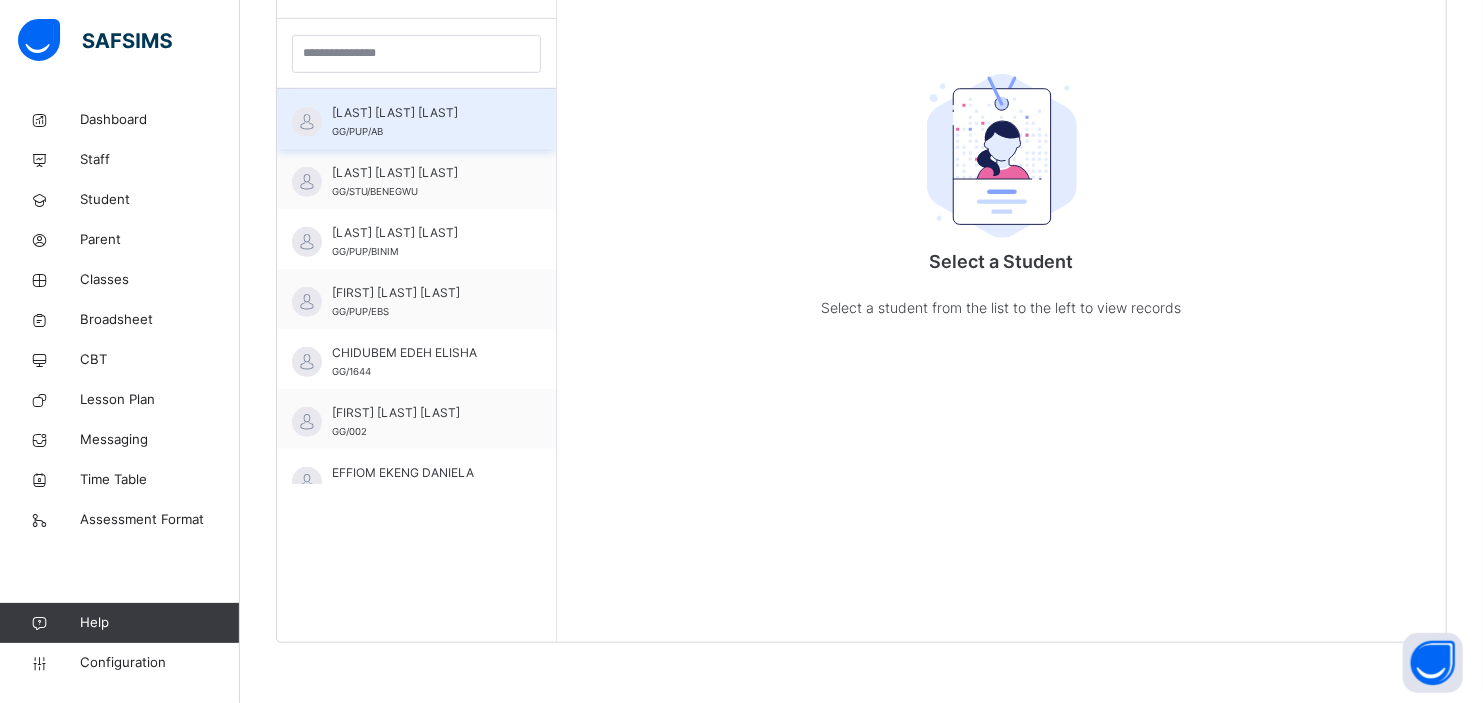 click on "[LAST] [LAST] [LAST] [CODE]" at bounding box center (421, 122) 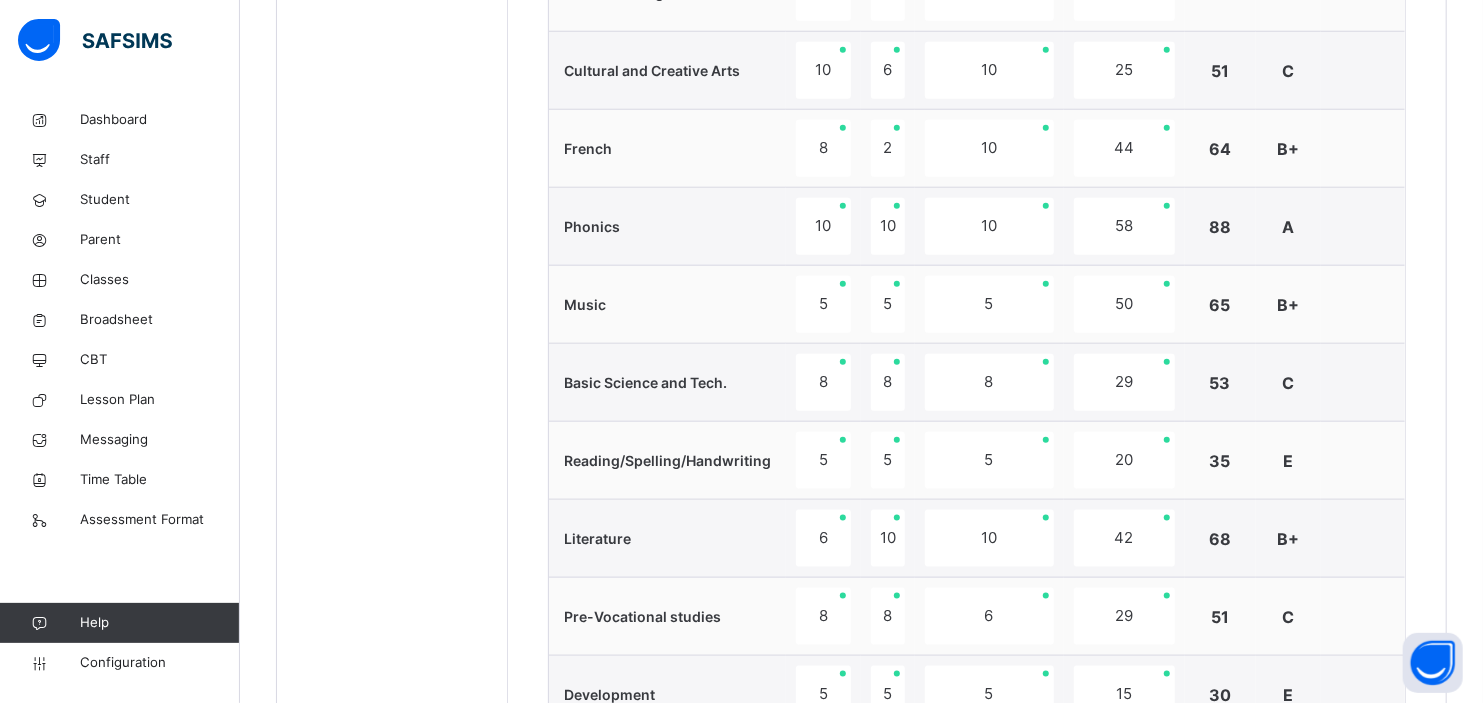 scroll, scrollTop: 1732, scrollLeft: 0, axis: vertical 